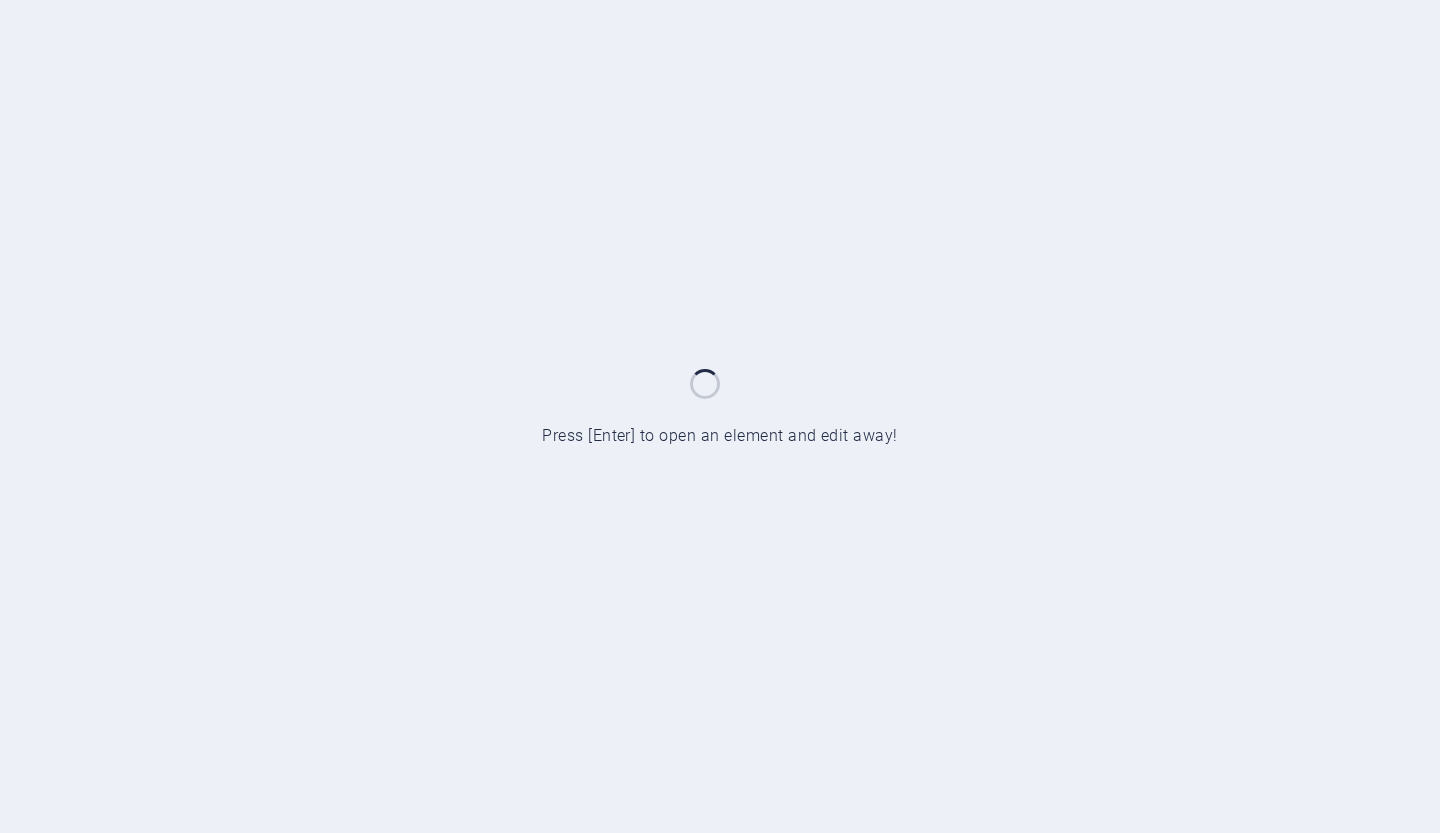 scroll, scrollTop: 0, scrollLeft: 0, axis: both 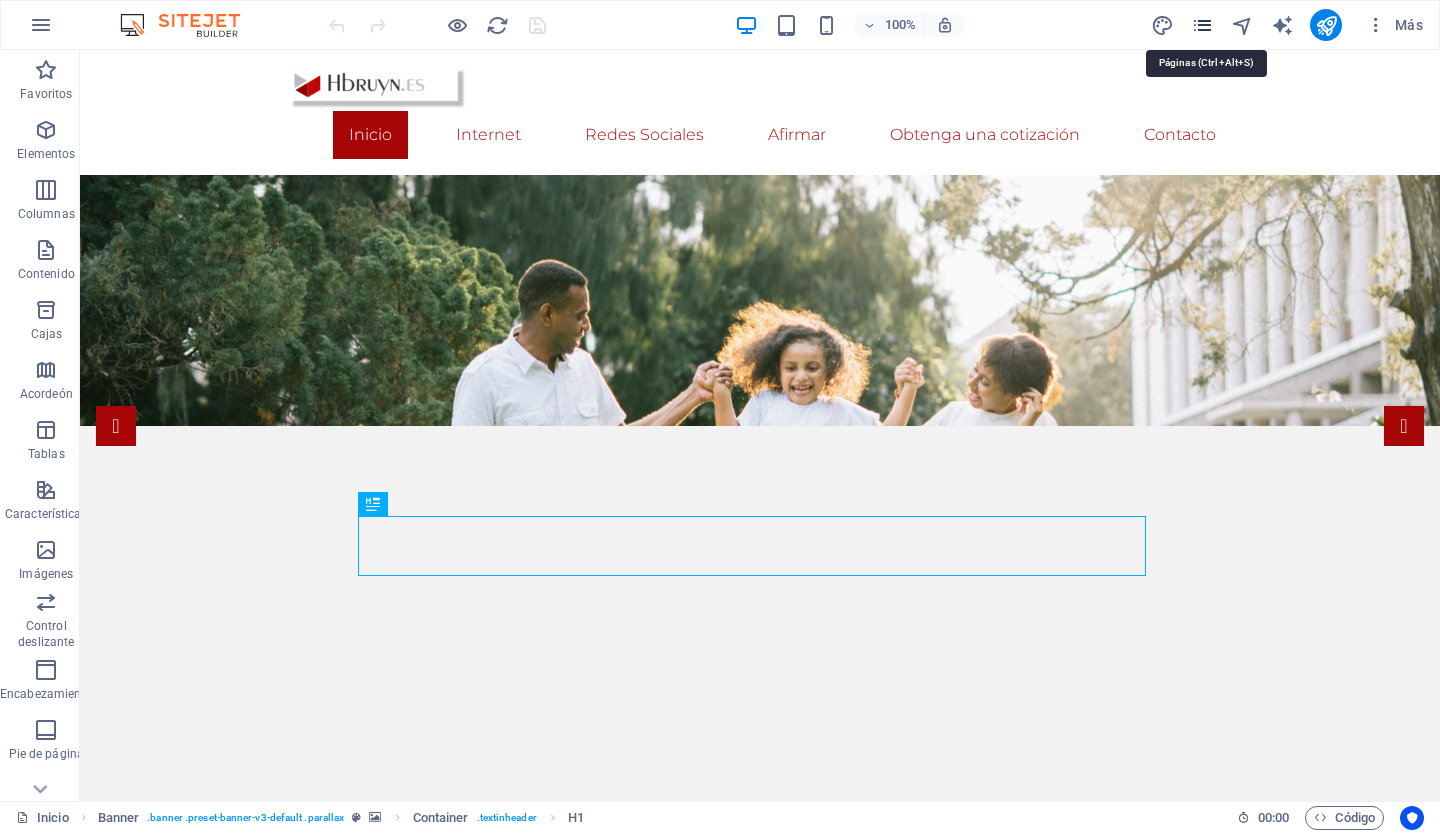 click at bounding box center [1202, 25] 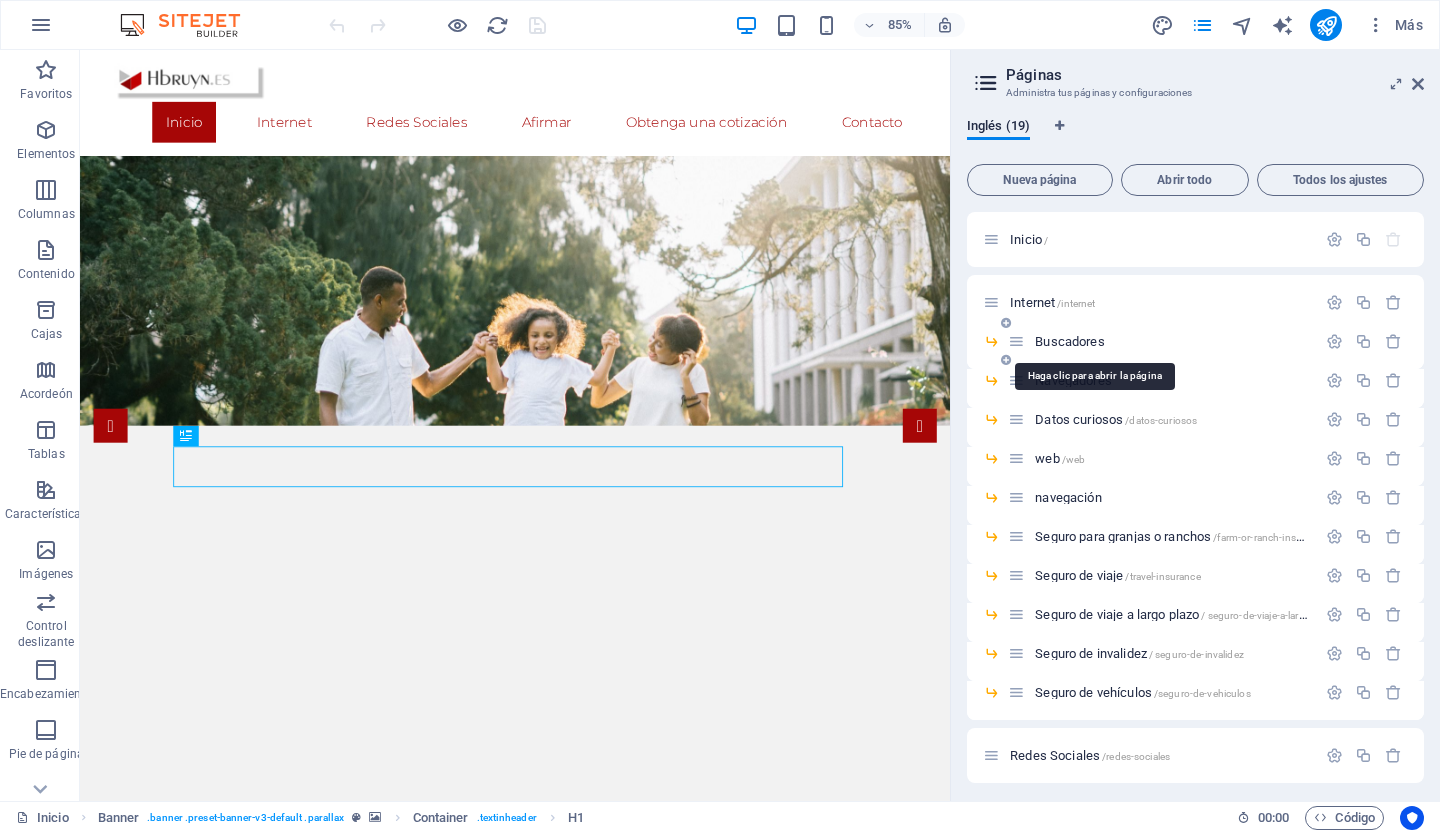click on "Buscadores" at bounding box center [1069, 341] 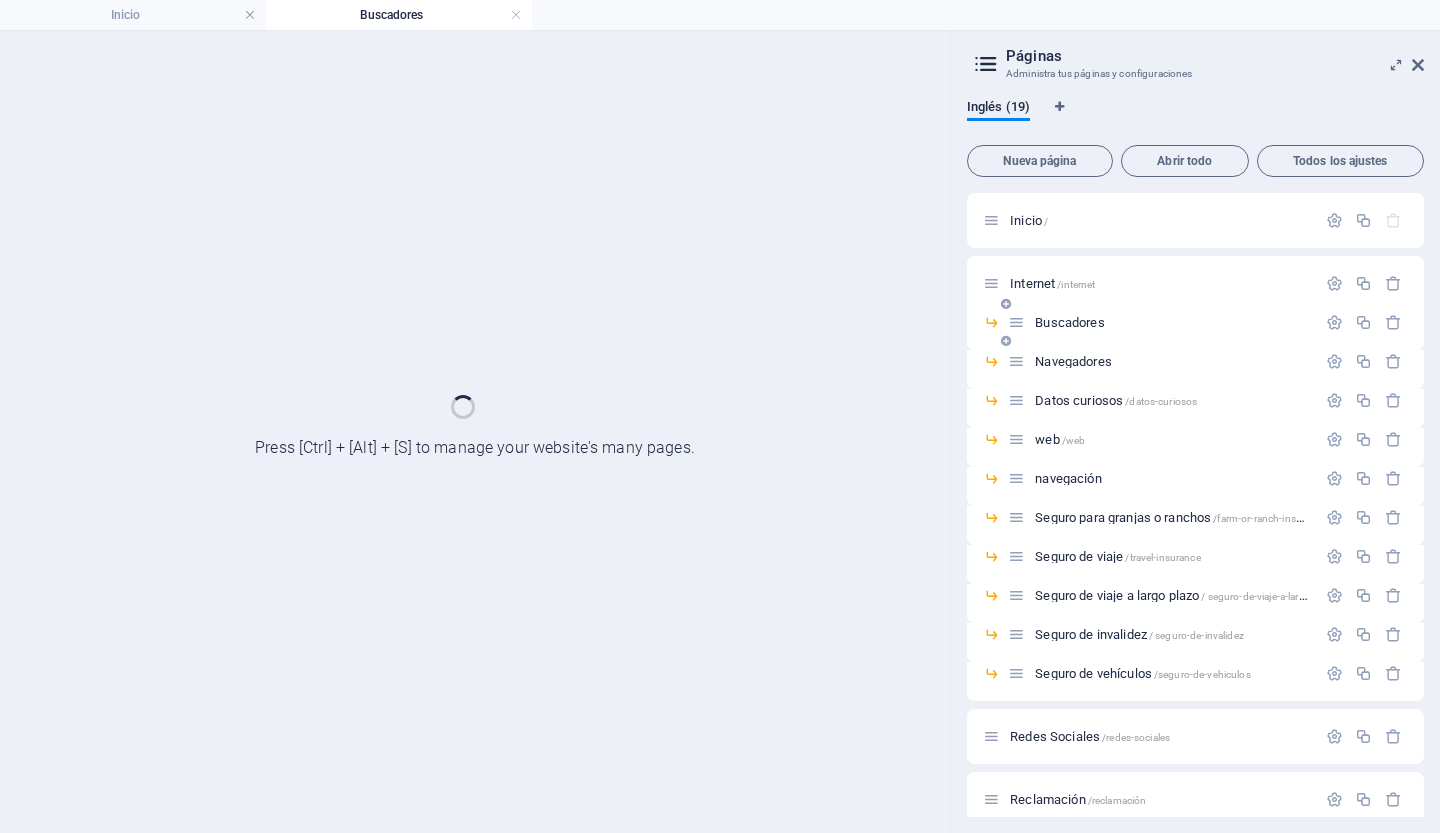 click on "Buscadores ​" at bounding box center (1195, 330) 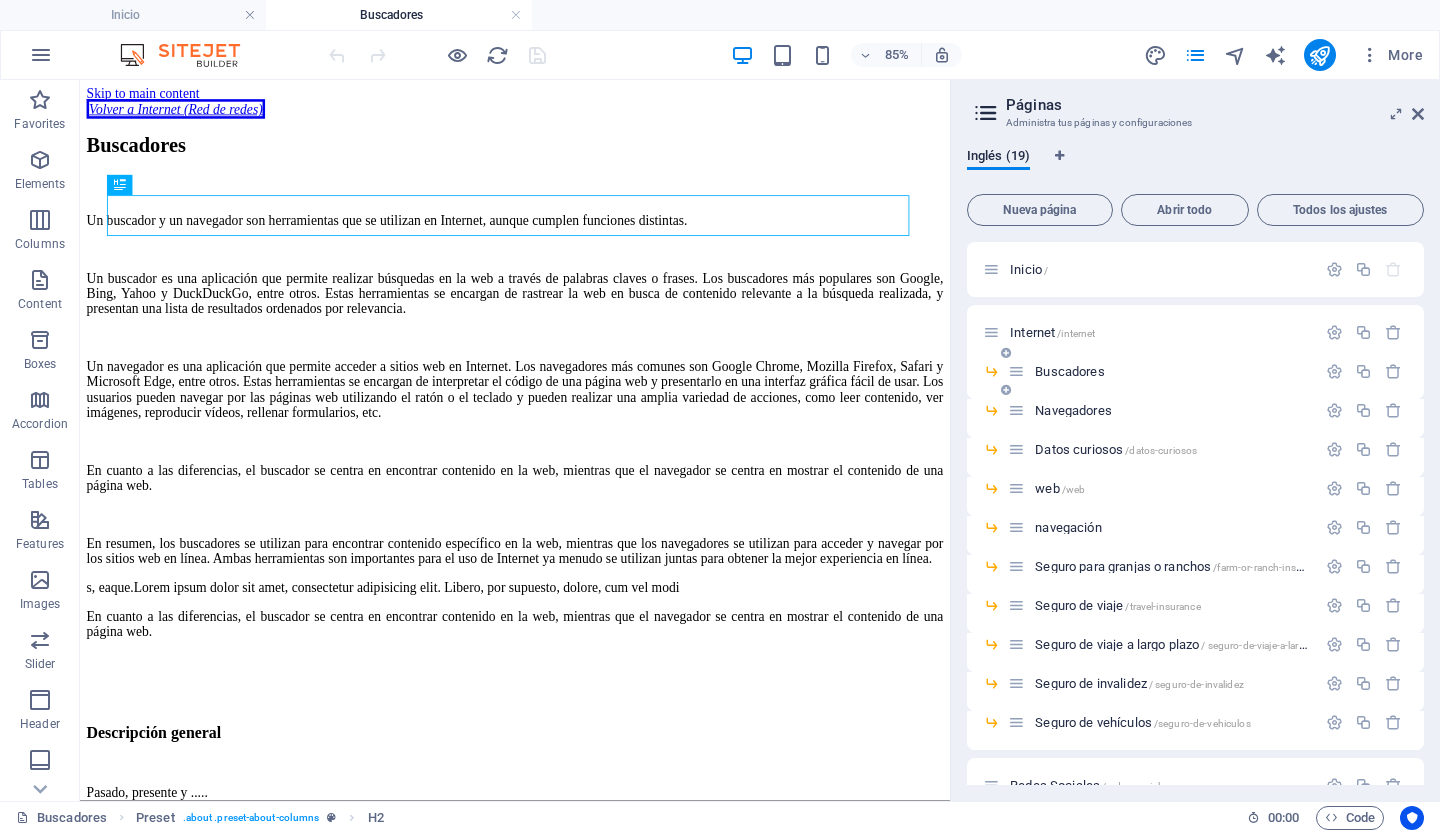 scroll, scrollTop: 0, scrollLeft: 0, axis: both 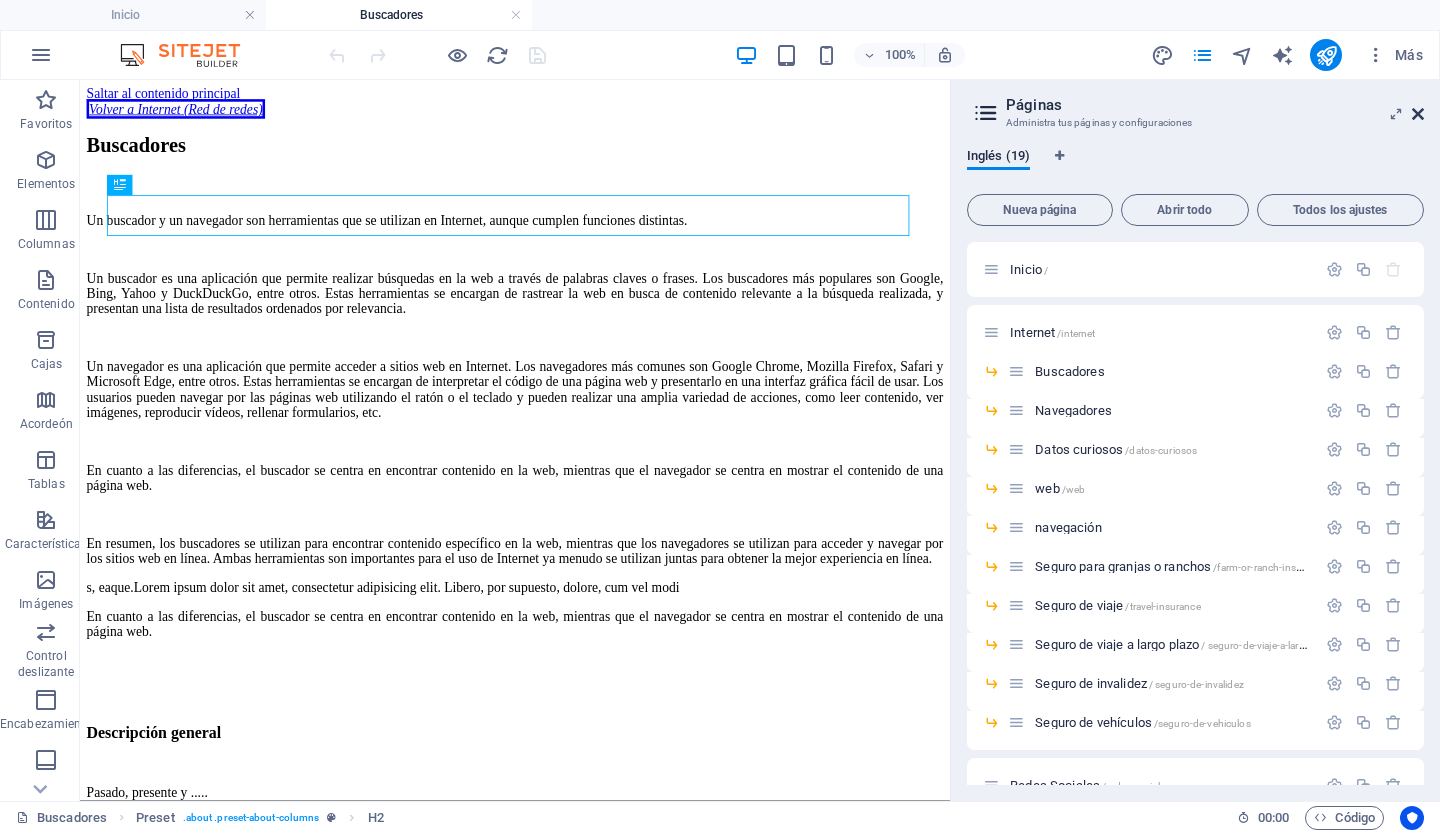 click at bounding box center [1418, 114] 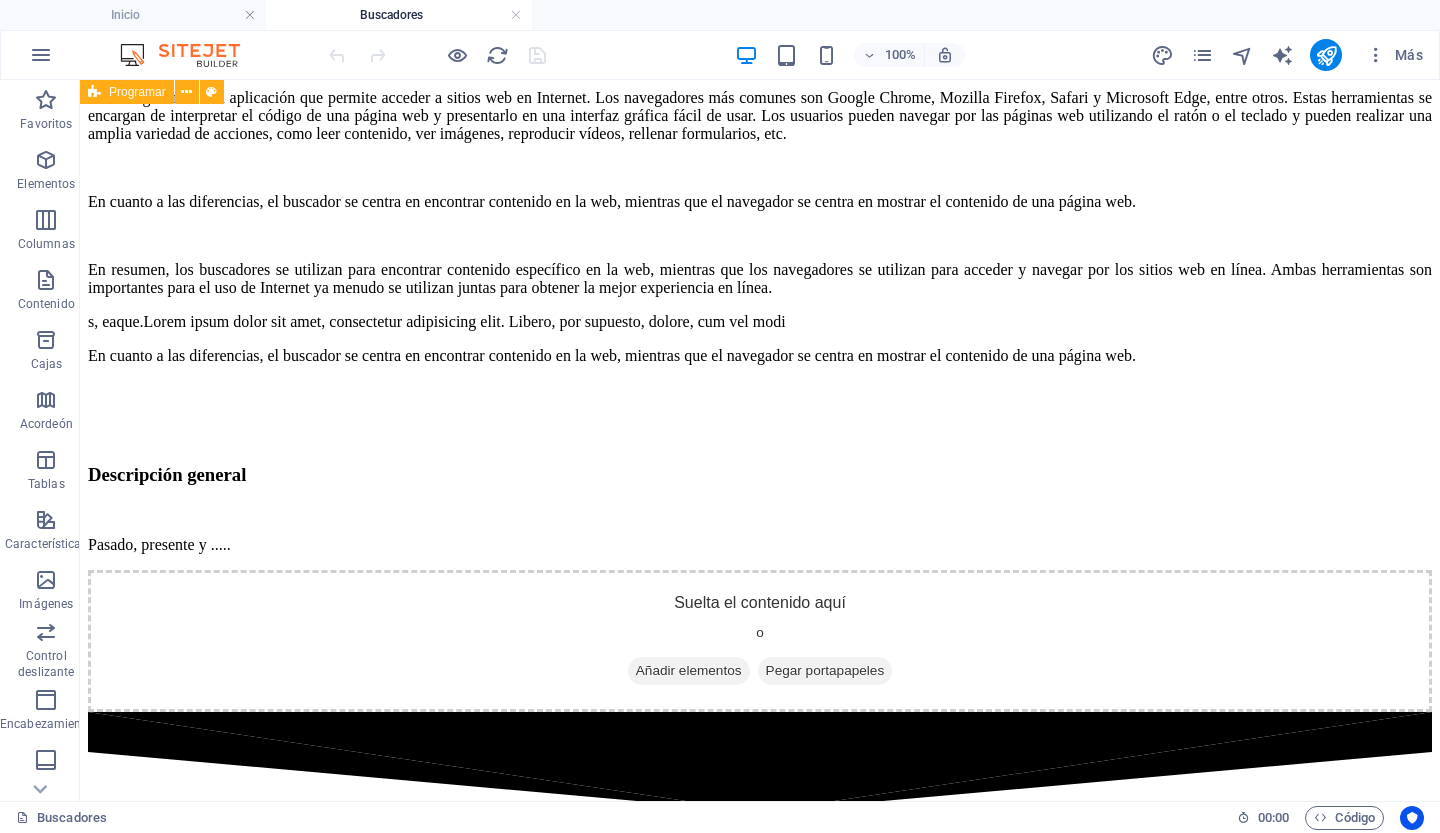 scroll, scrollTop: 304, scrollLeft: 0, axis: vertical 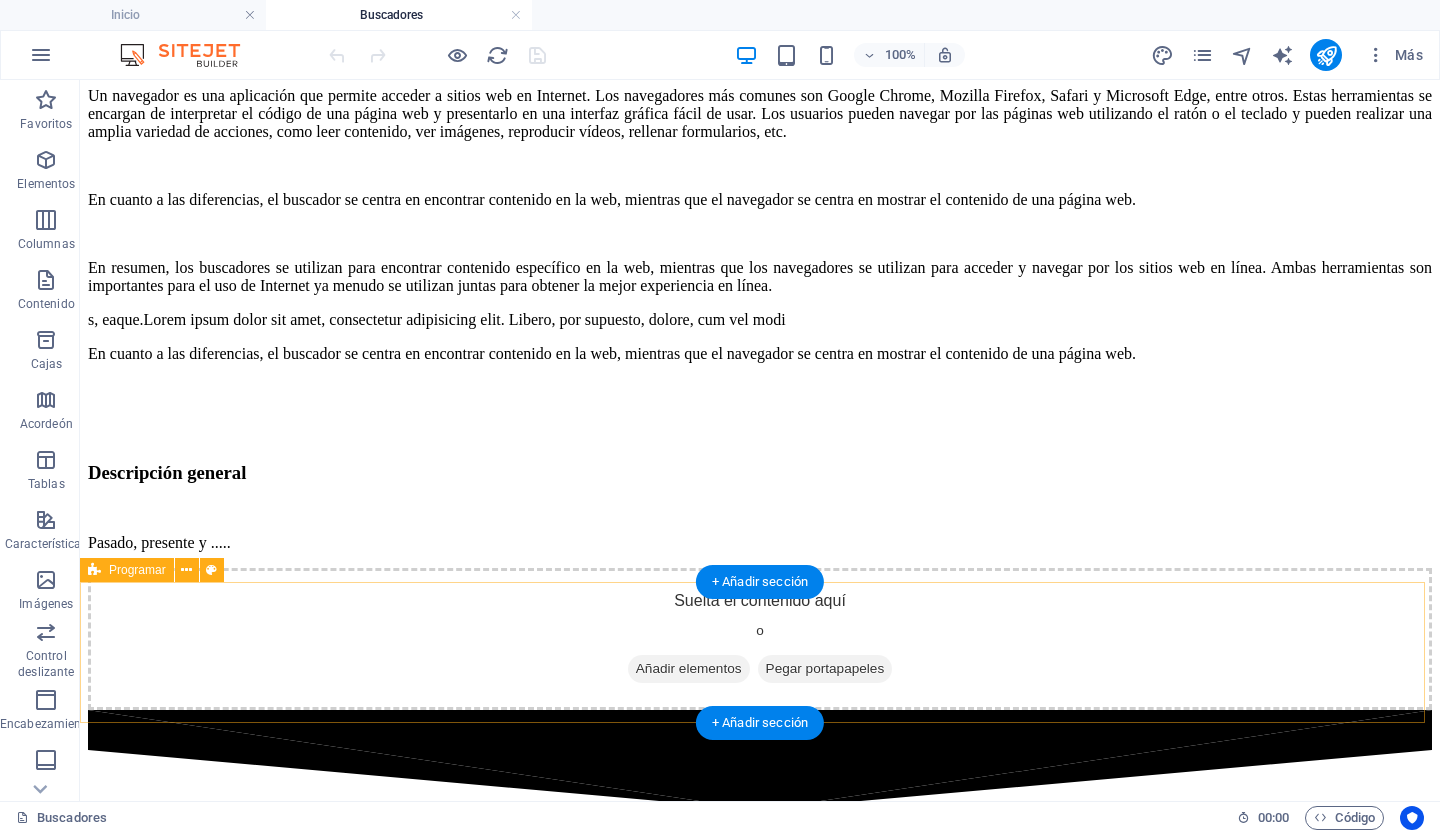 click on "Añadir elementos" at bounding box center (689, 668) 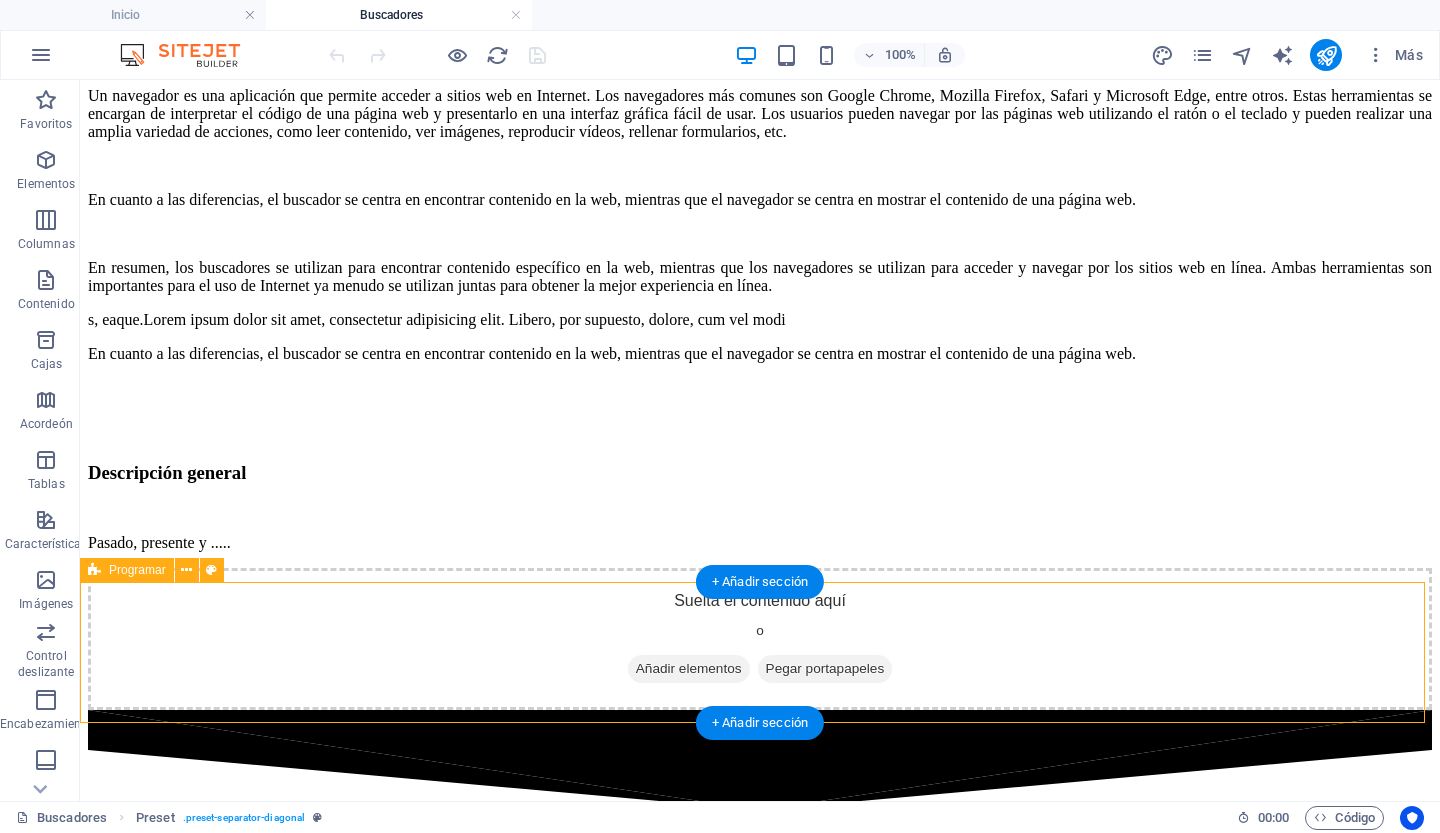 click on "Añadir elementos" at bounding box center [689, 668] 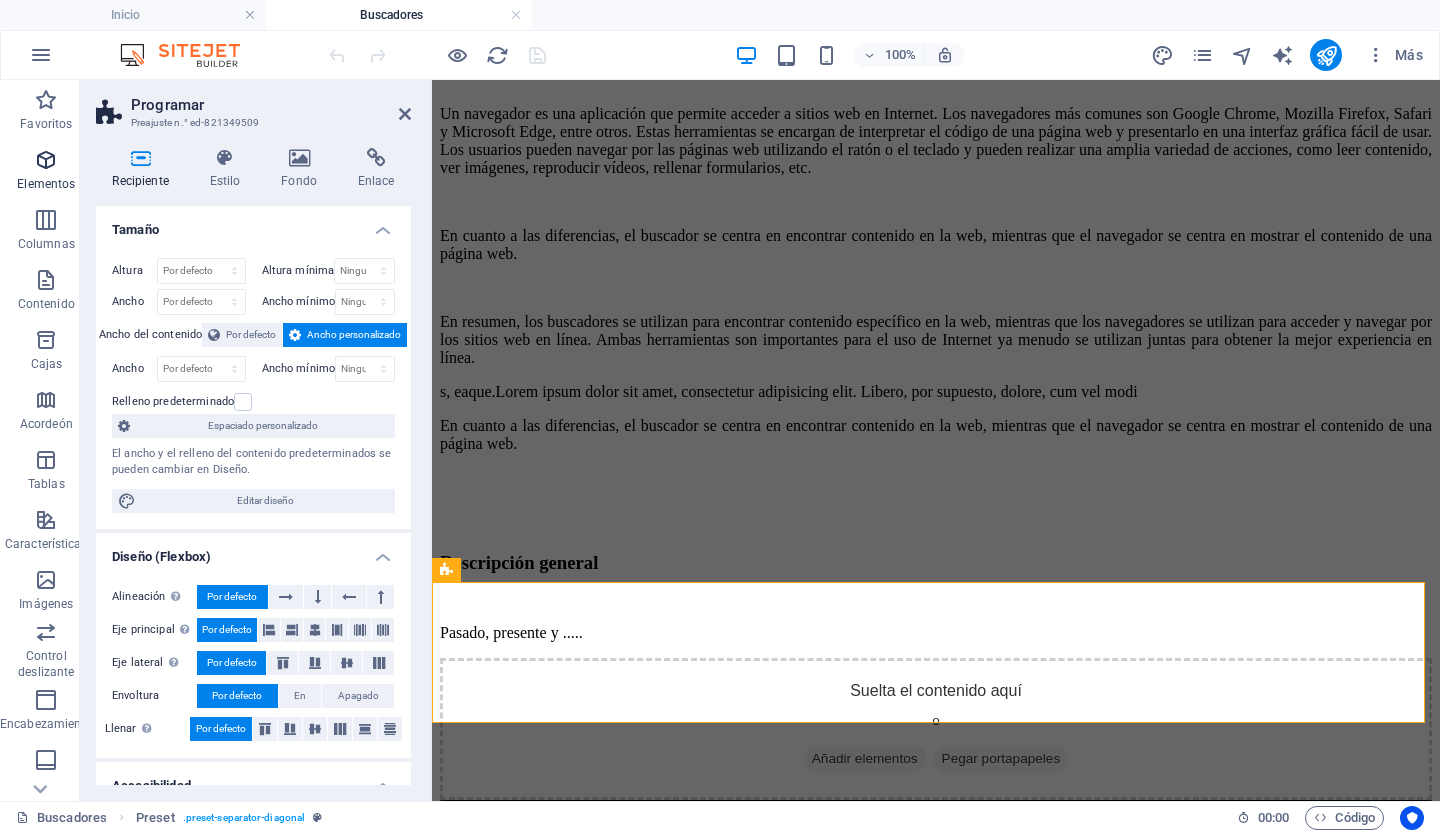 click at bounding box center (46, 160) 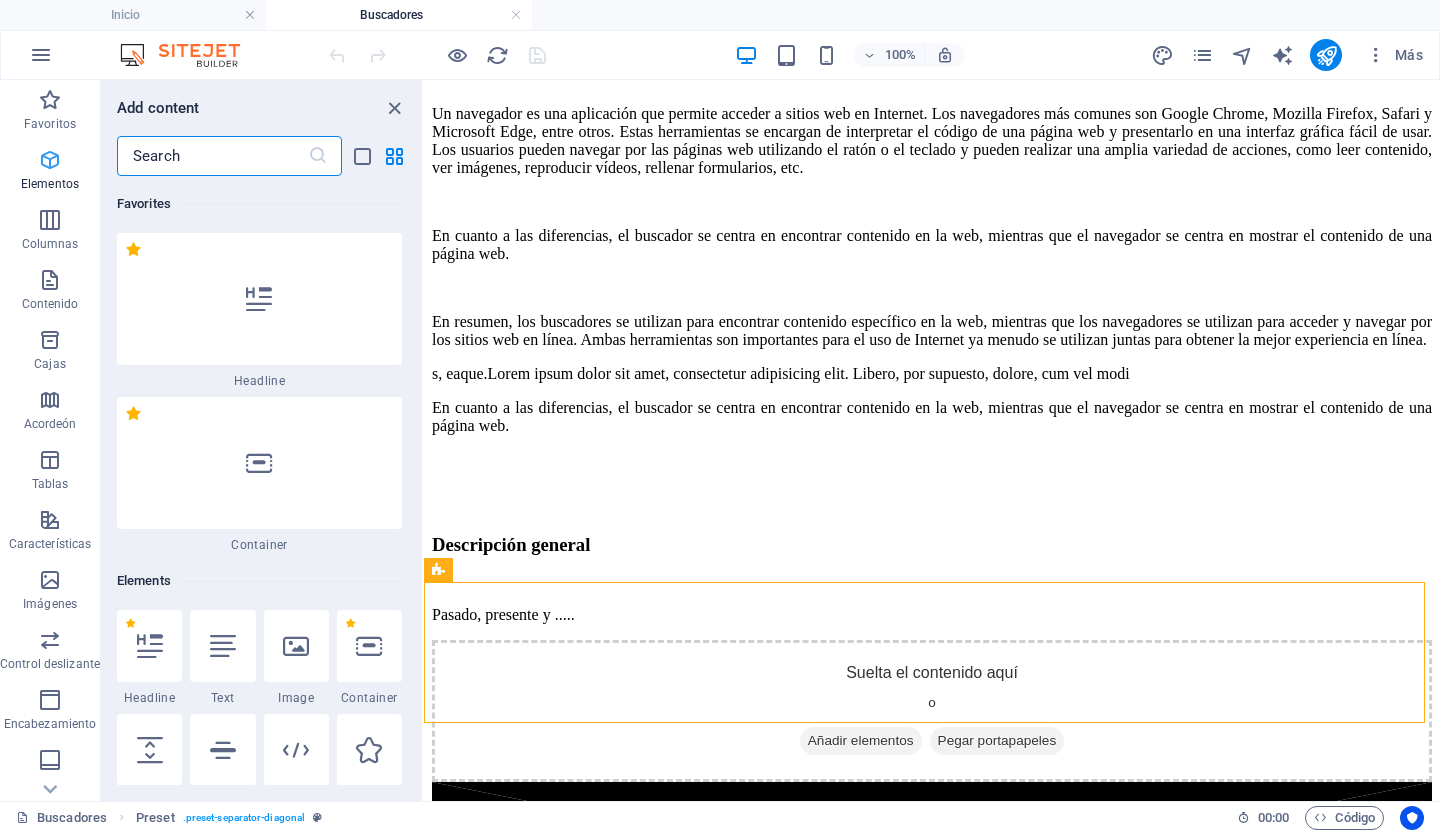 scroll, scrollTop: 377, scrollLeft: 0, axis: vertical 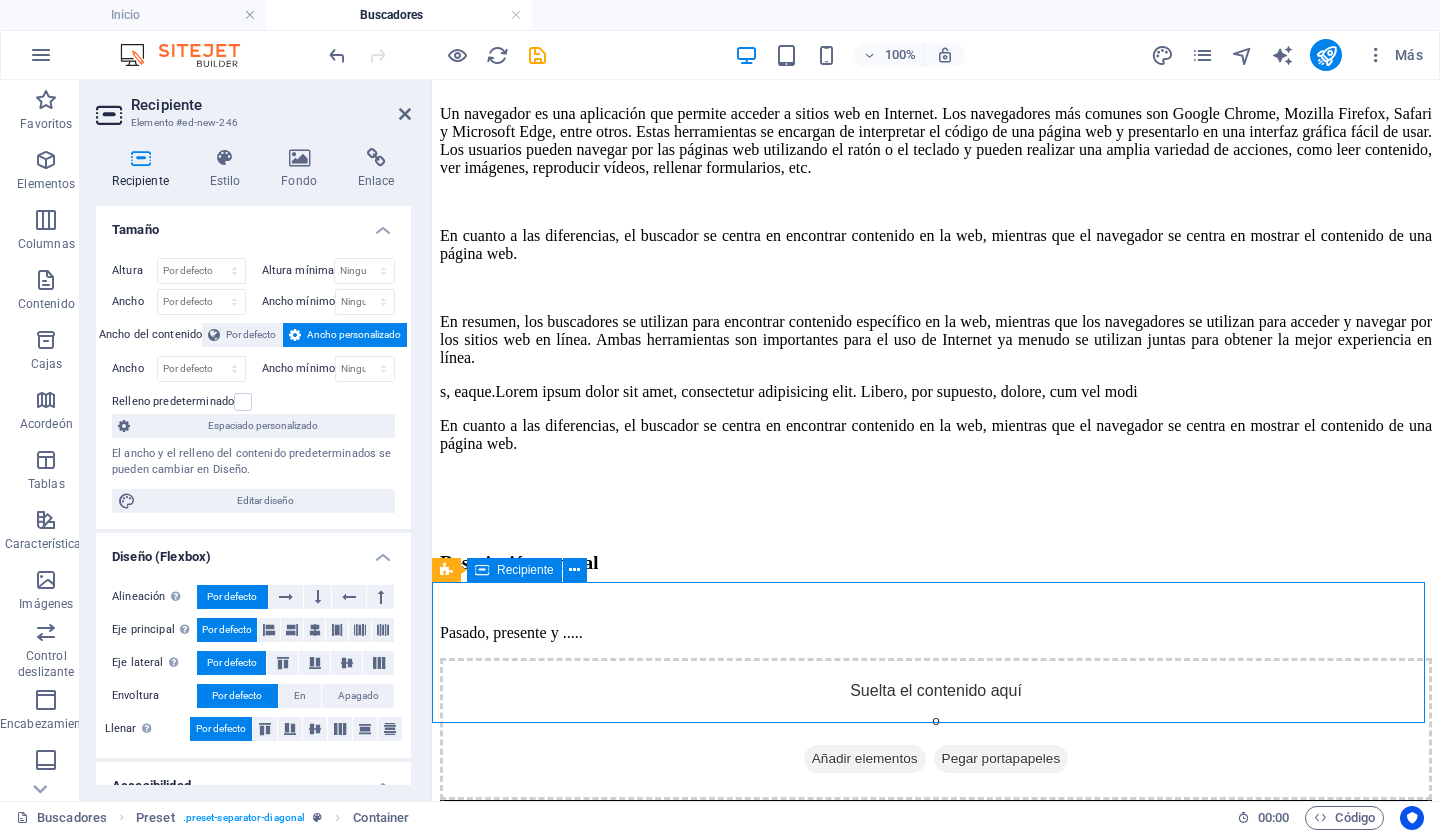 click on "Añadir elementos" at bounding box center (865, 758) 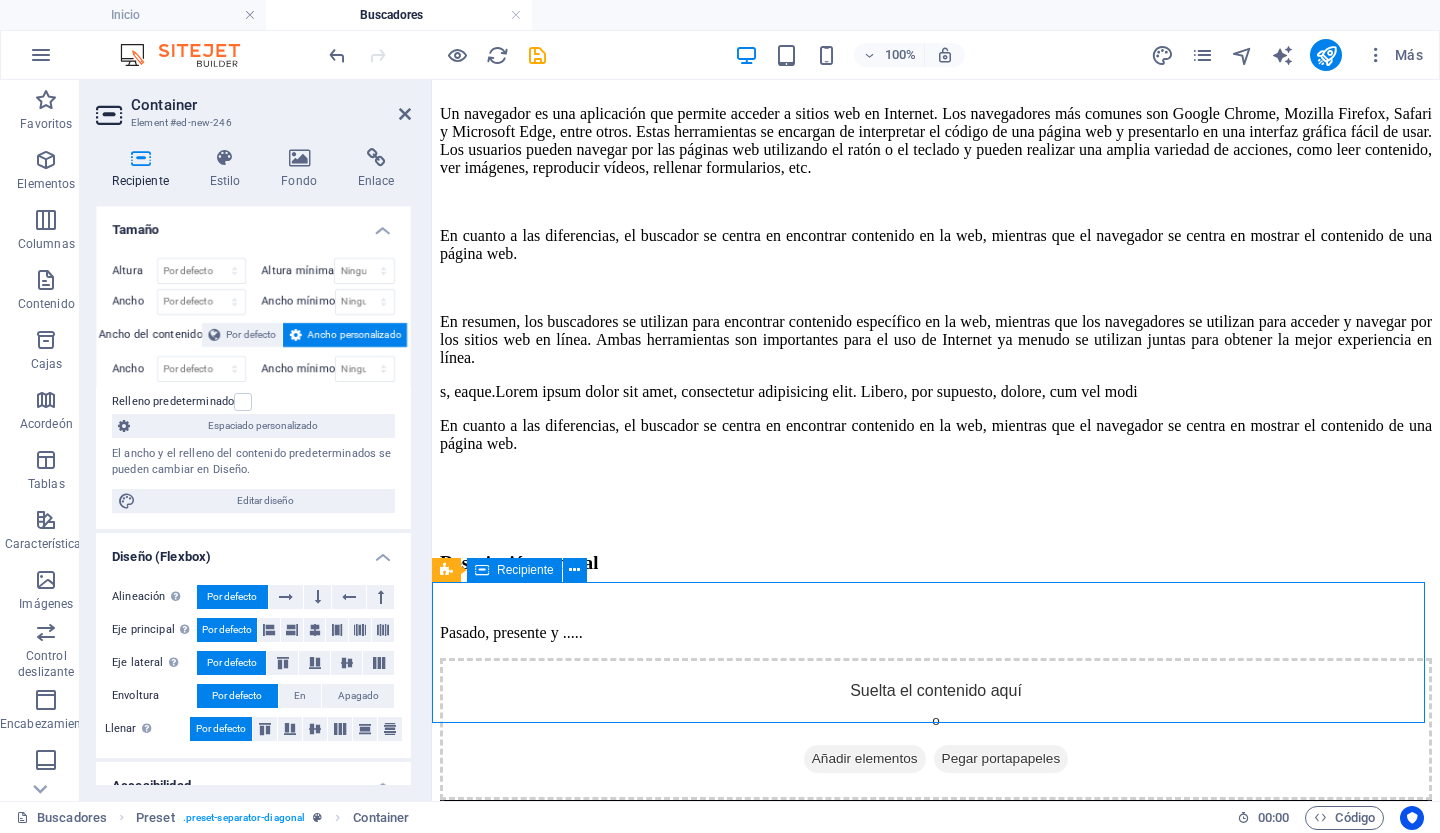 click on "Añadir elementos" at bounding box center [865, 758] 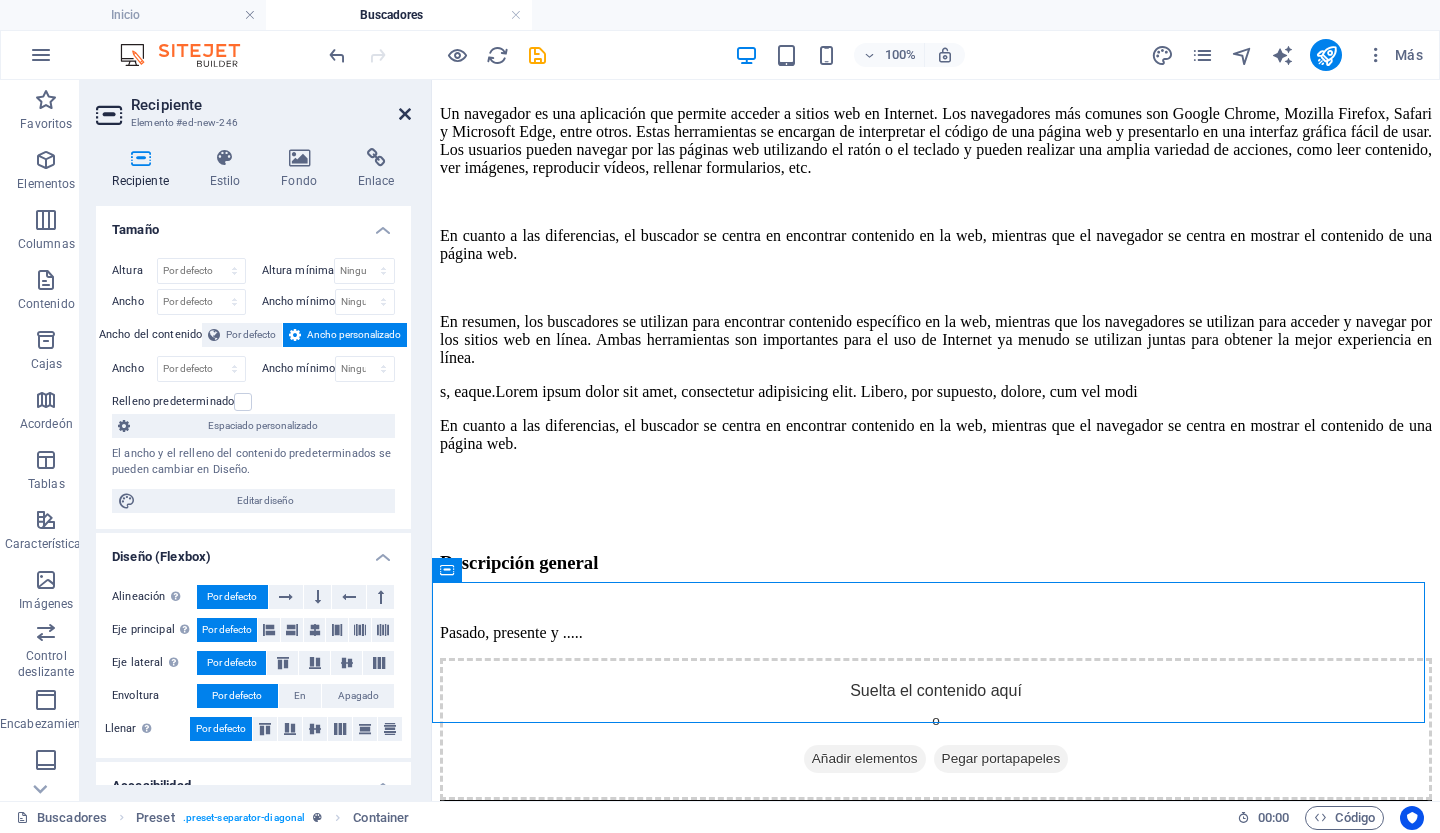 click at bounding box center (405, 114) 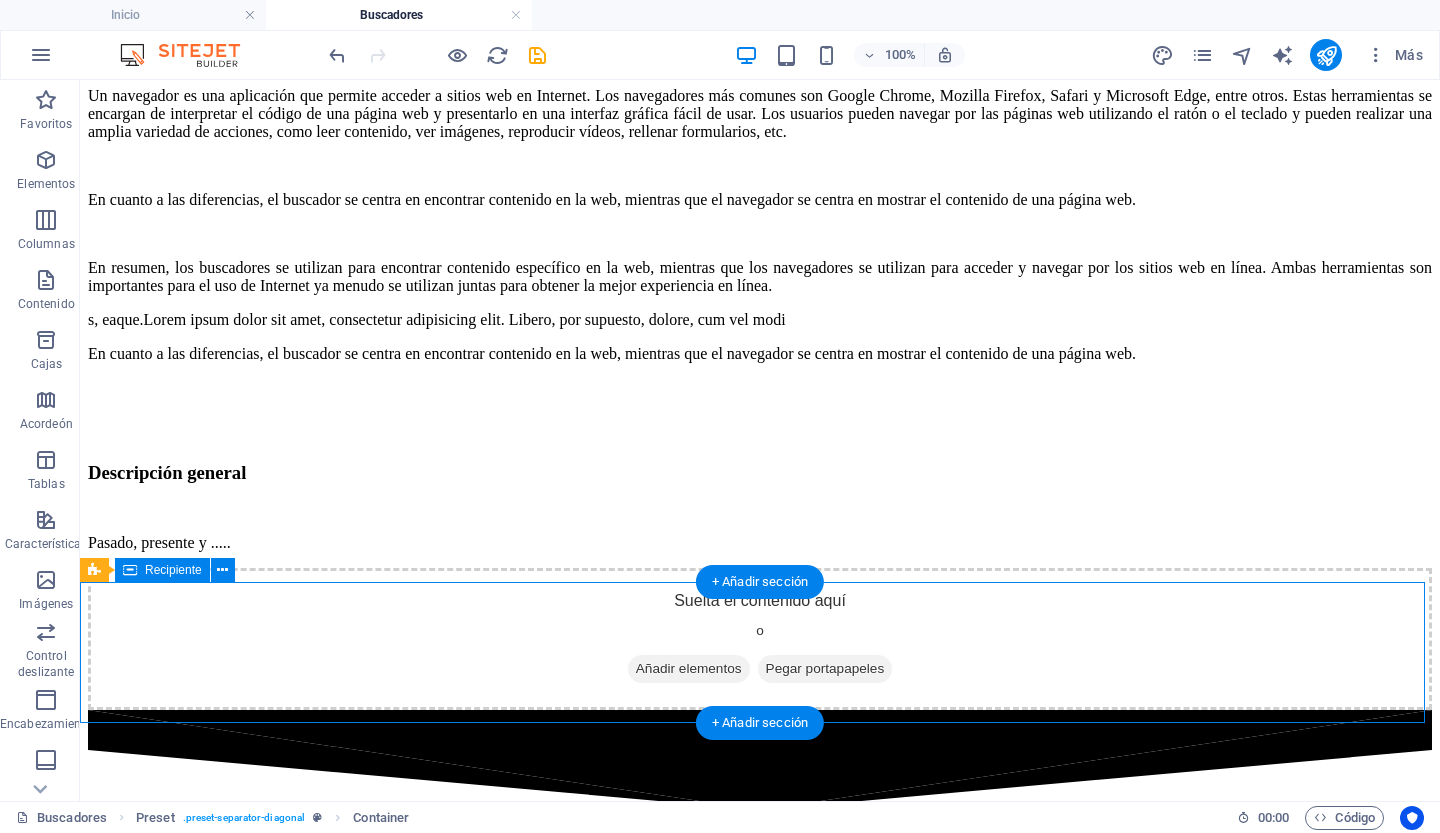 click on "Añadir elementos" at bounding box center (689, 668) 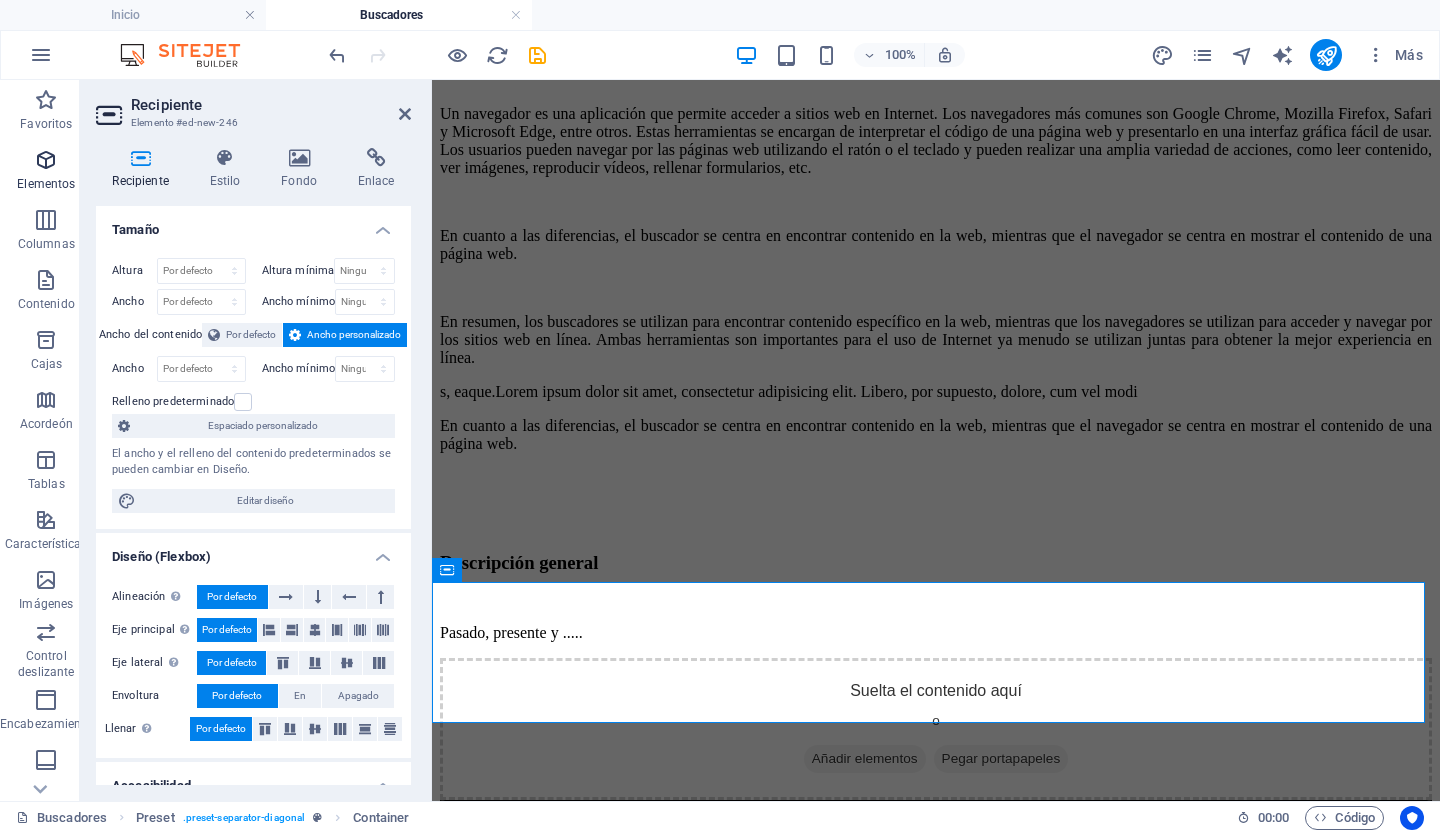 click at bounding box center [46, 160] 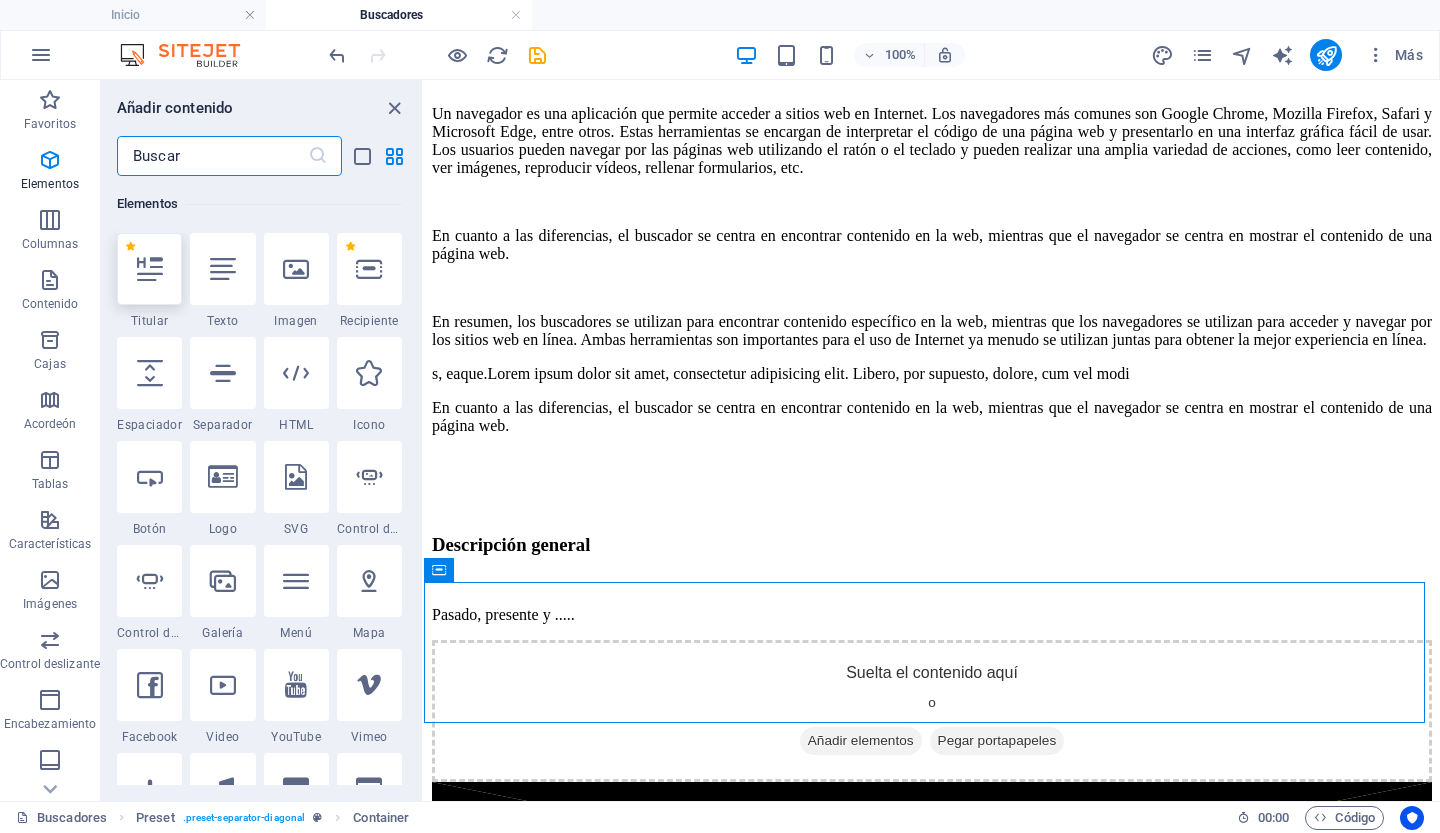 scroll, scrollTop: 377, scrollLeft: 0, axis: vertical 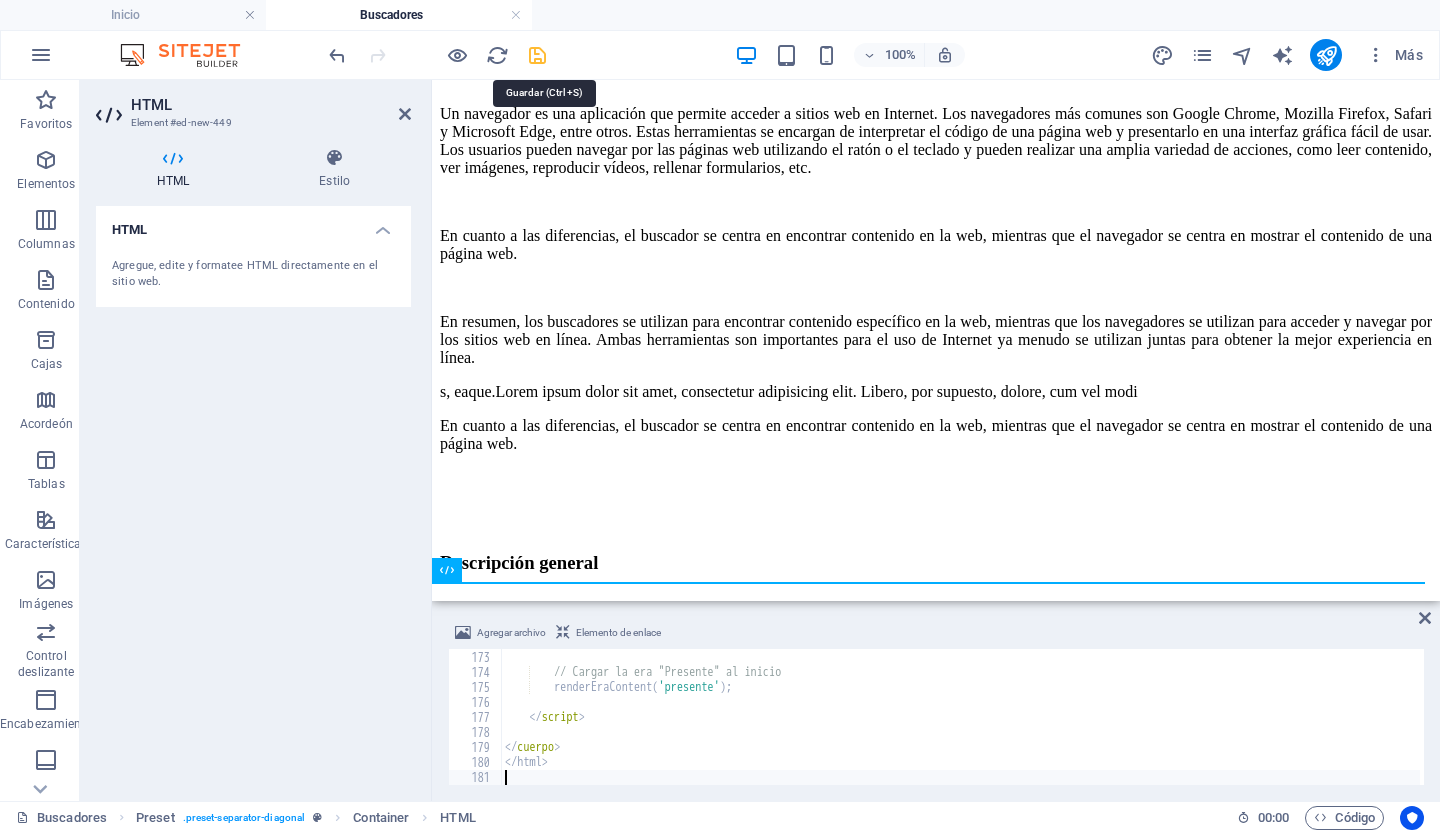 click at bounding box center [537, 55] 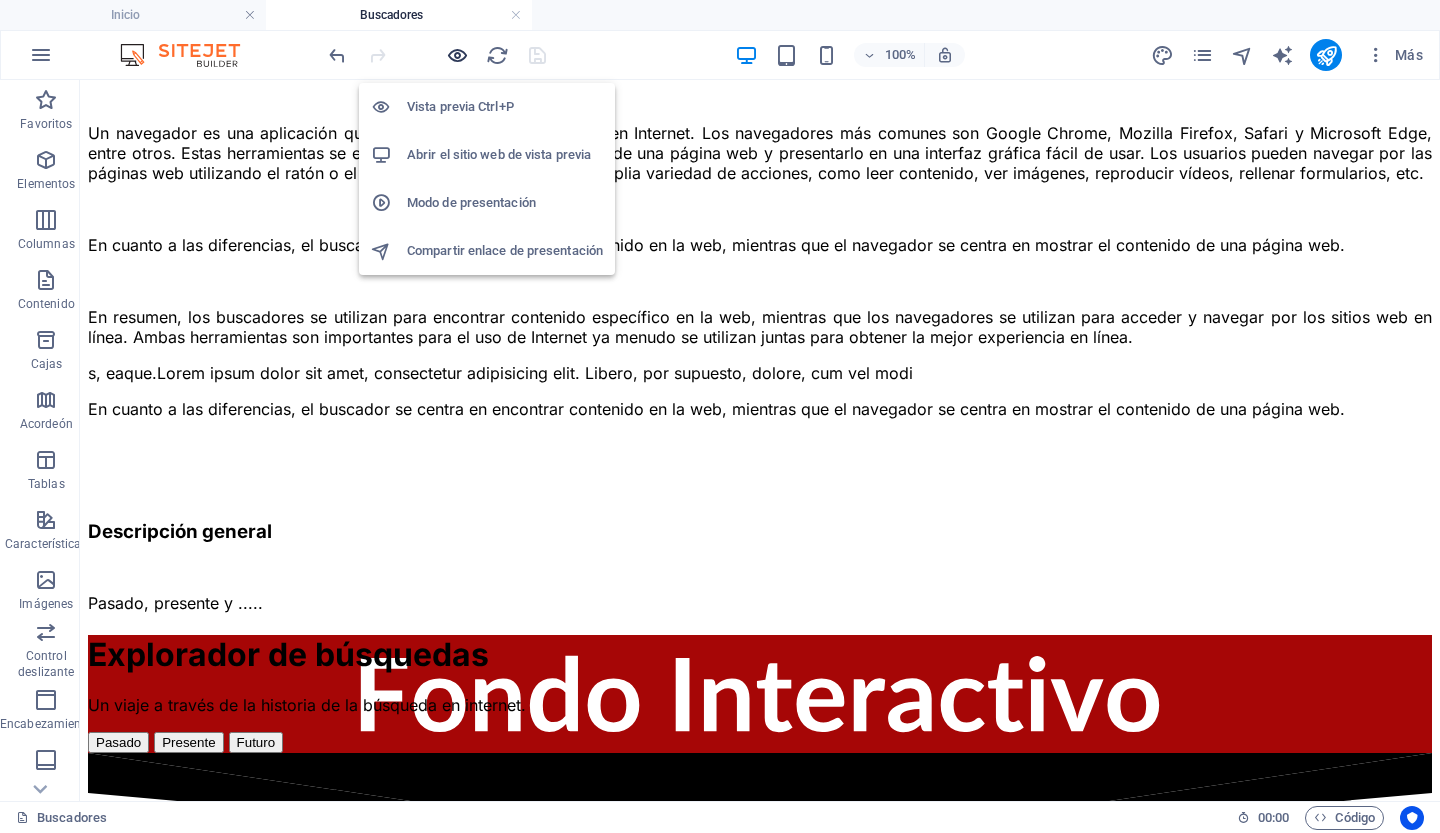 click at bounding box center (457, 55) 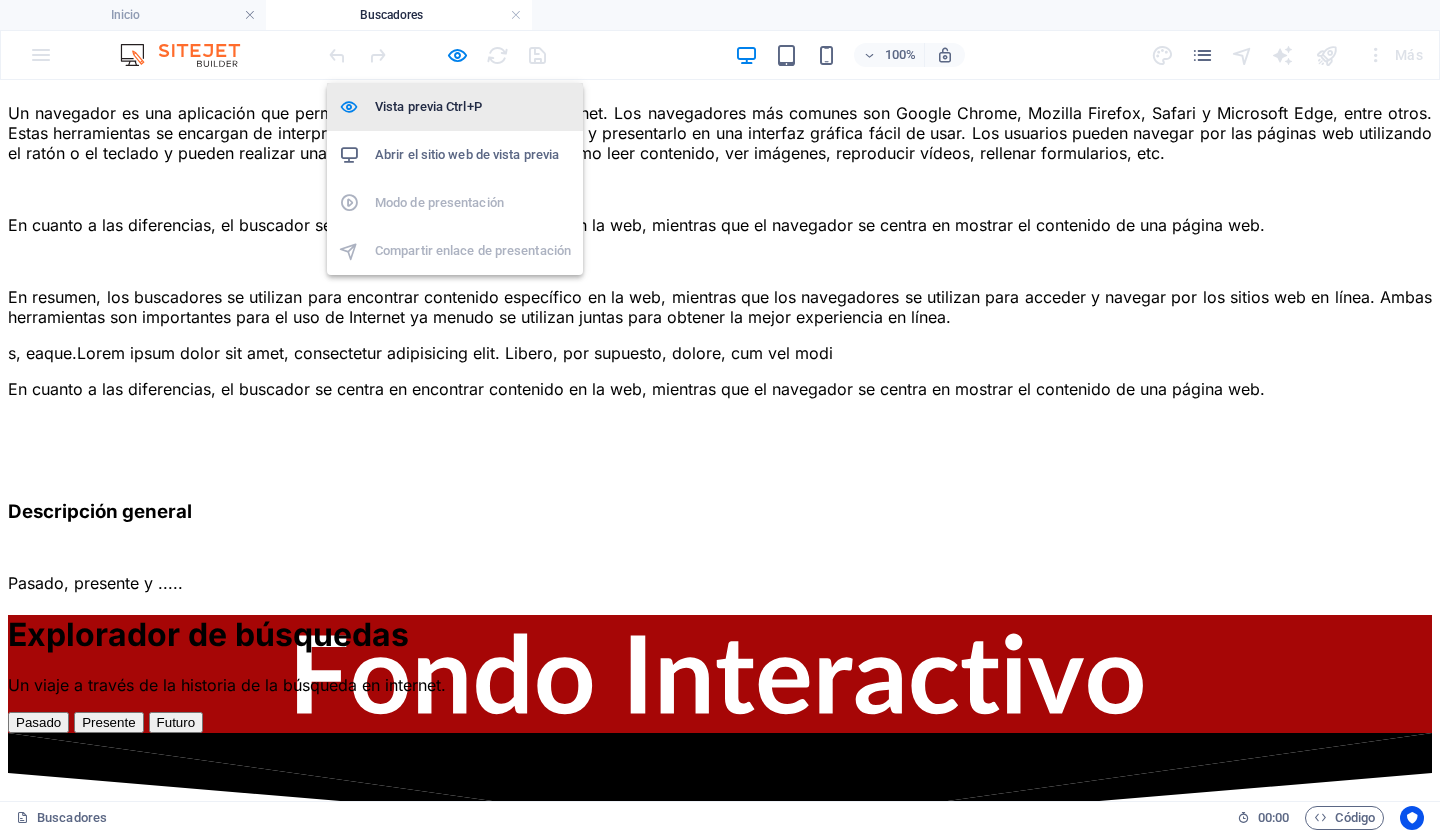 click on "Vista previa Ctrl+P" at bounding box center (428, 106) 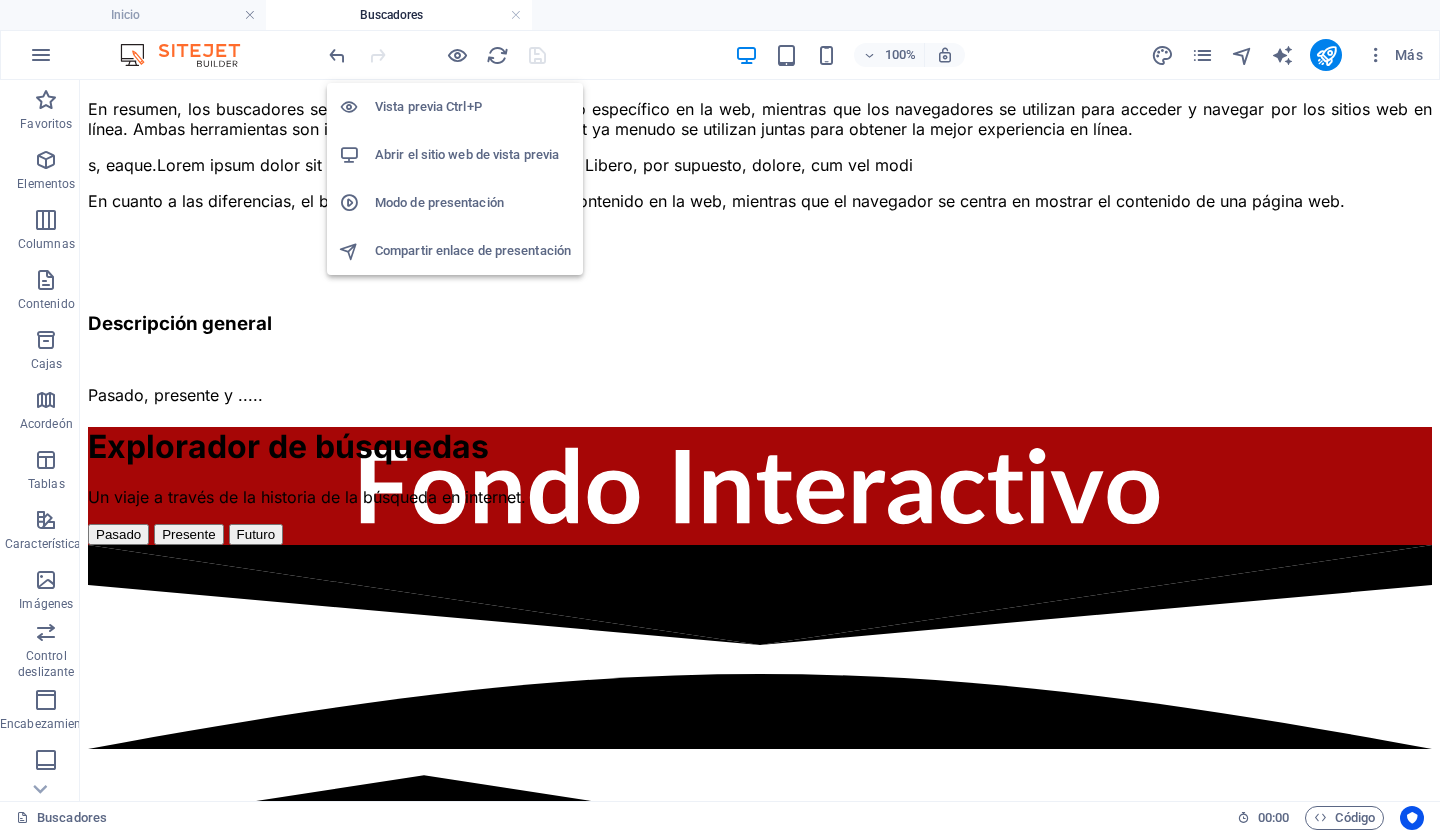 scroll, scrollTop: 510, scrollLeft: 0, axis: vertical 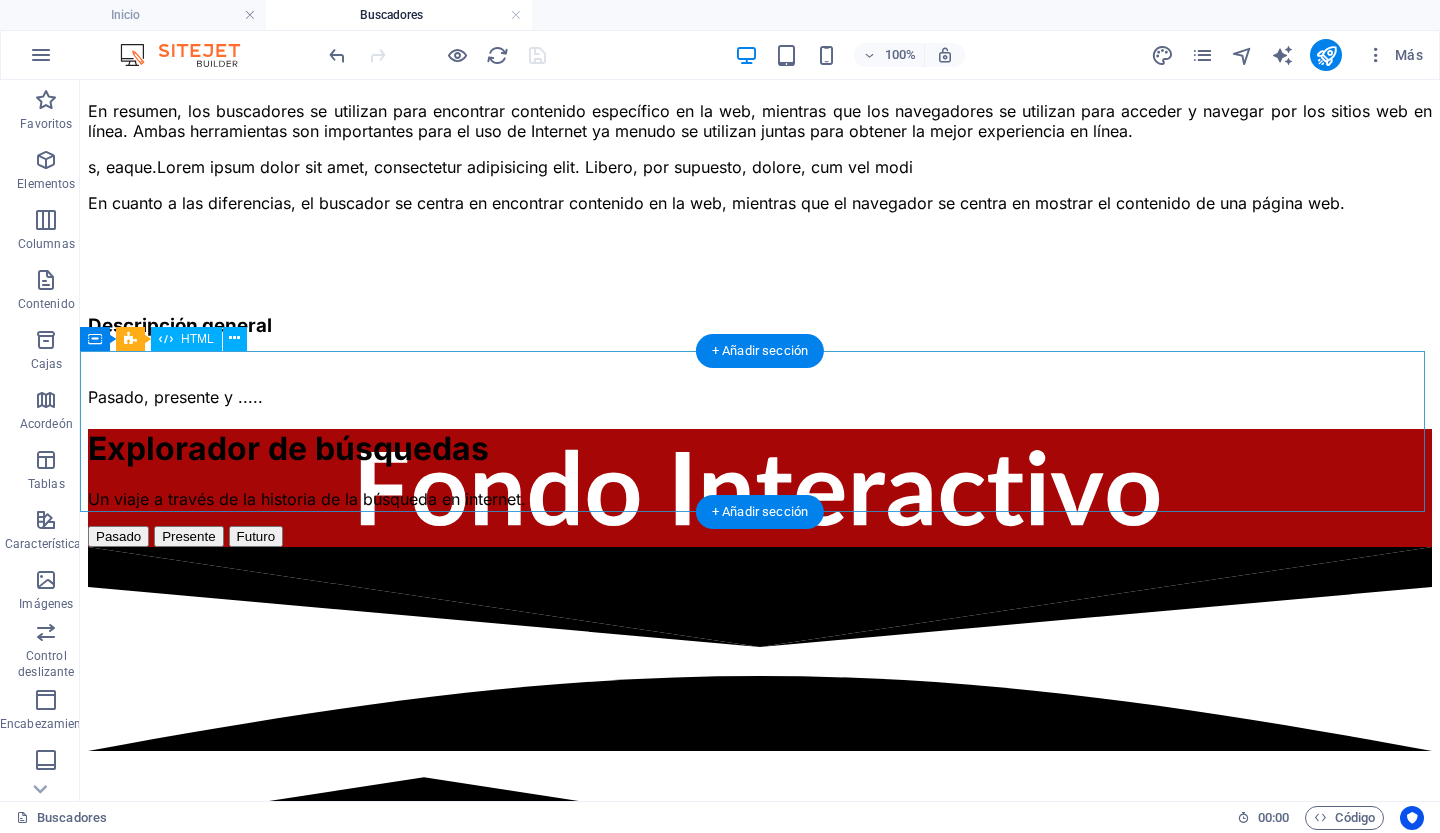 click on "Explorador de Búsquedas
Explorador de búsquedas
Un viaje a través de la historia de la búsqueda en internet.
Pasado
Presente
Futuro" at bounding box center [760, 488] 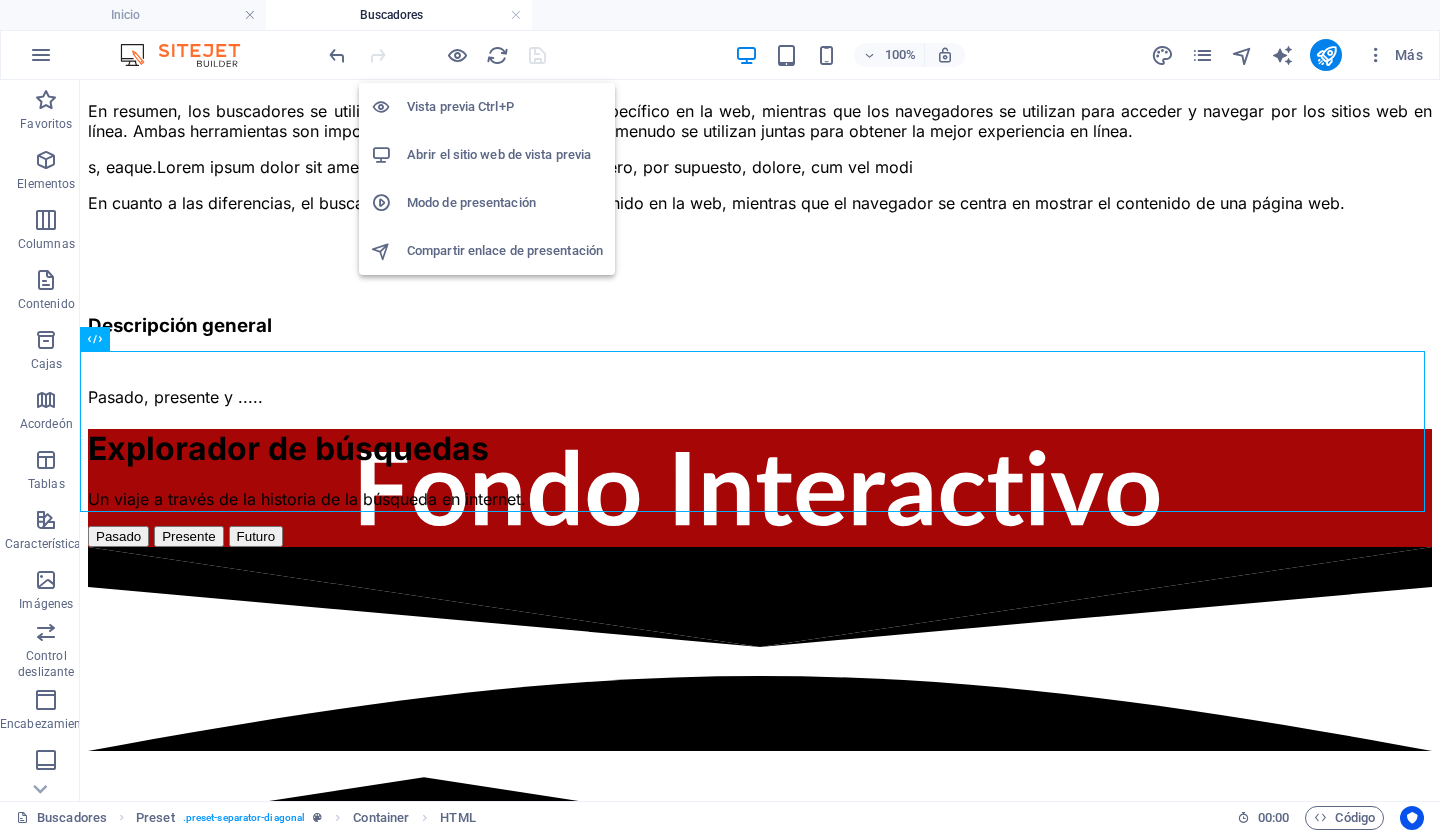 click on "Abrir el sitio web de vista previa" at bounding box center (499, 154) 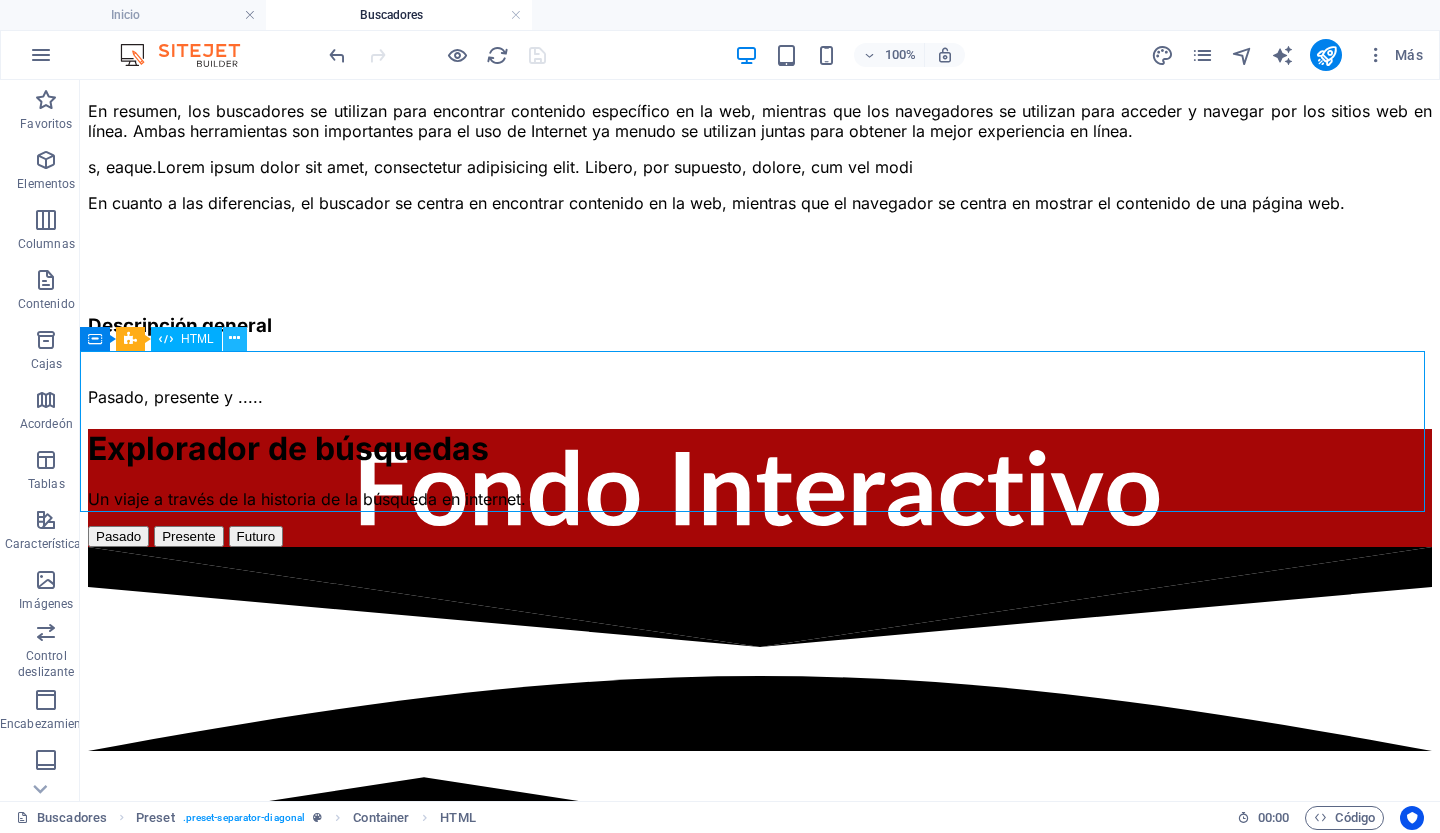 click at bounding box center [234, 338] 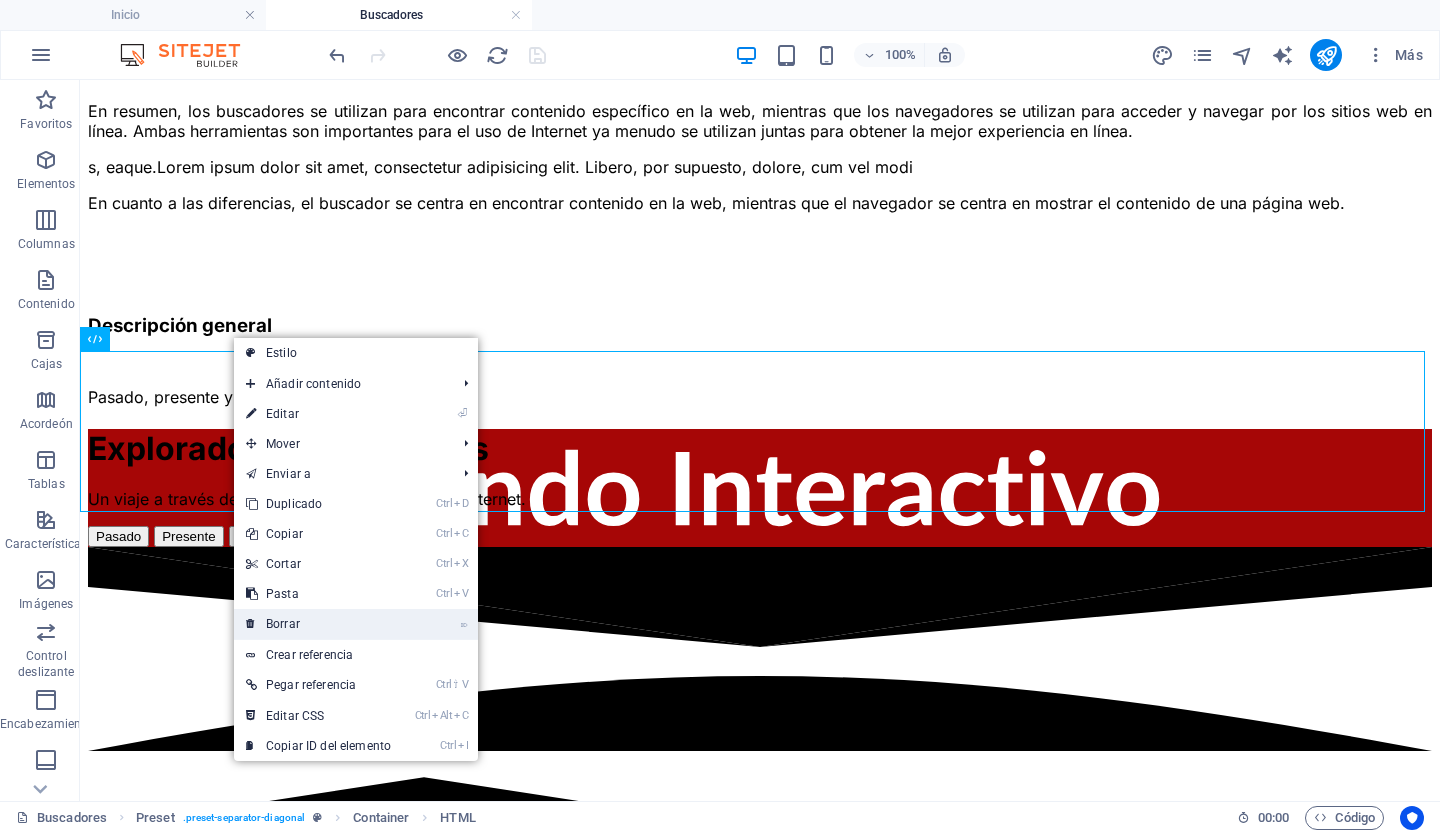 click on "Borrar" at bounding box center (283, 624) 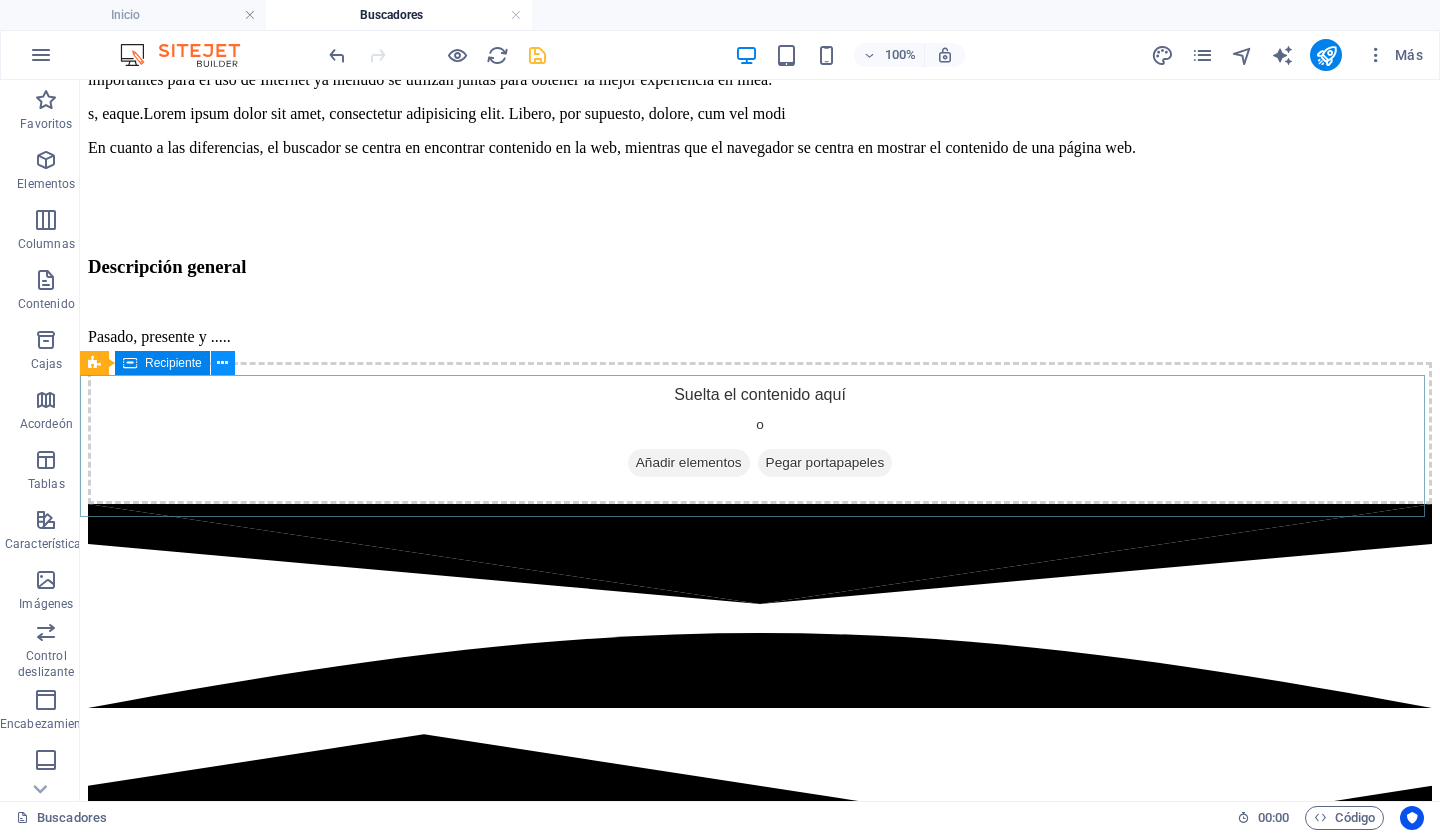 click at bounding box center (222, 363) 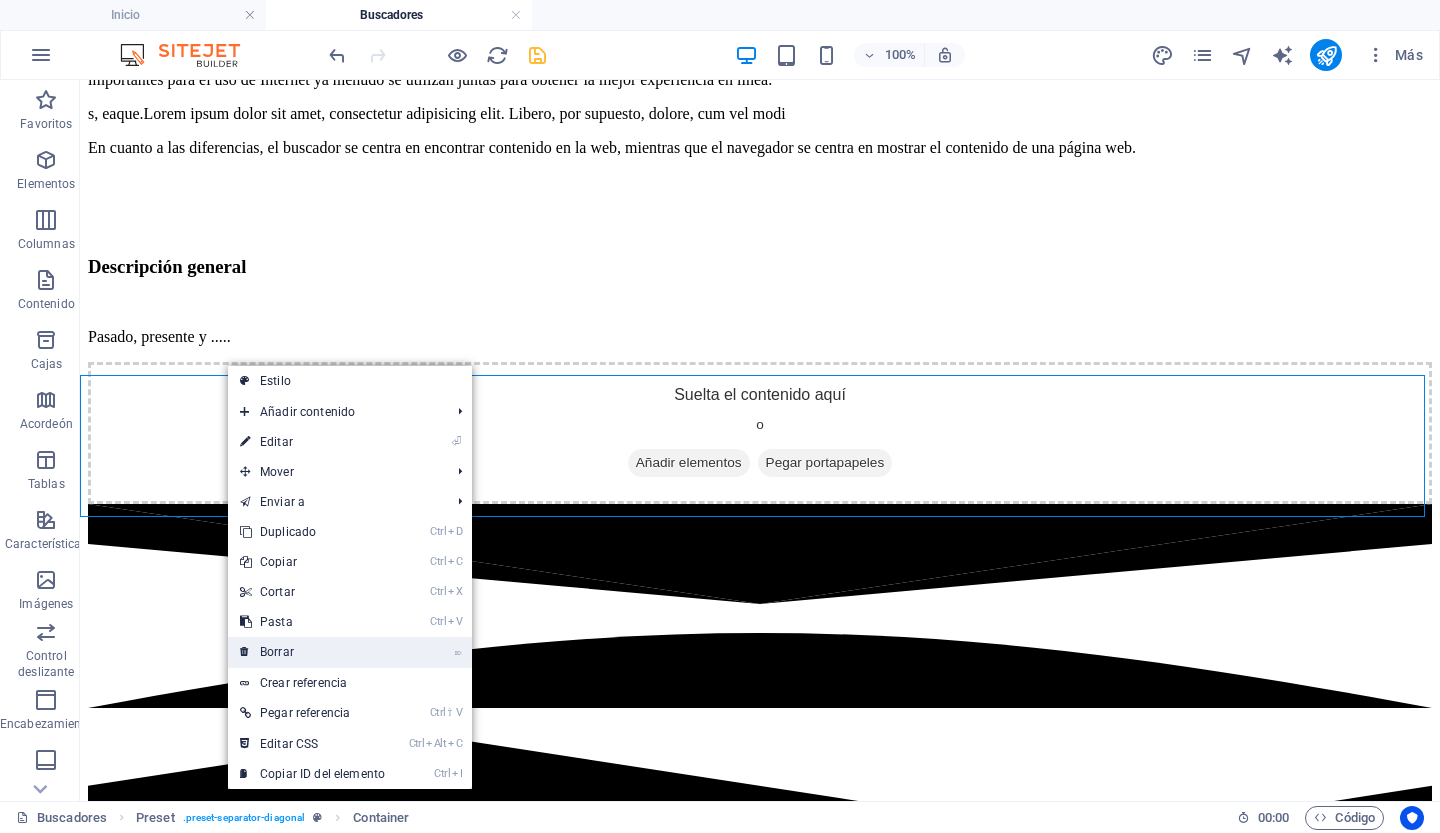 click on "Borrar" at bounding box center [277, 652] 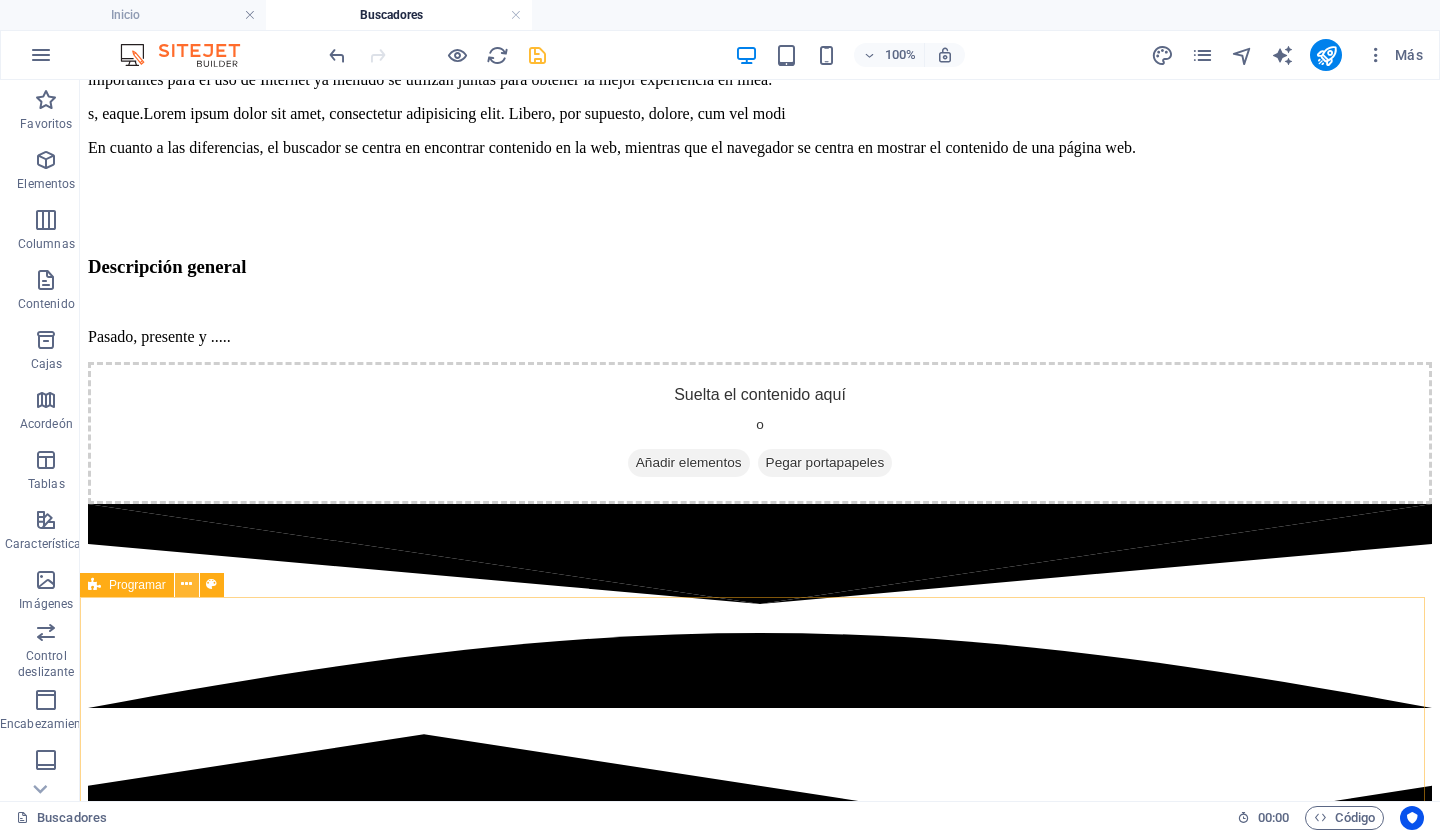 click at bounding box center [186, 584] 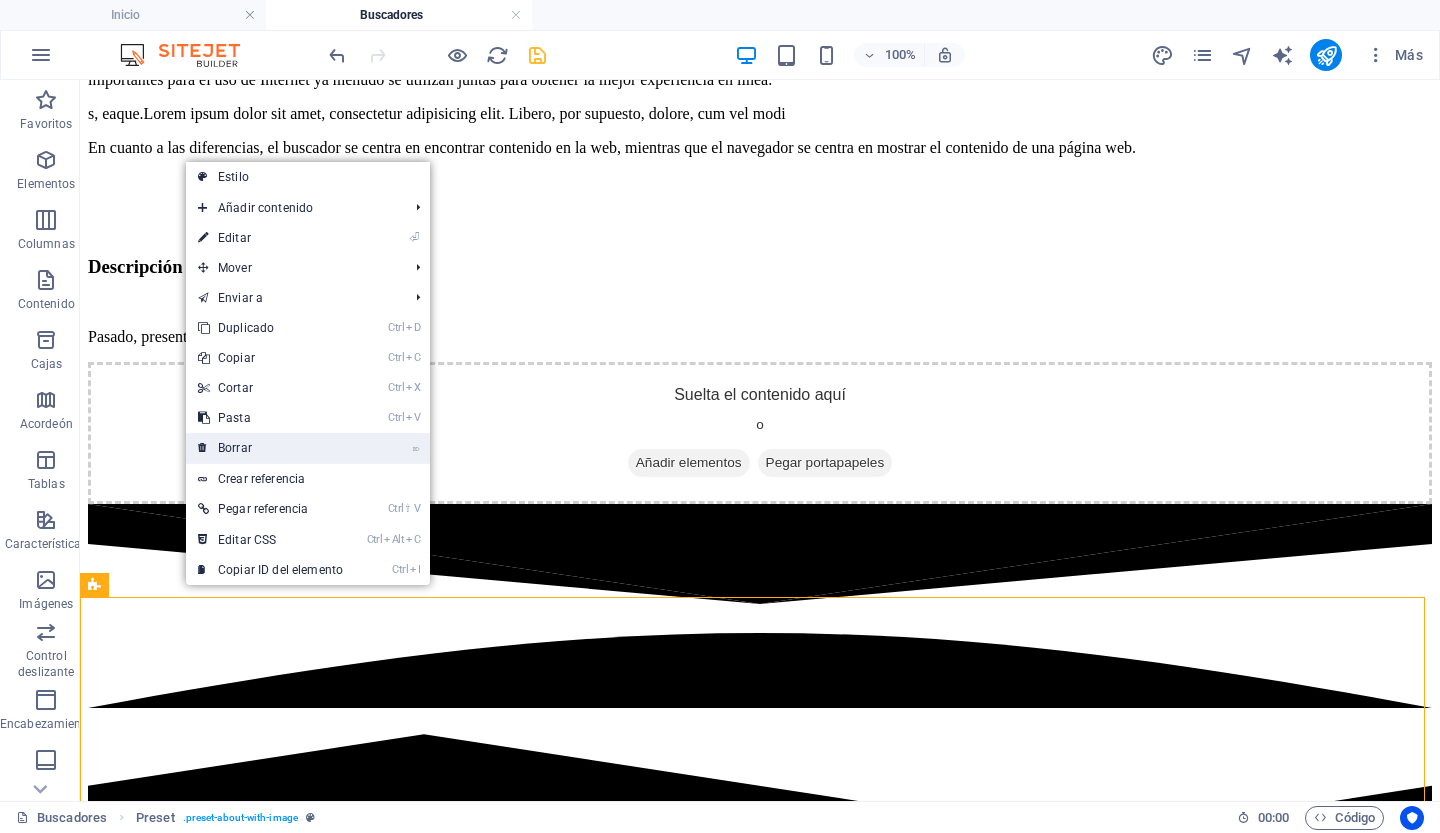 click on "Borrar" at bounding box center (235, 448) 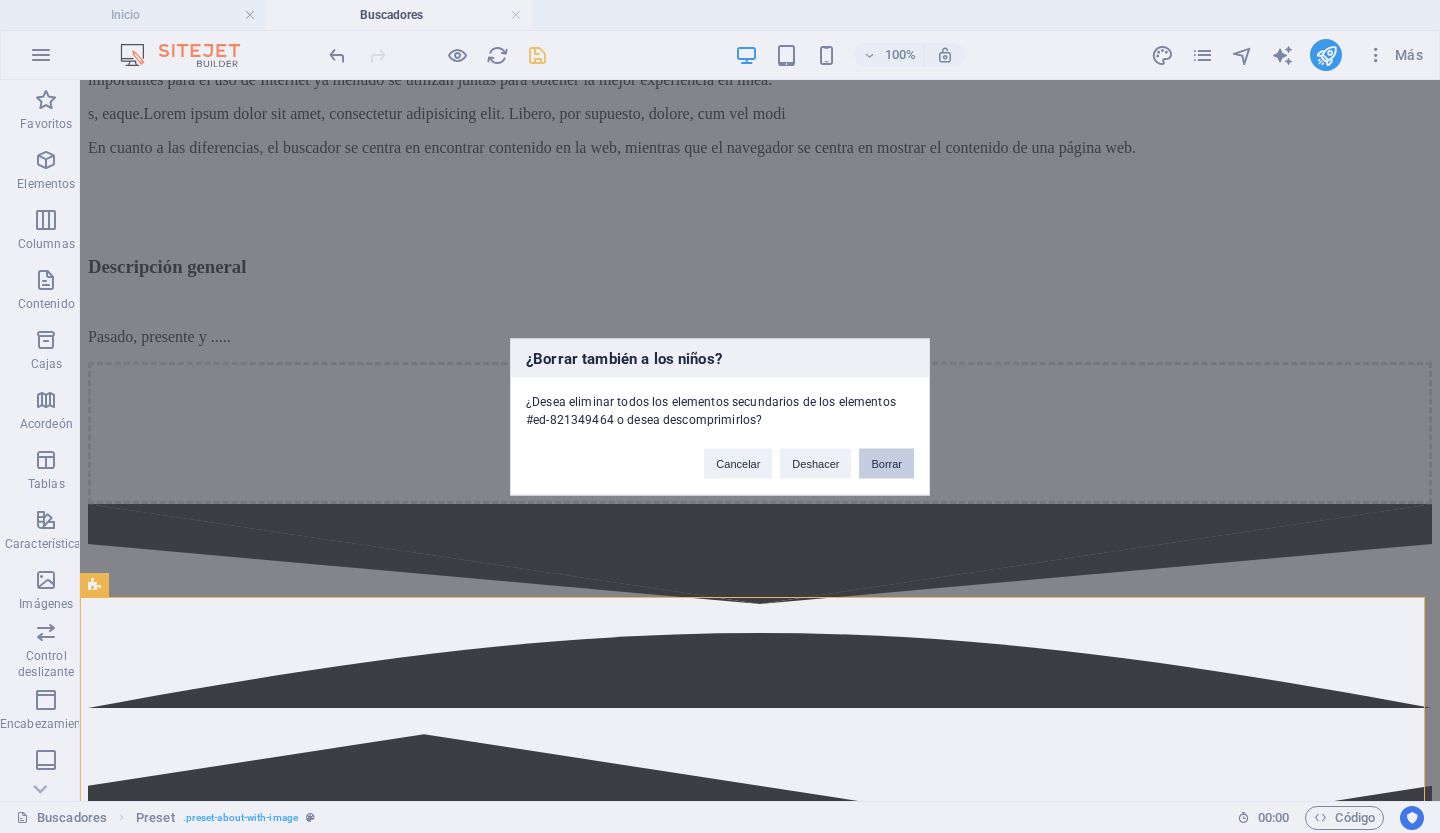 click on "Borrar" at bounding box center [886, 463] 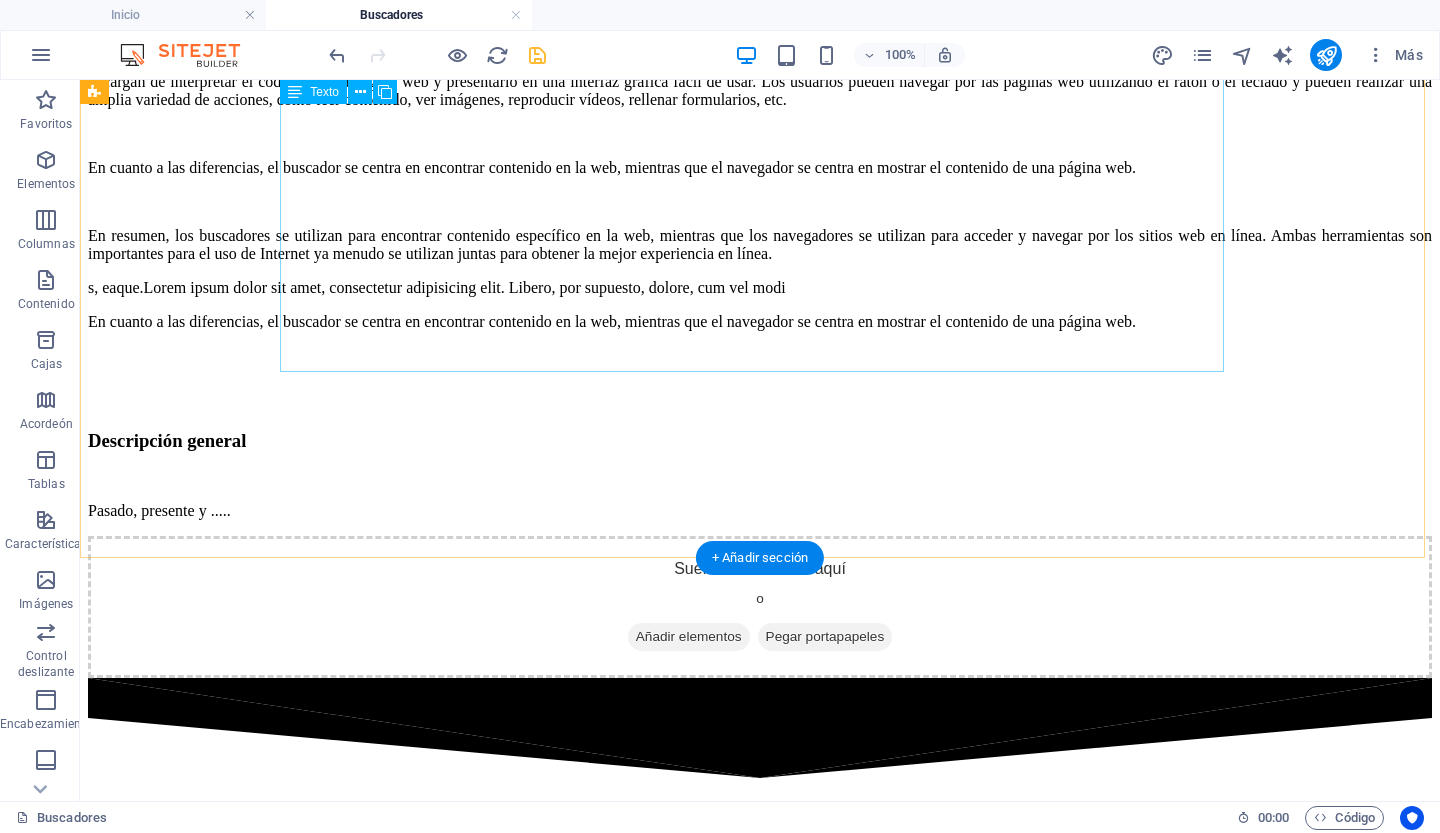 scroll, scrollTop: 328, scrollLeft: 0, axis: vertical 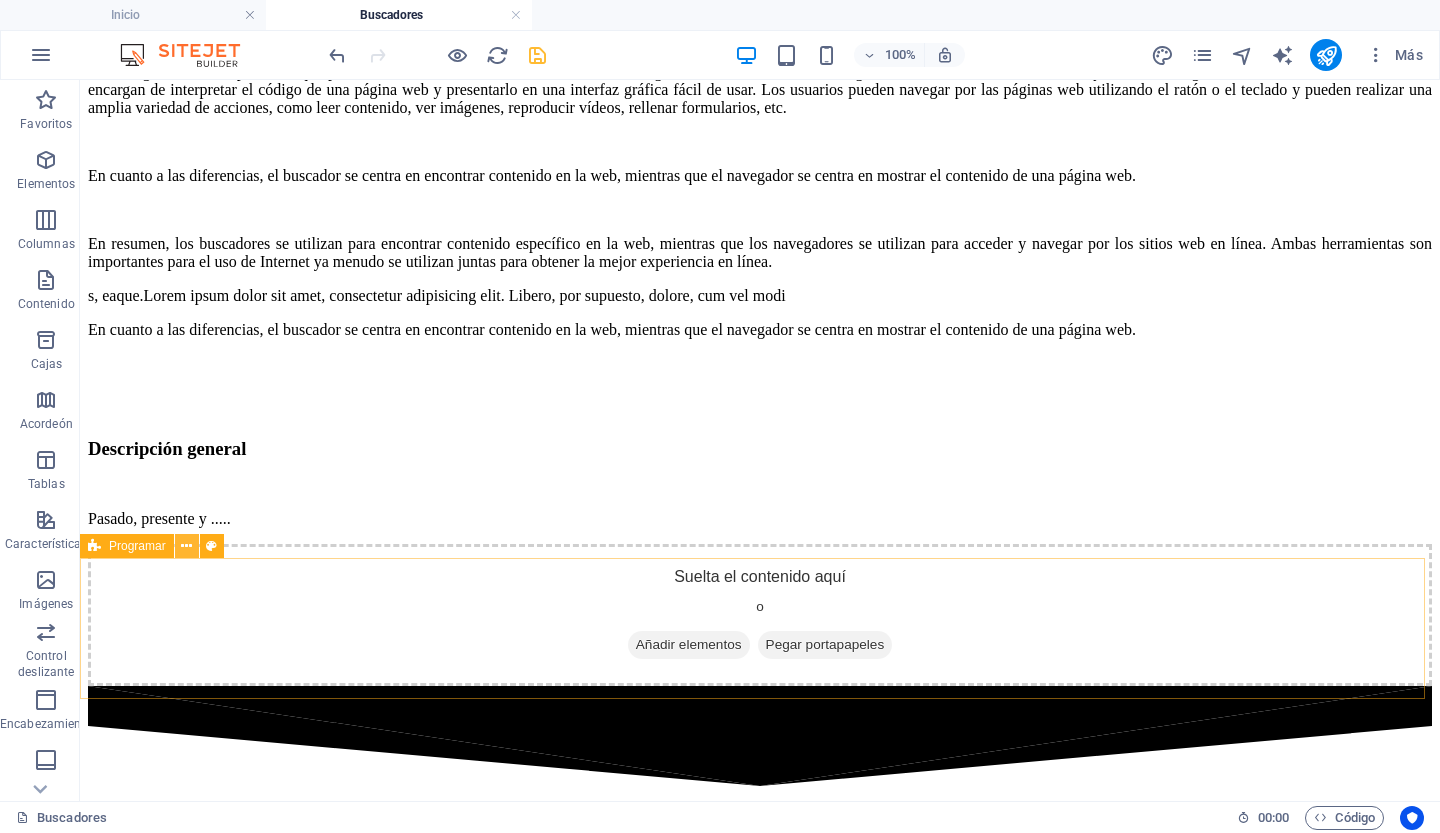 click at bounding box center [186, 546] 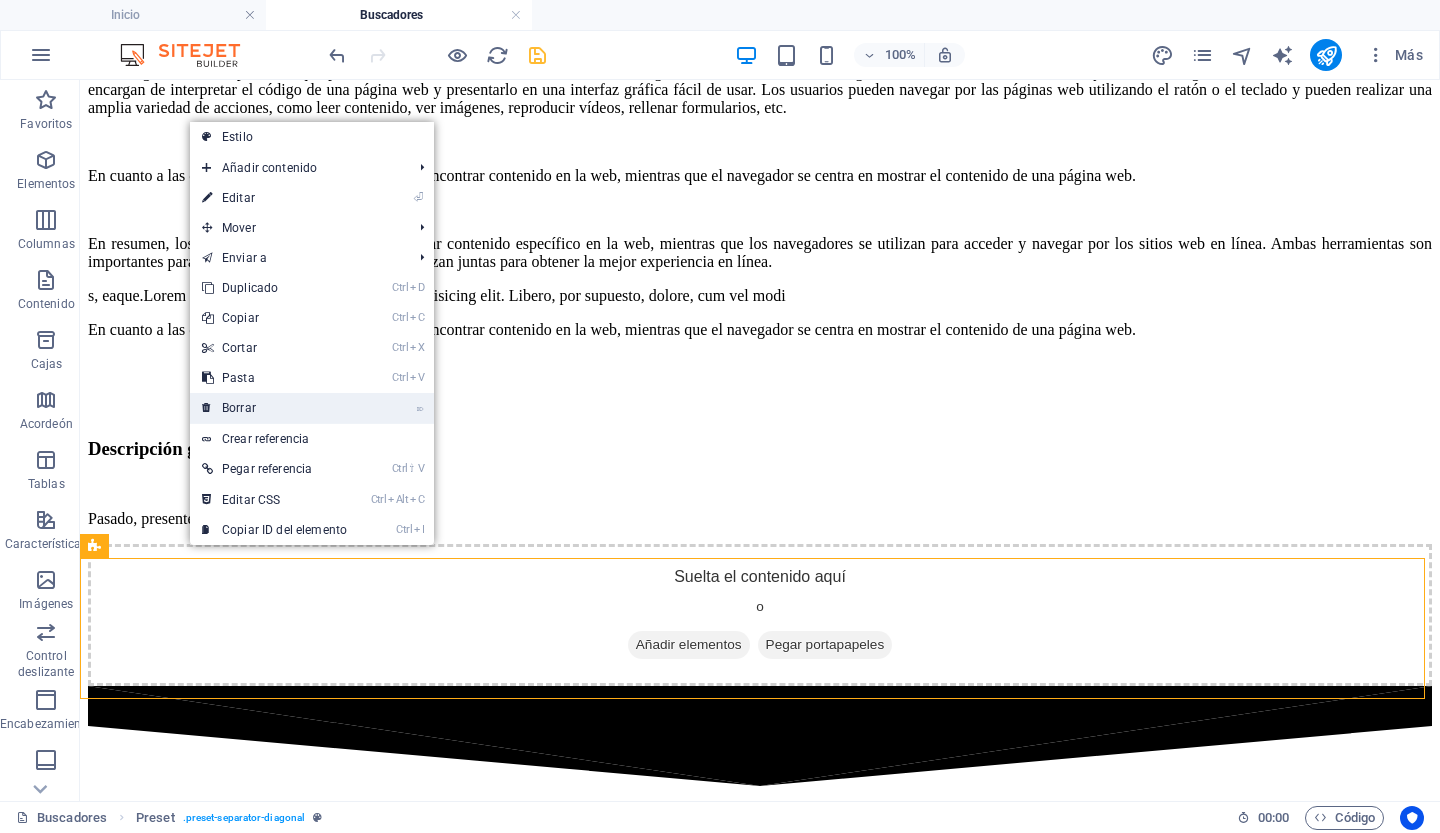 click on "Borrar" at bounding box center (239, 408) 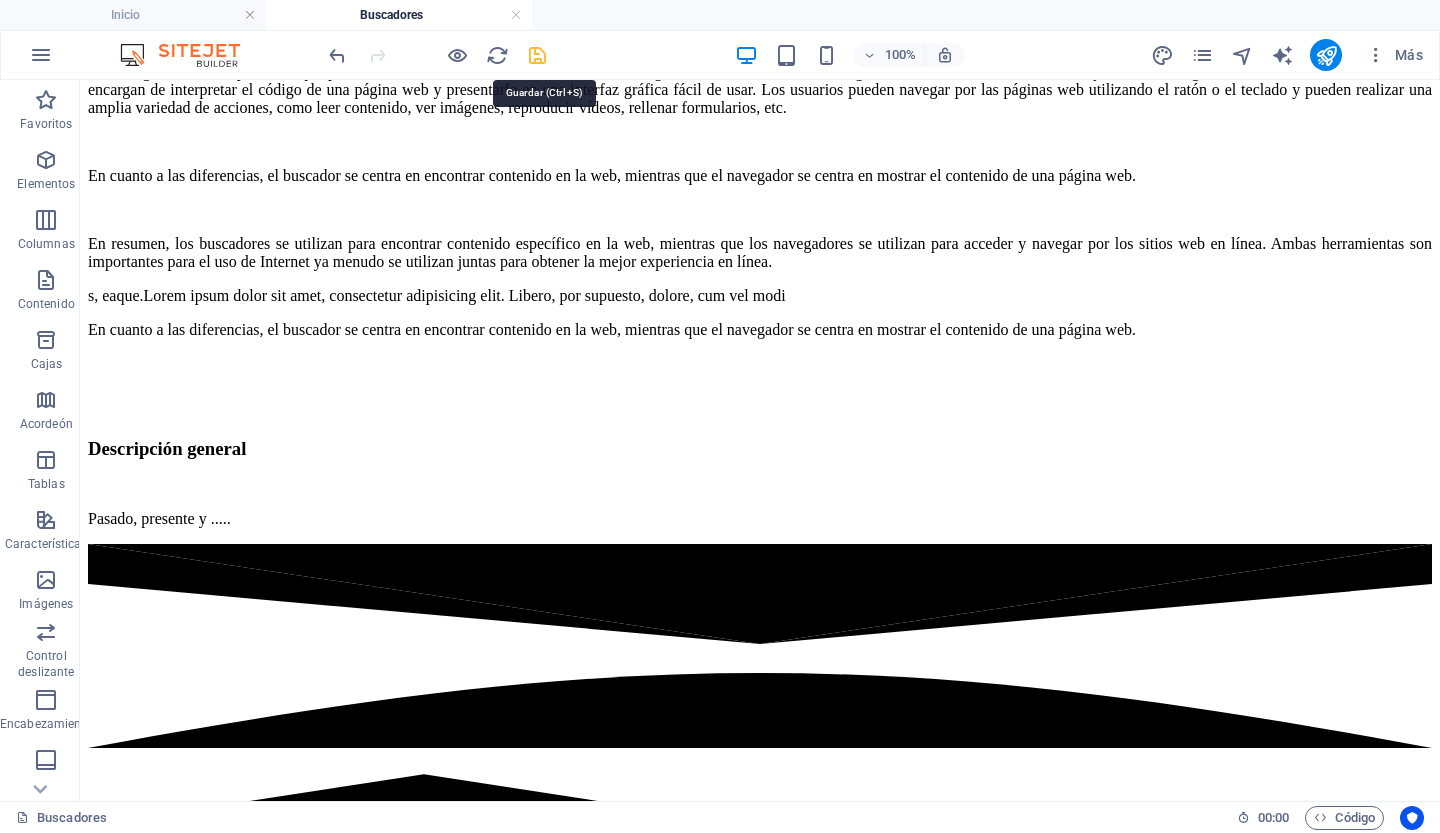 click at bounding box center [537, 55] 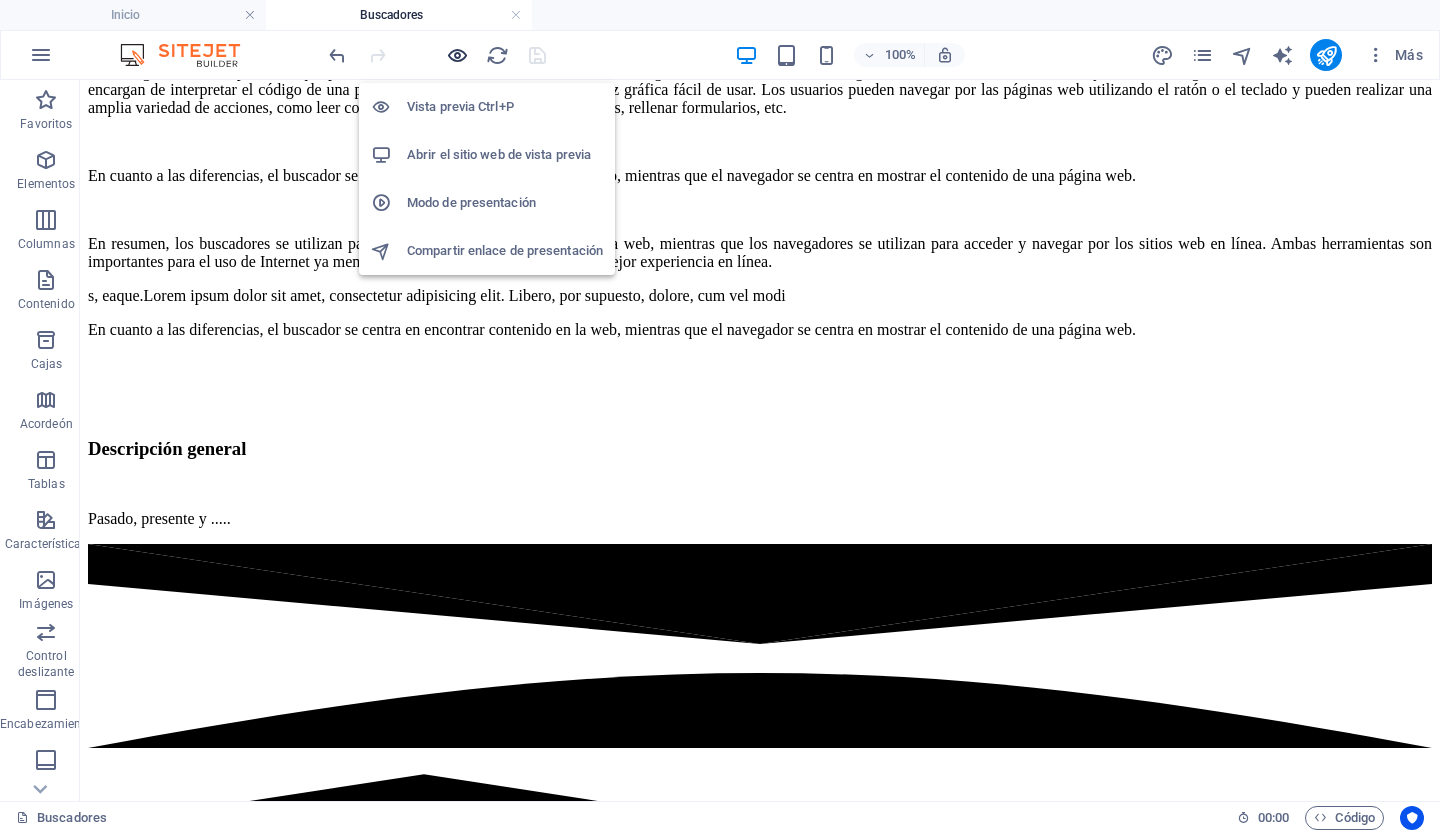 click at bounding box center [457, 55] 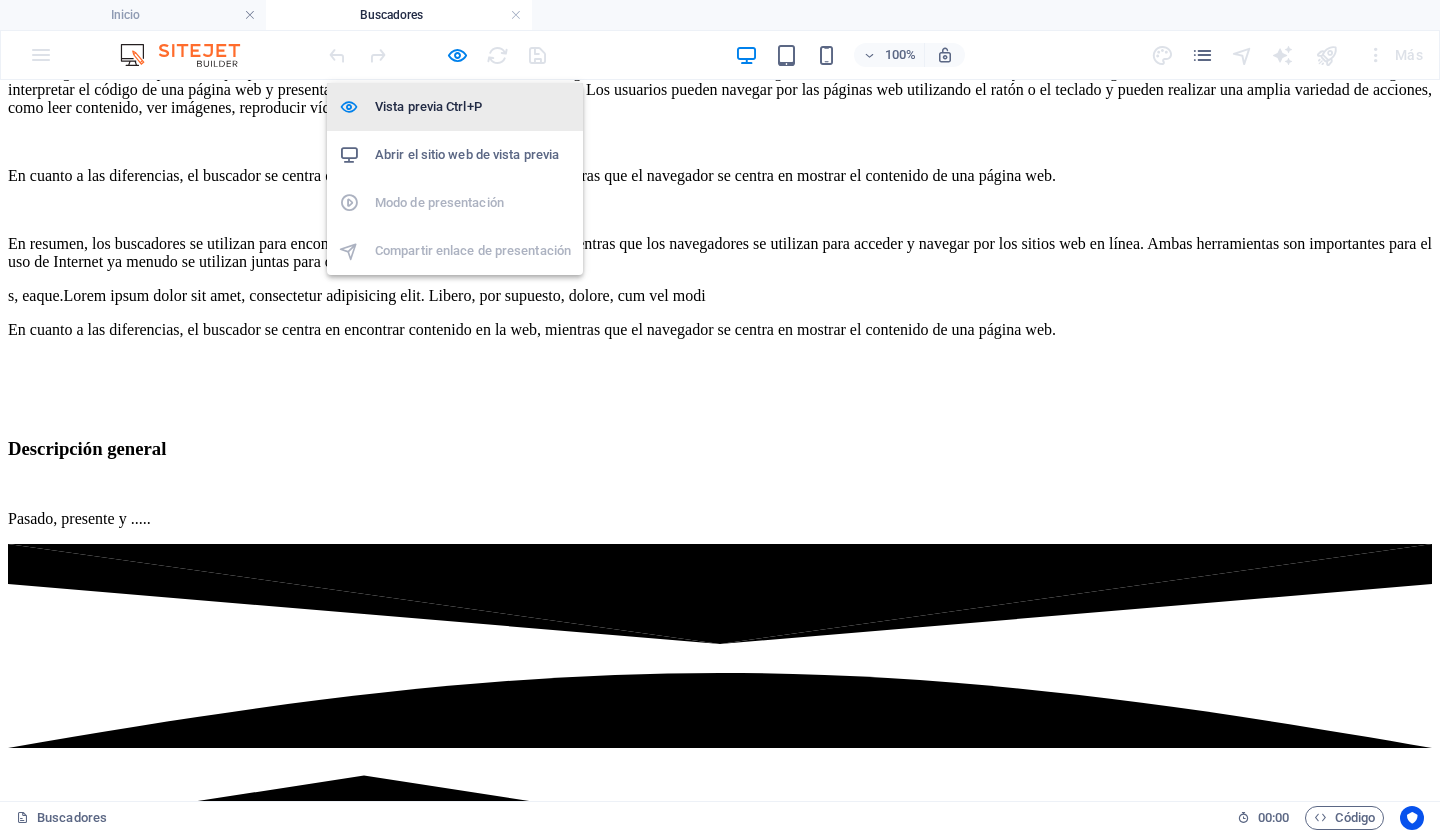 click on "Vista previa Ctrl+P" at bounding box center (428, 106) 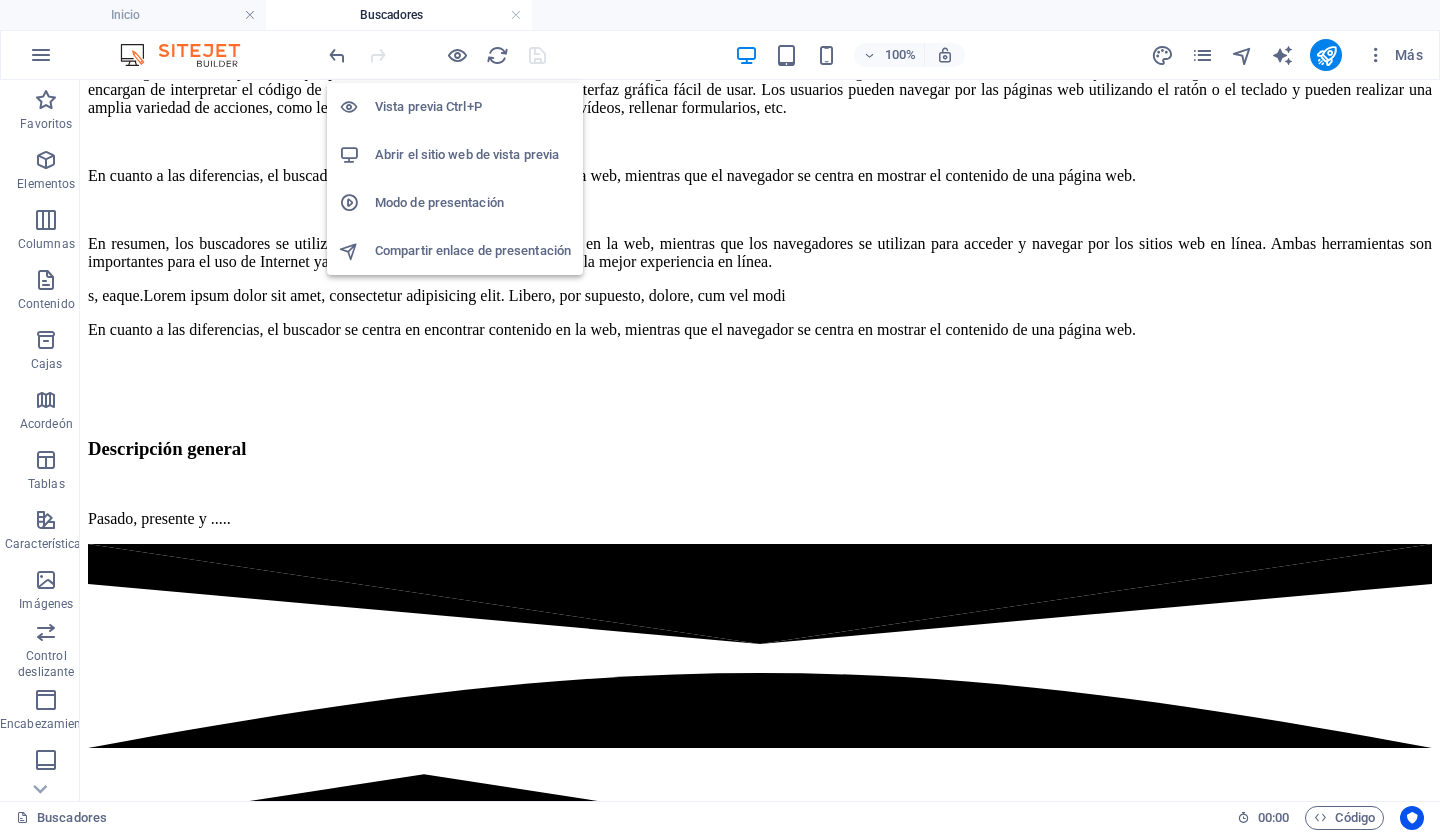 click on "Abrir el sitio web de vista previa" at bounding box center (467, 154) 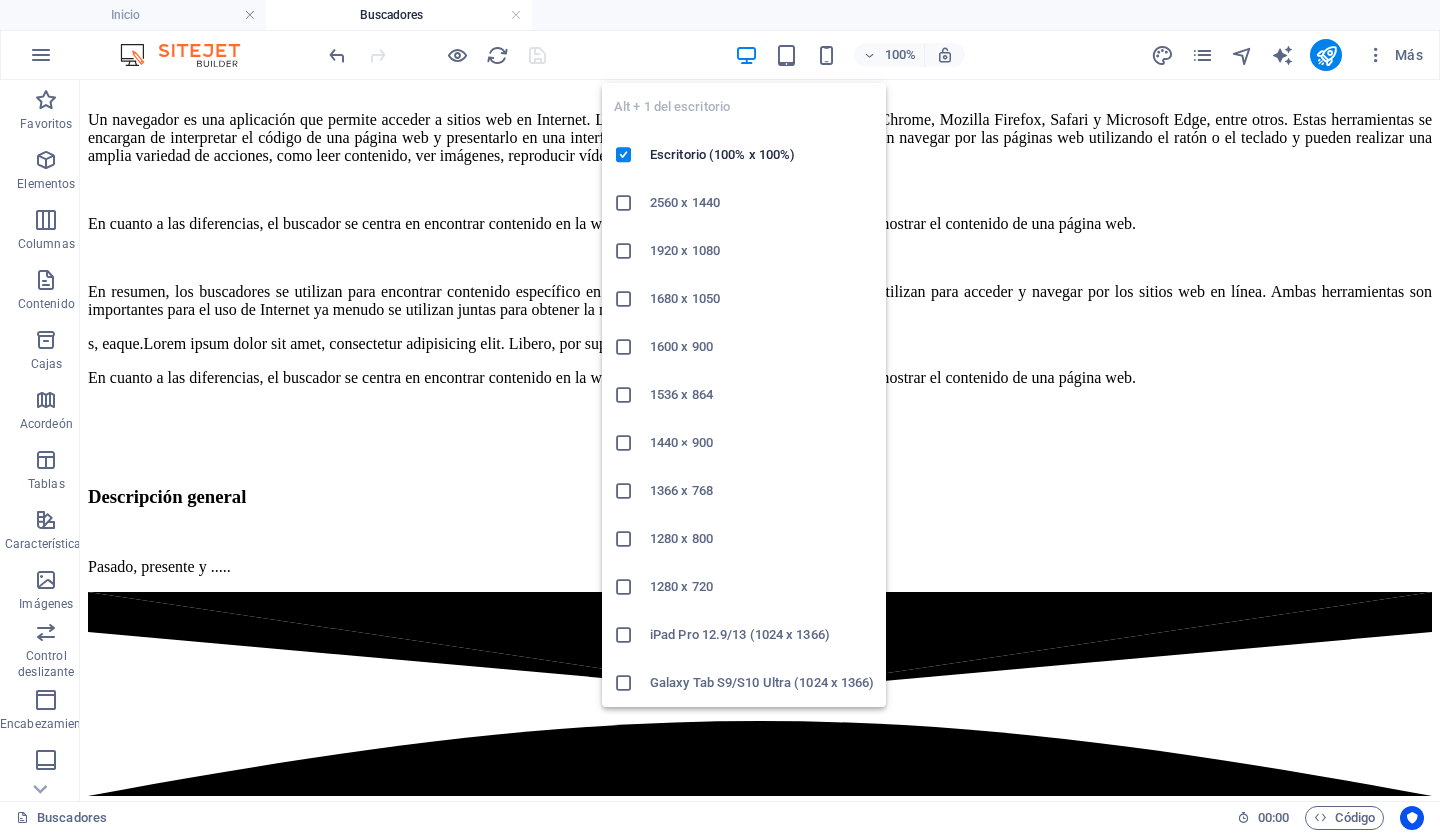 scroll, scrollTop: 229, scrollLeft: 0, axis: vertical 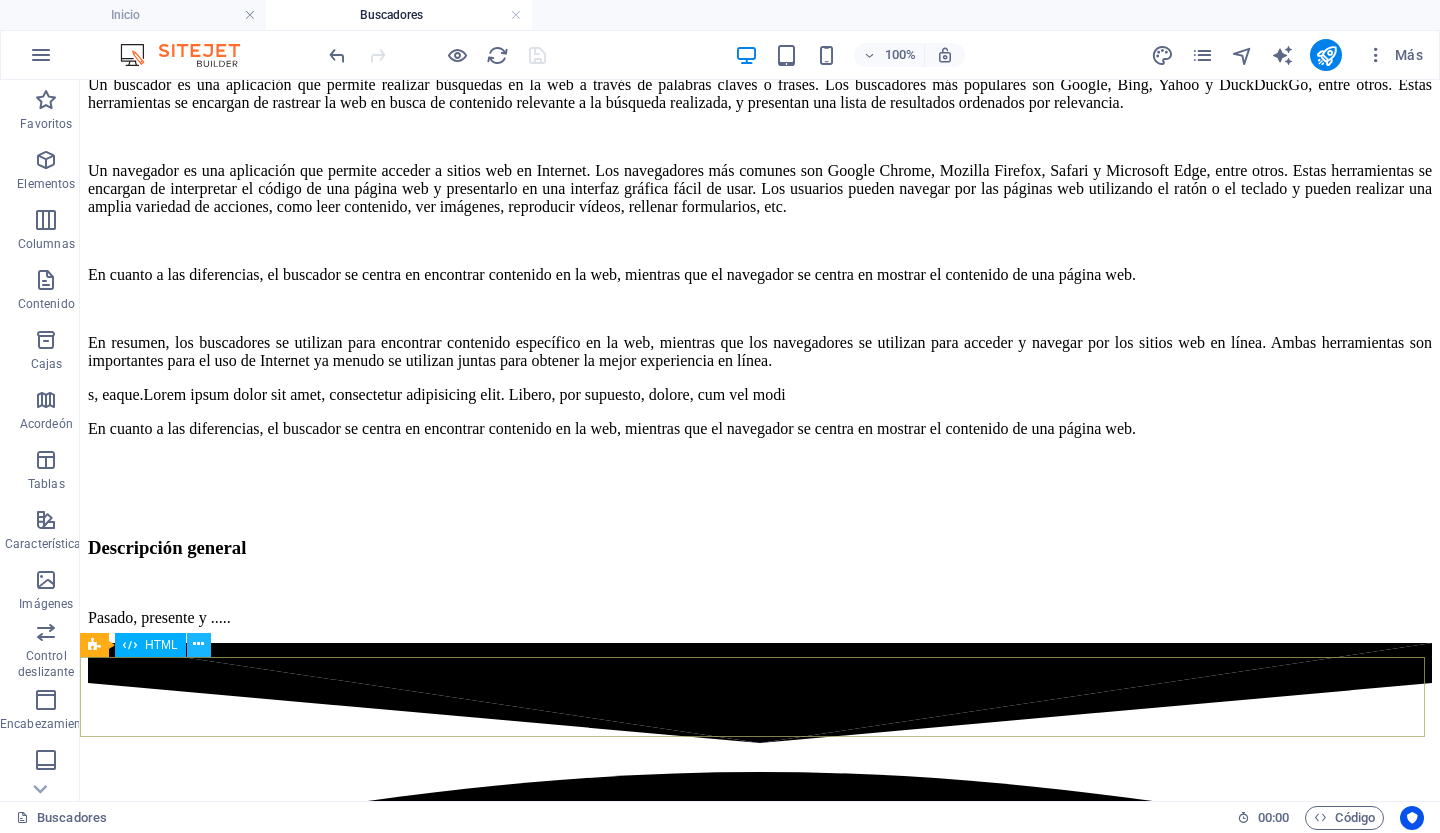 click at bounding box center (198, 644) 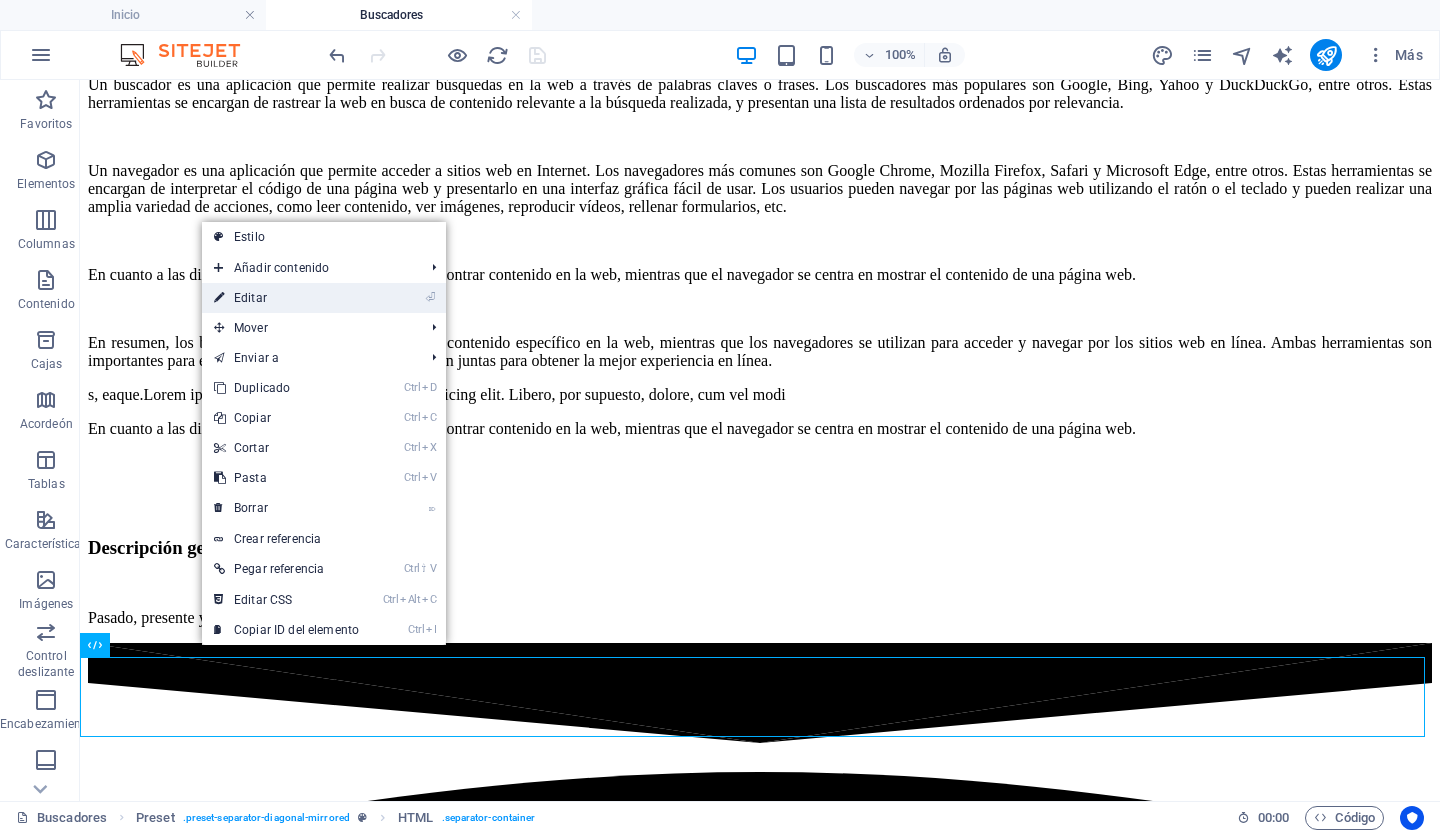 click on "⏎ Editar" at bounding box center [286, 298] 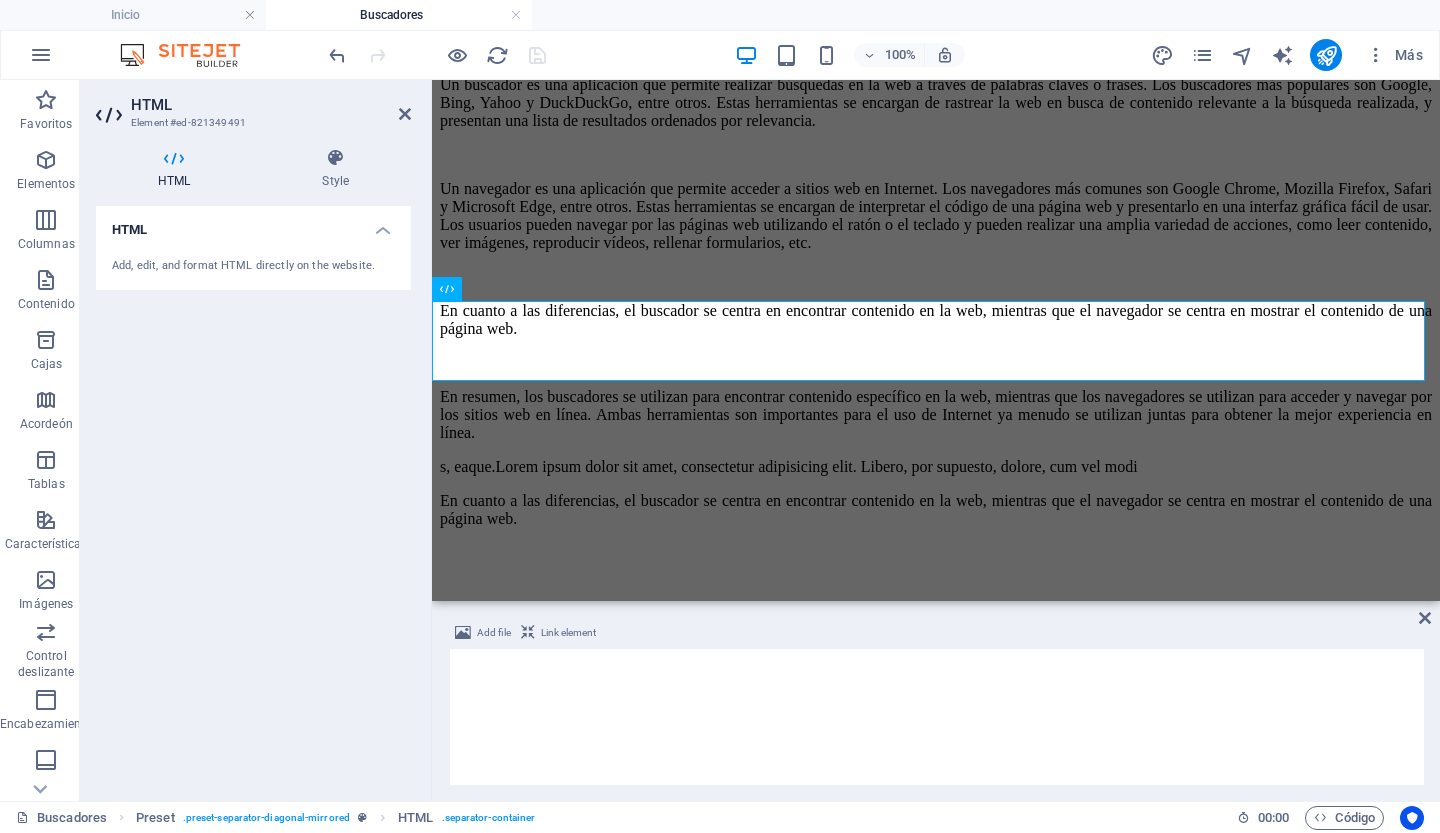 scroll, scrollTop: 585, scrollLeft: 0, axis: vertical 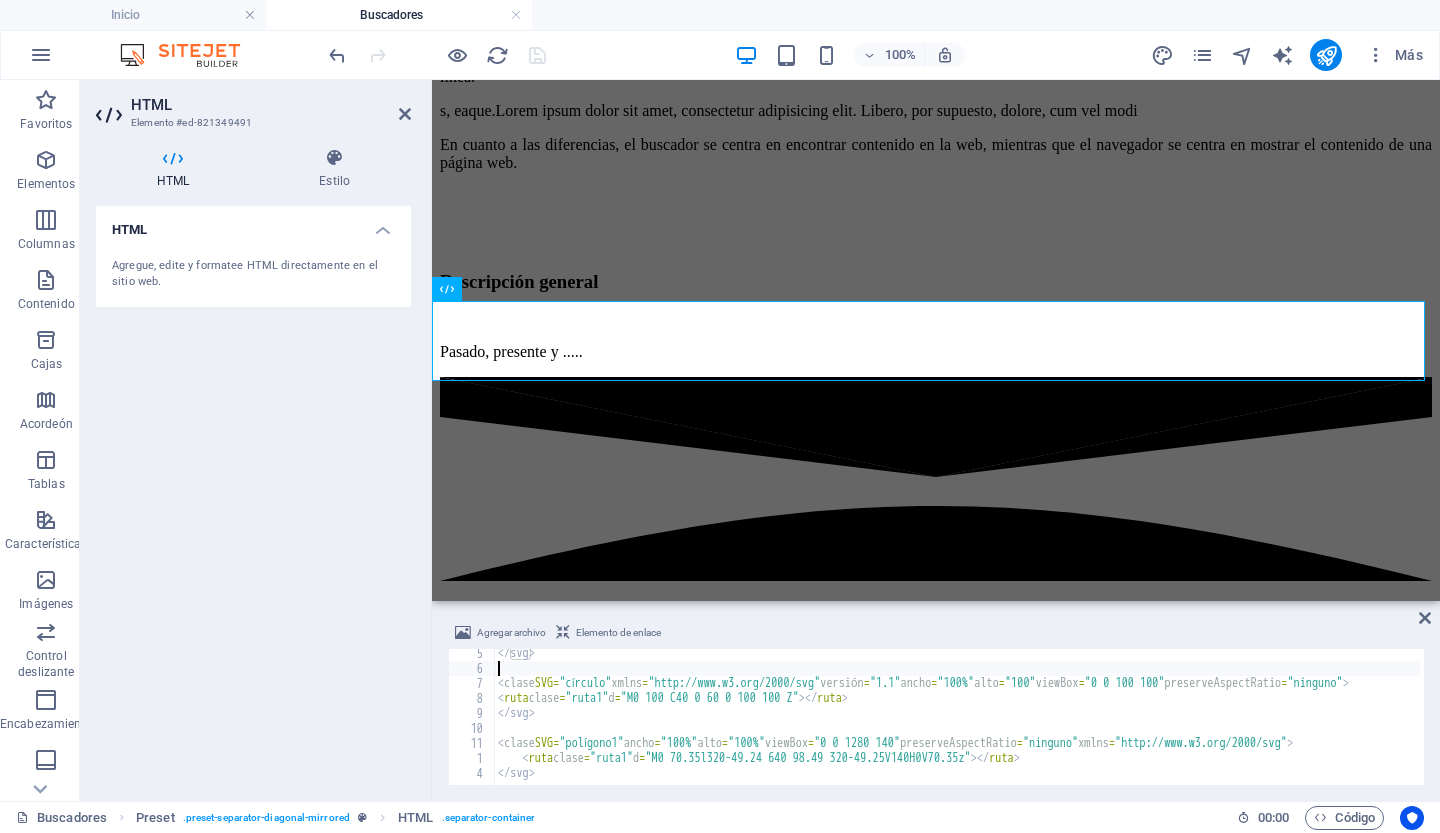 click on "</svg> ​ ​   <  clase  SVG  =  "círculo"  xmlns  =  "http://www.w3.org/2000/svg"  versión  =  "1.1"  ancho  =  "100%"  alto  =  "100"  viewBox  =  "0 0 100 100"  preserveAspectRatio  =  "ninguno"  >               <  ruta  clase  =  "ruta1"  d  =  "M0 100 C40 0 60 0 100 100 Z"  >  </  ruta  >     </svg> ​ ​ <  clase  SVG  =  "polígono1"  ancho  =  "100%"  alto  =  "100%"  viewBox  =  "0 0 1280 140"  preserveAspectRatio  =  "ninguno"  xmlns  =  "http://www.w3.org/2000/svg"  >                  <  ruta  clase  =  "ruta1"  d  =  "M0 70.35l320-49.24 640 98.49 320-49.25V140H0V70.35z"  >  </  ruta  >     </svg> ​ ​" at bounding box center (1013, 727) 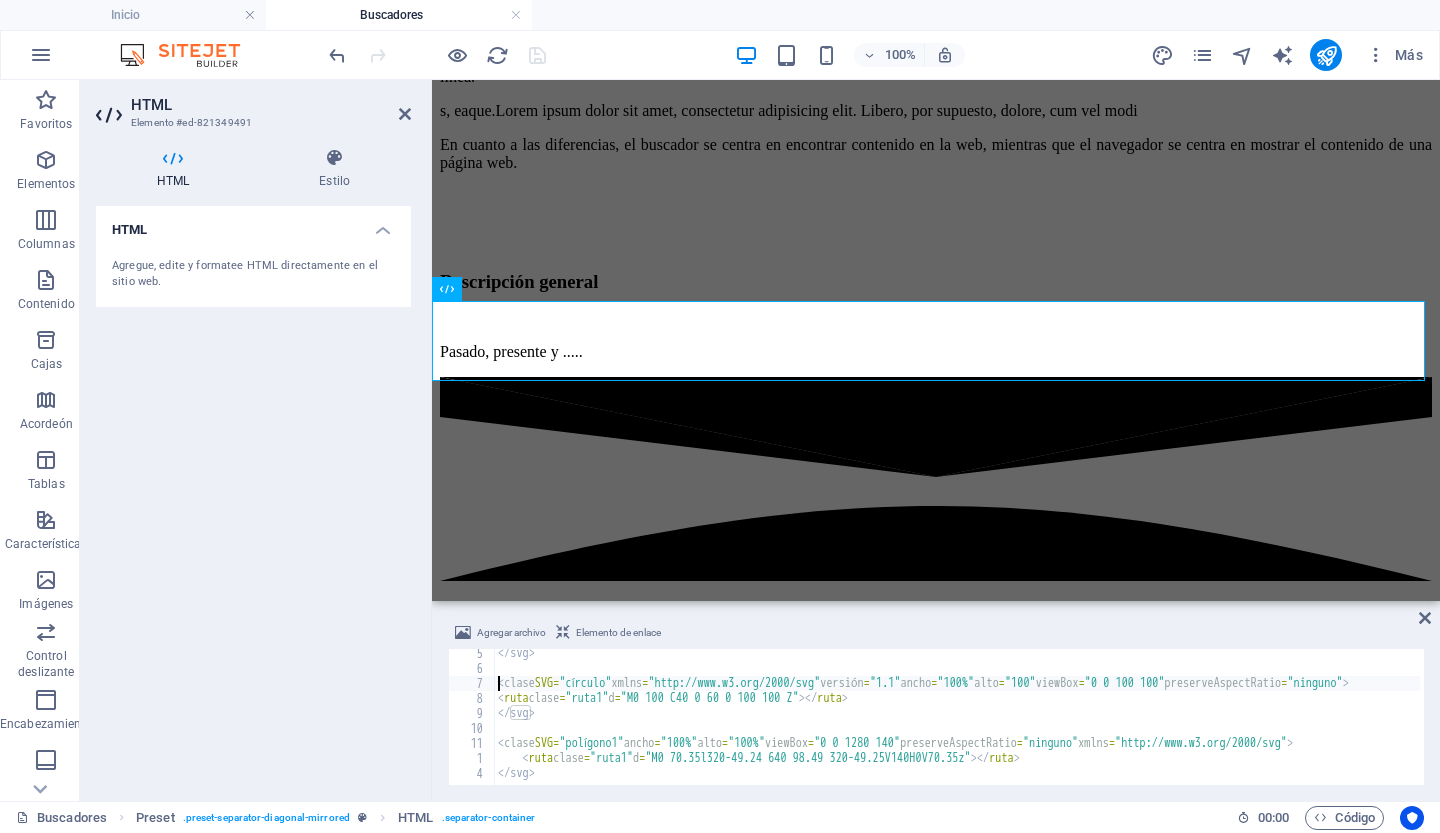 type on "</svg>" 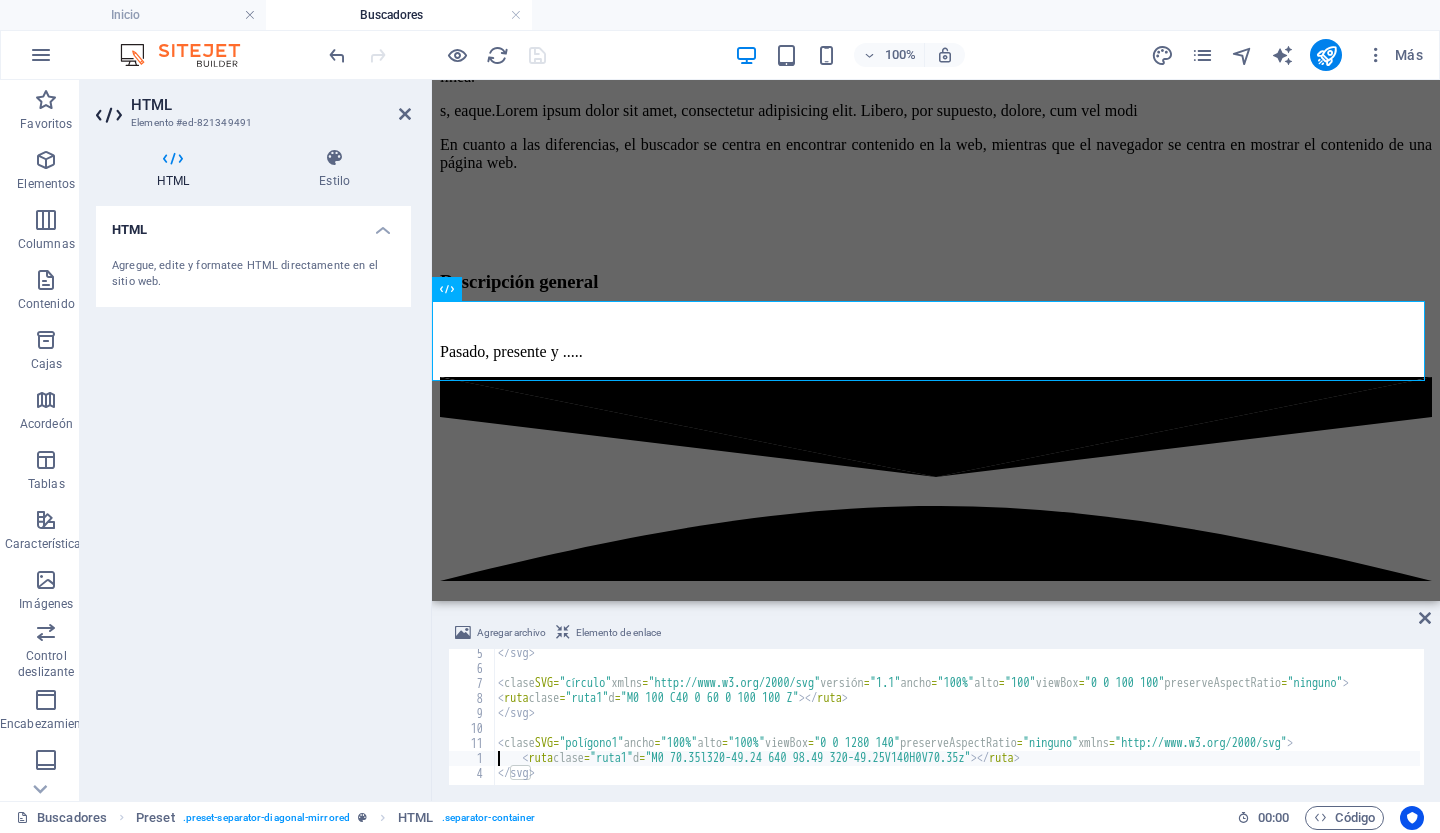 type on "</svg>" 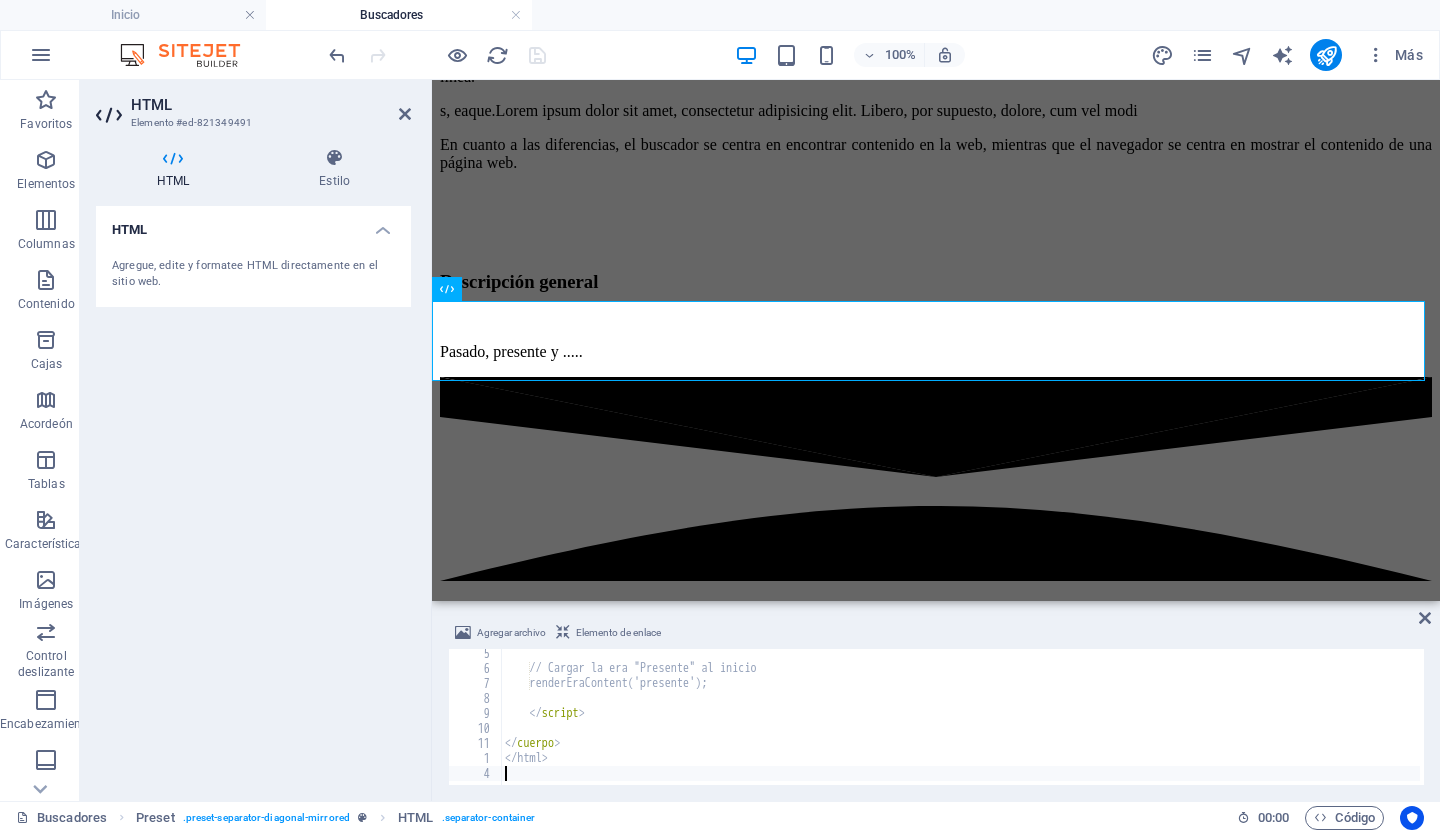 scroll, scrollTop: 2778, scrollLeft: 0, axis: vertical 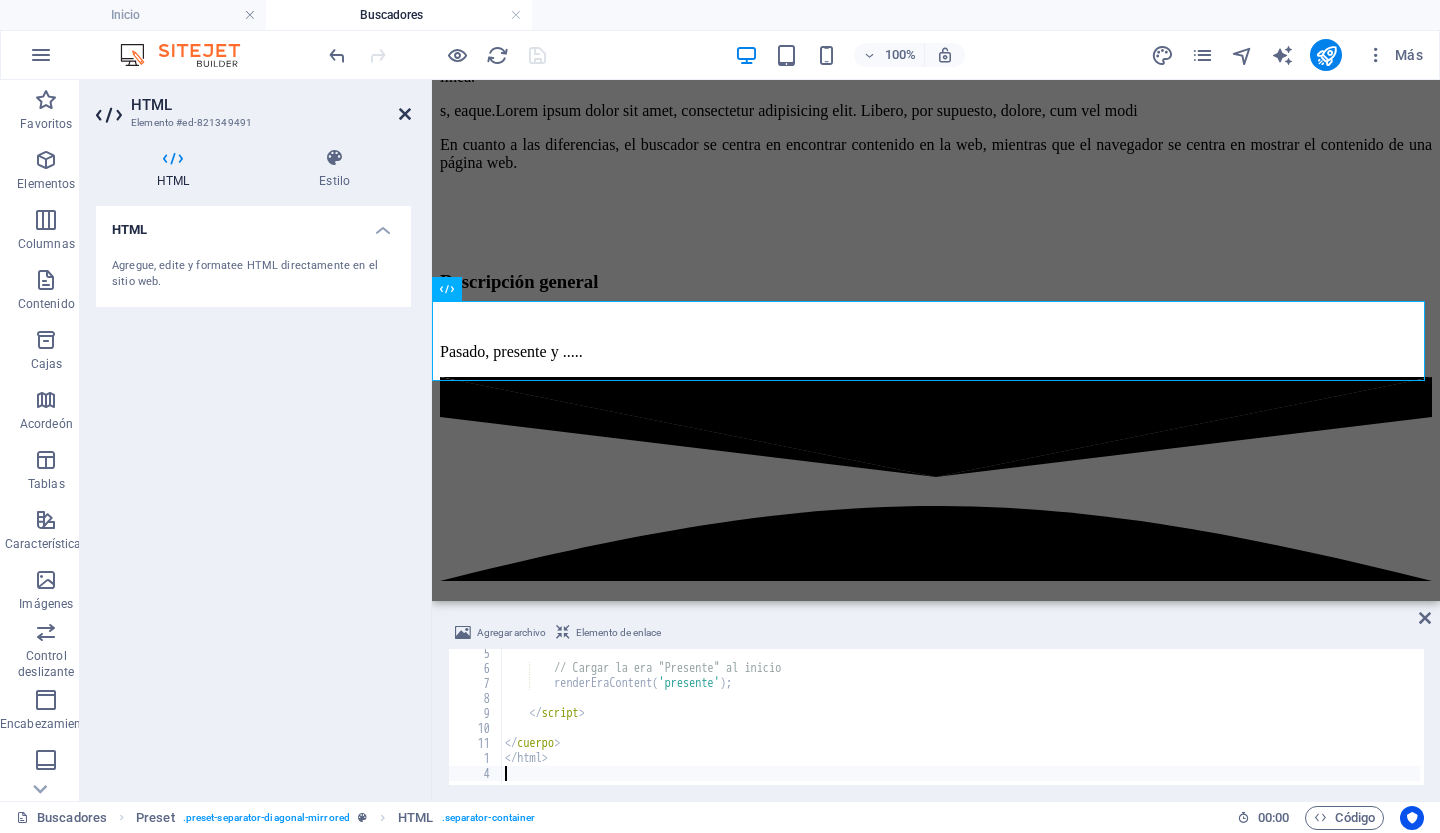 type 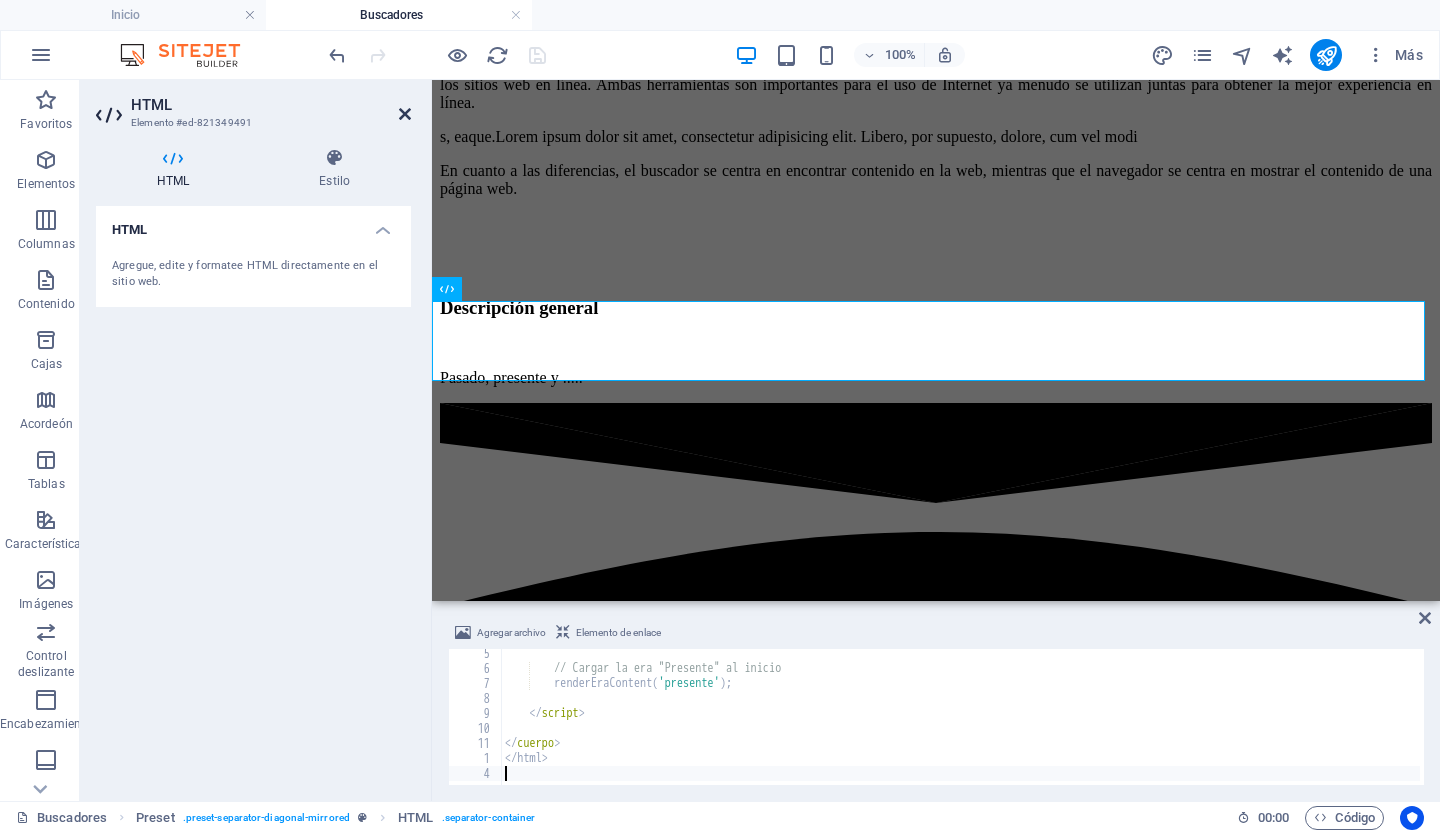 click at bounding box center [405, 114] 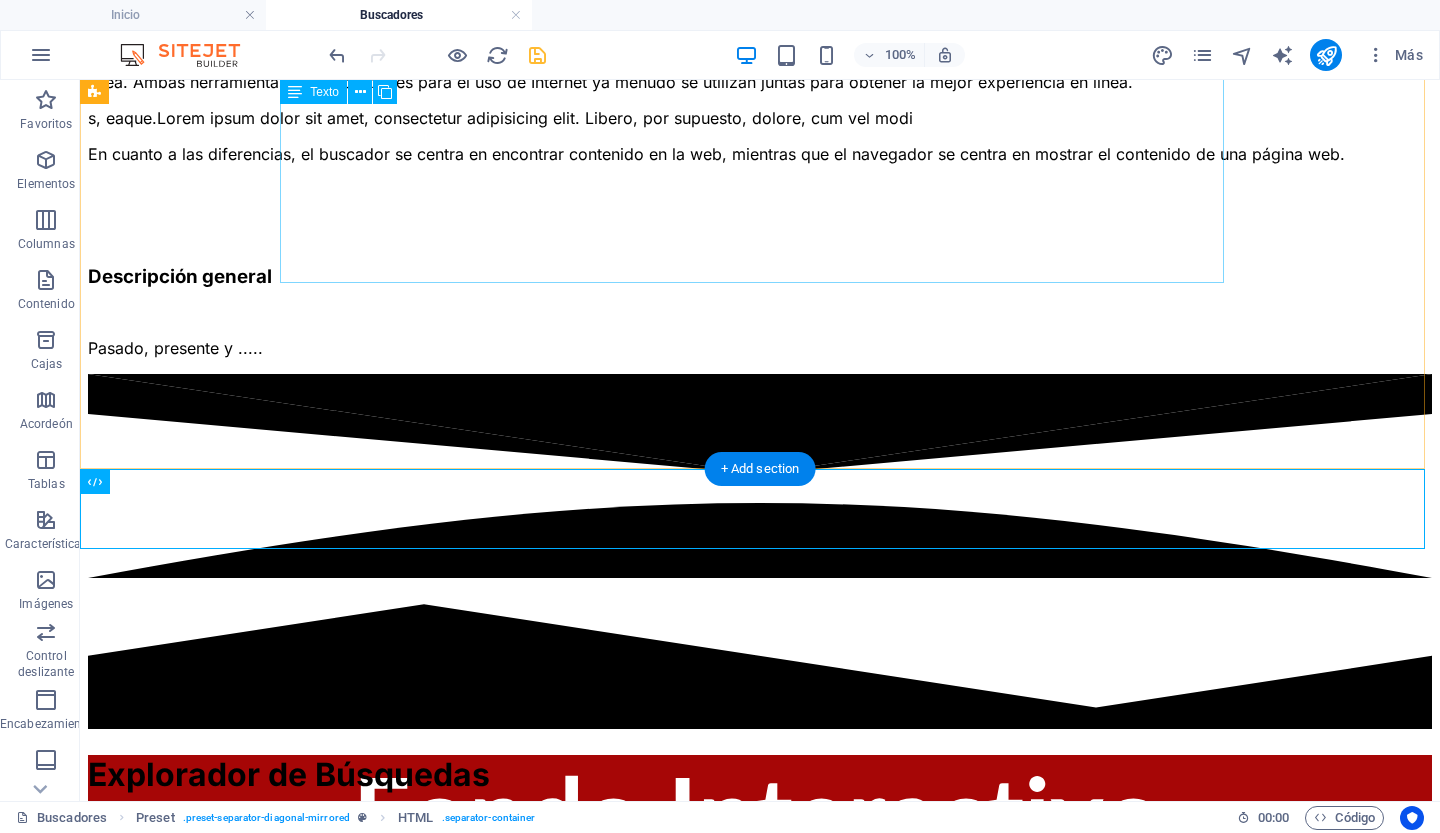 scroll, scrollTop: 392, scrollLeft: 0, axis: vertical 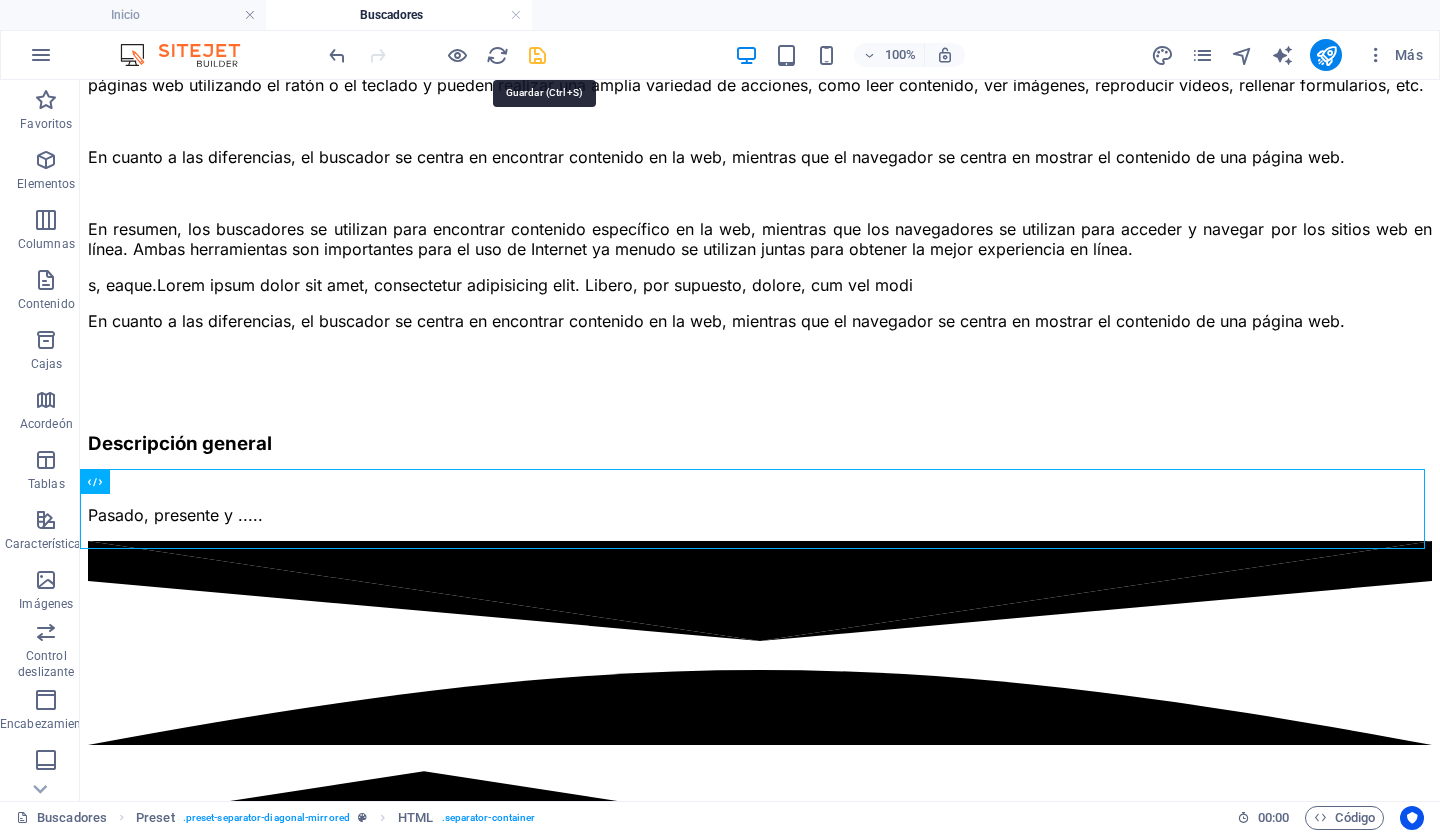 click at bounding box center (537, 55) 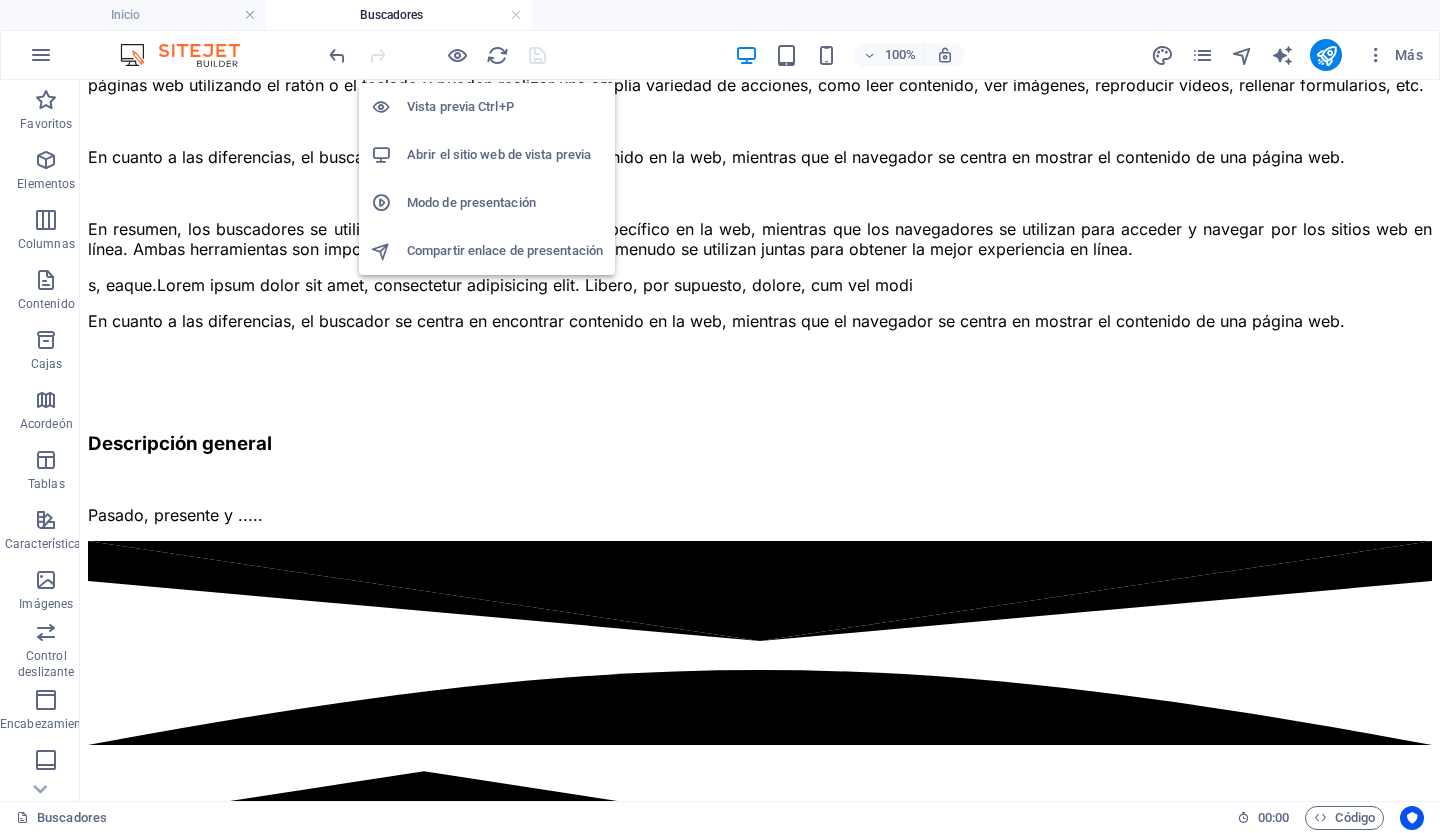 click on "Vista previa Ctrl+P" at bounding box center [460, 106] 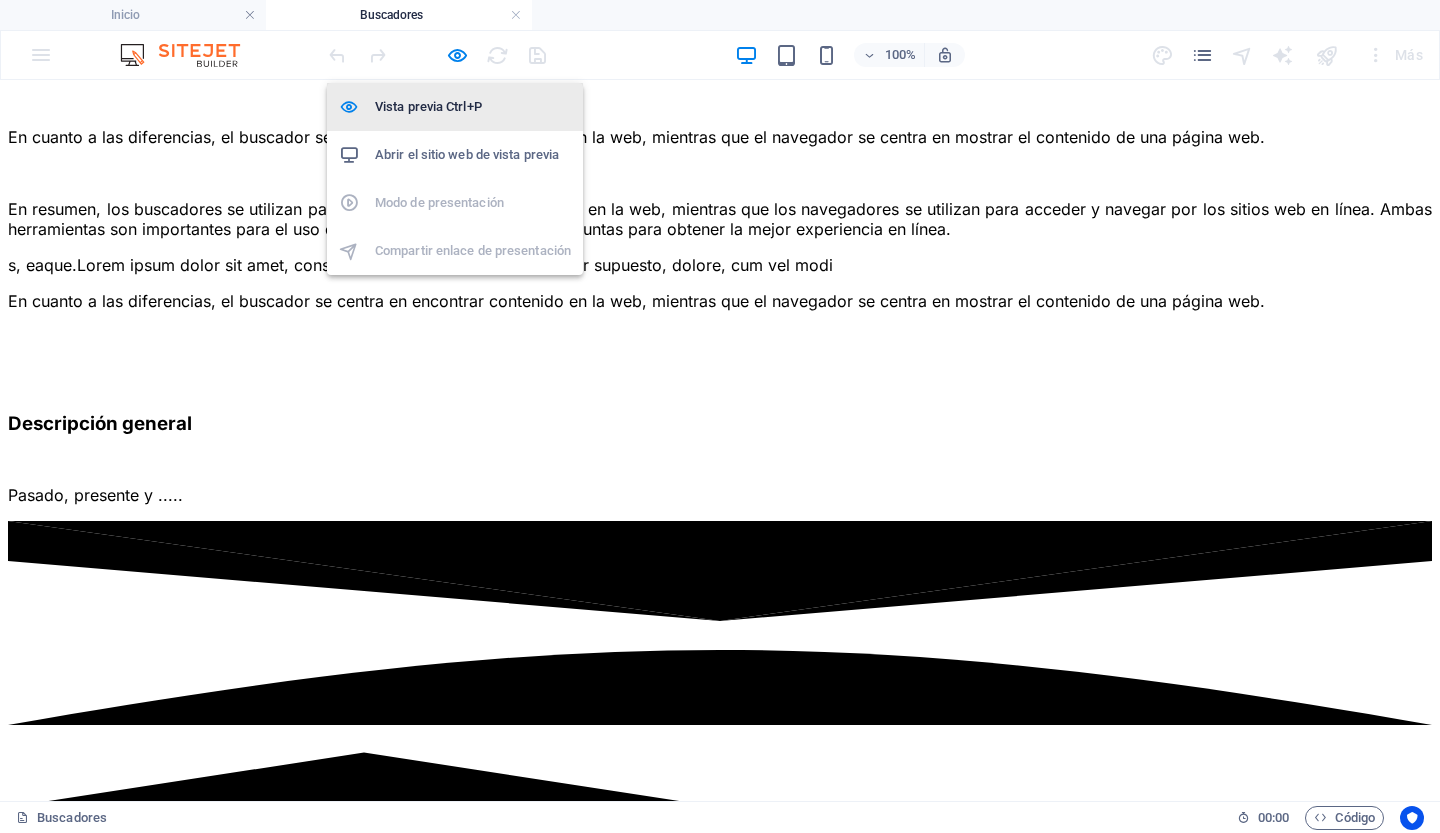scroll, scrollTop: 376, scrollLeft: 0, axis: vertical 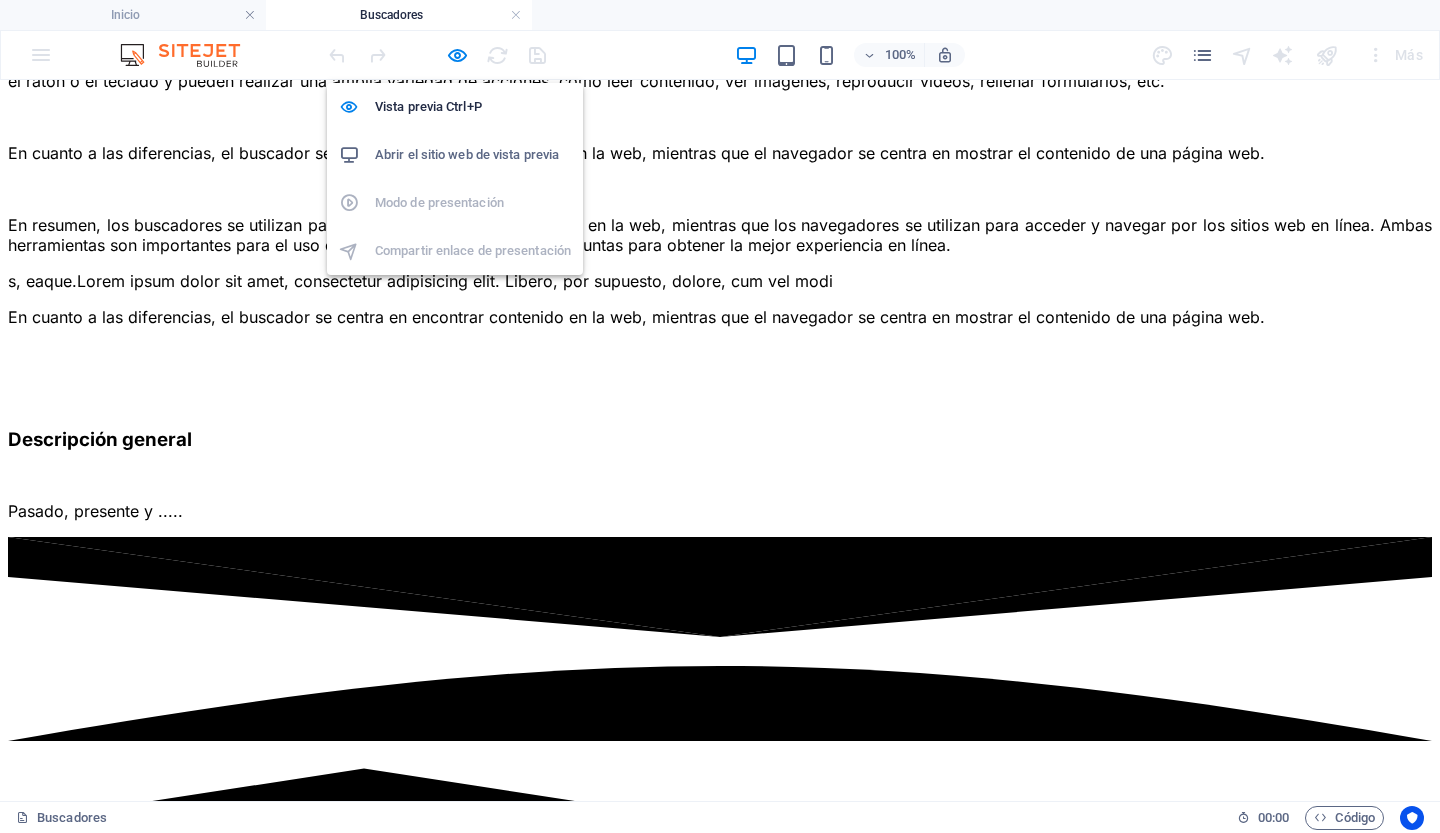 click on "Abrir el sitio web de vista previa" at bounding box center (467, 154) 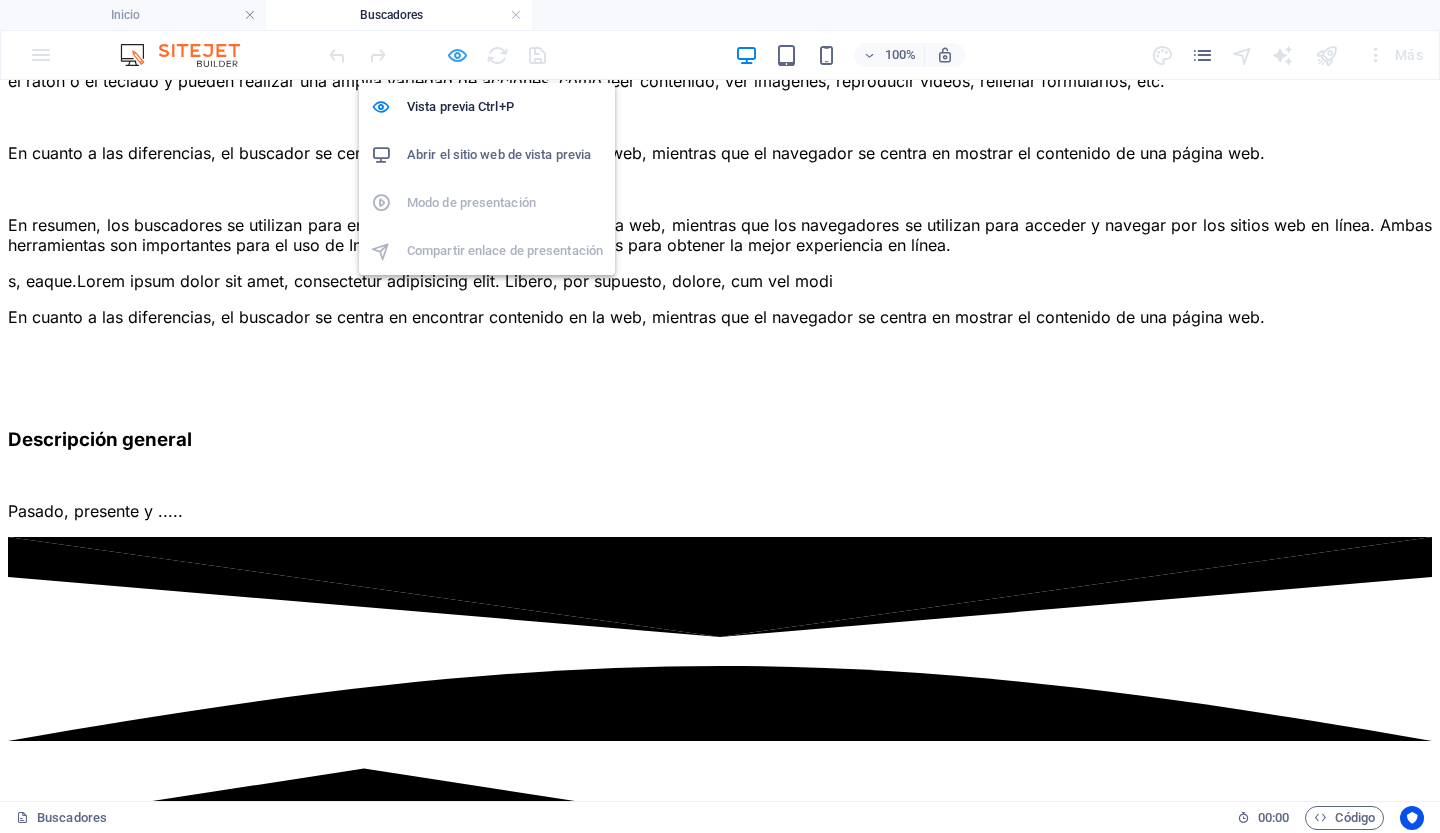 click at bounding box center [457, 55] 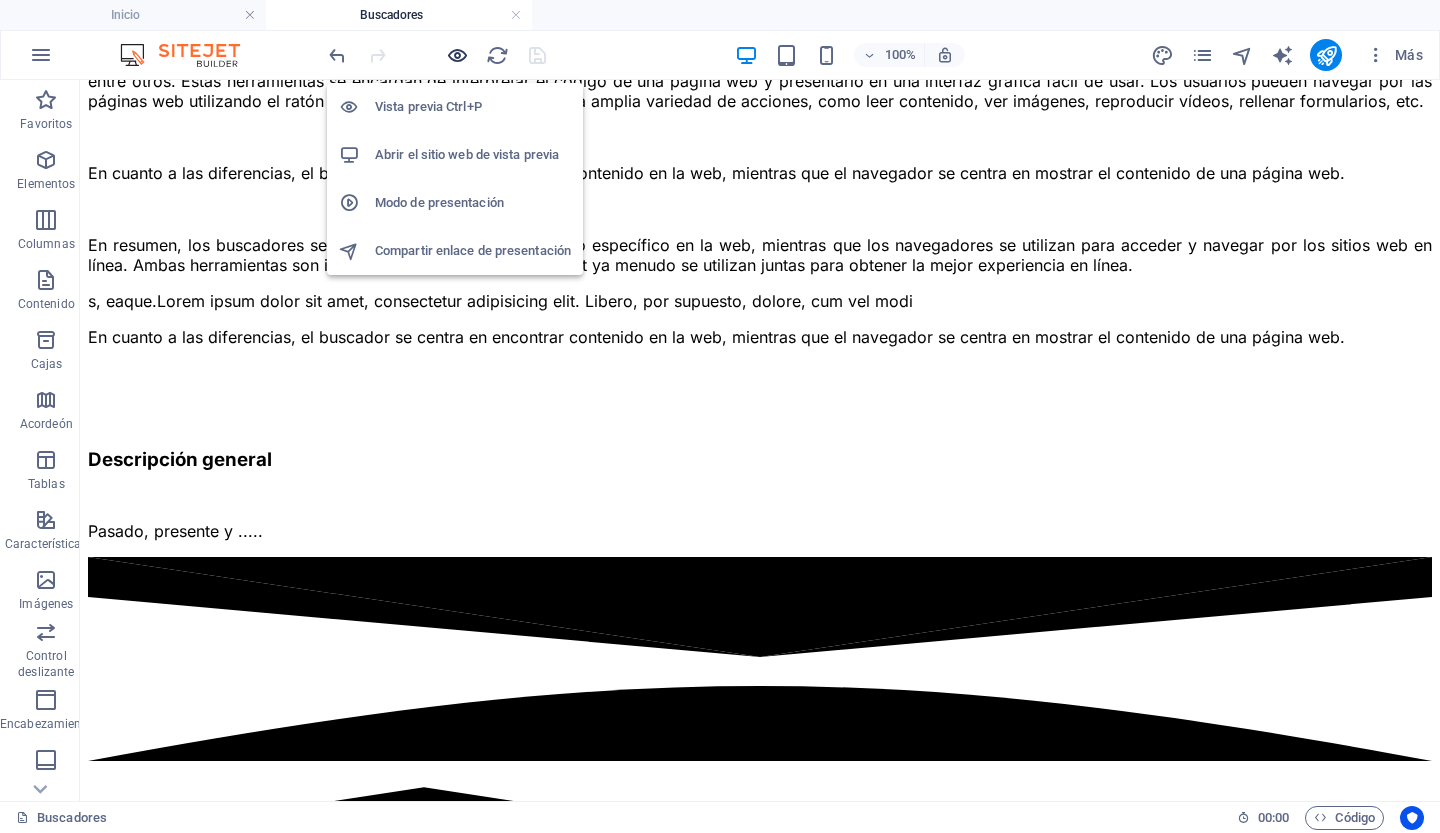 scroll, scrollTop: 392, scrollLeft: 0, axis: vertical 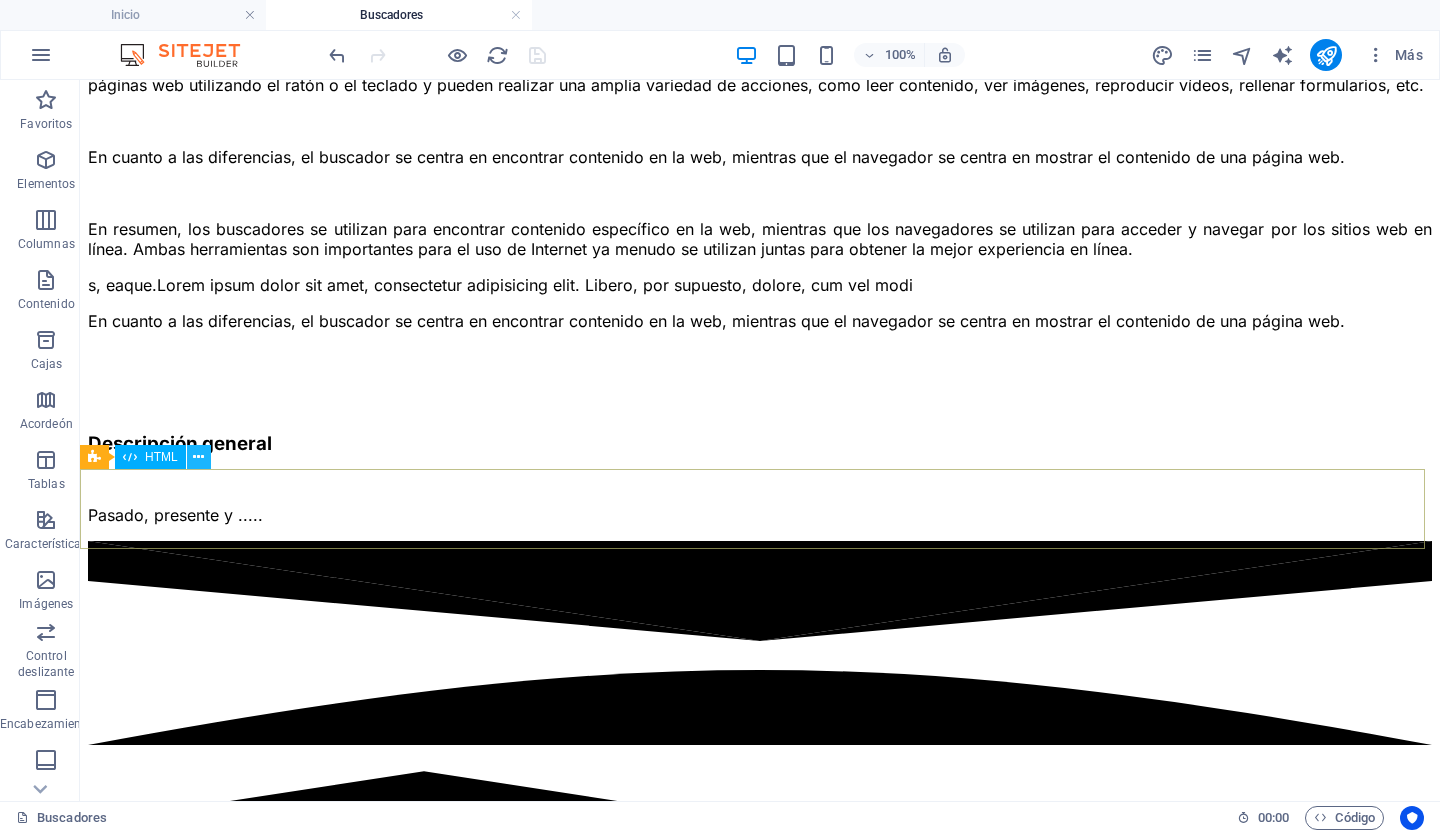 click at bounding box center [198, 457] 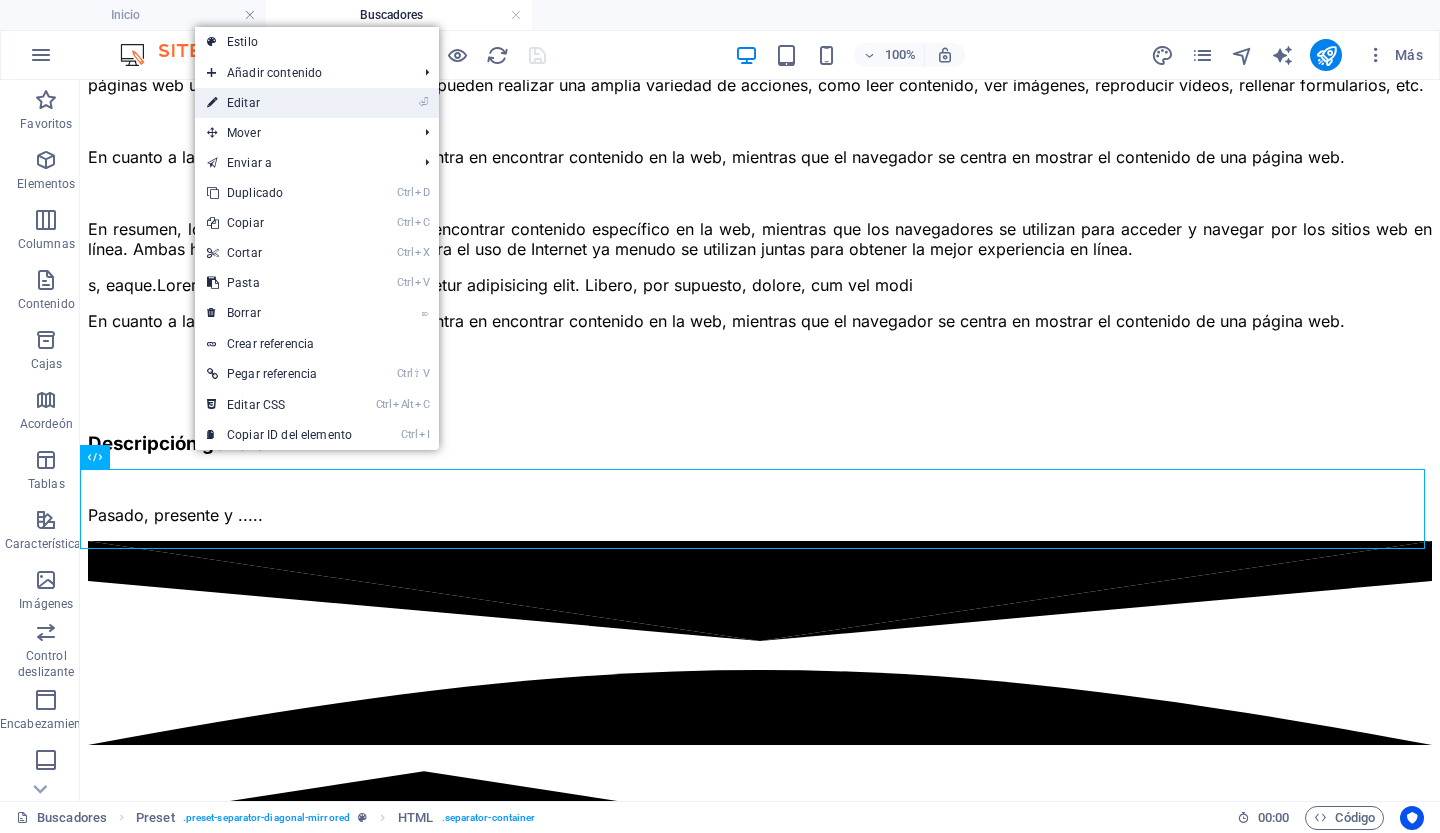 click on "Editar" at bounding box center (243, 103) 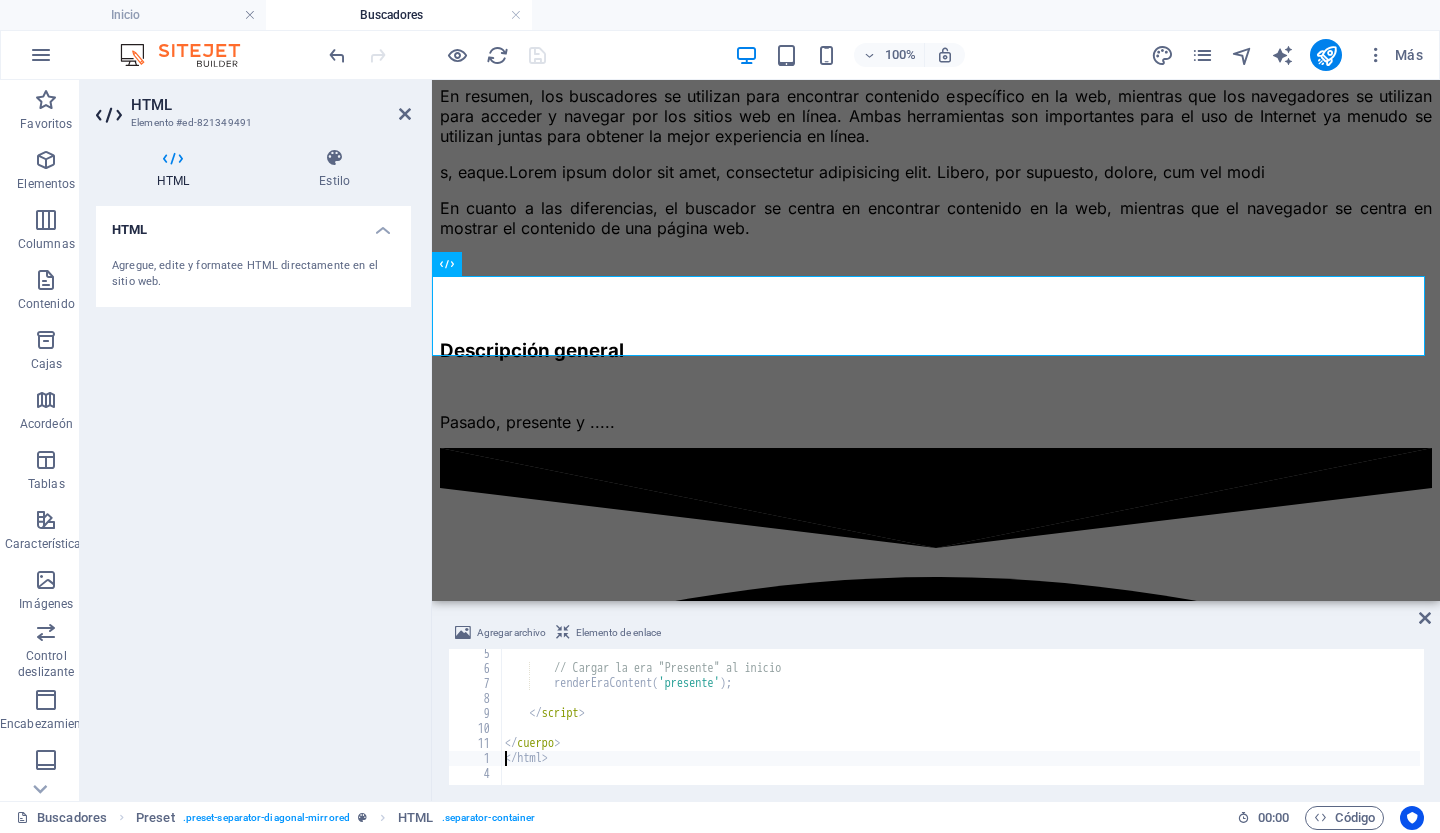 type on "</body>" 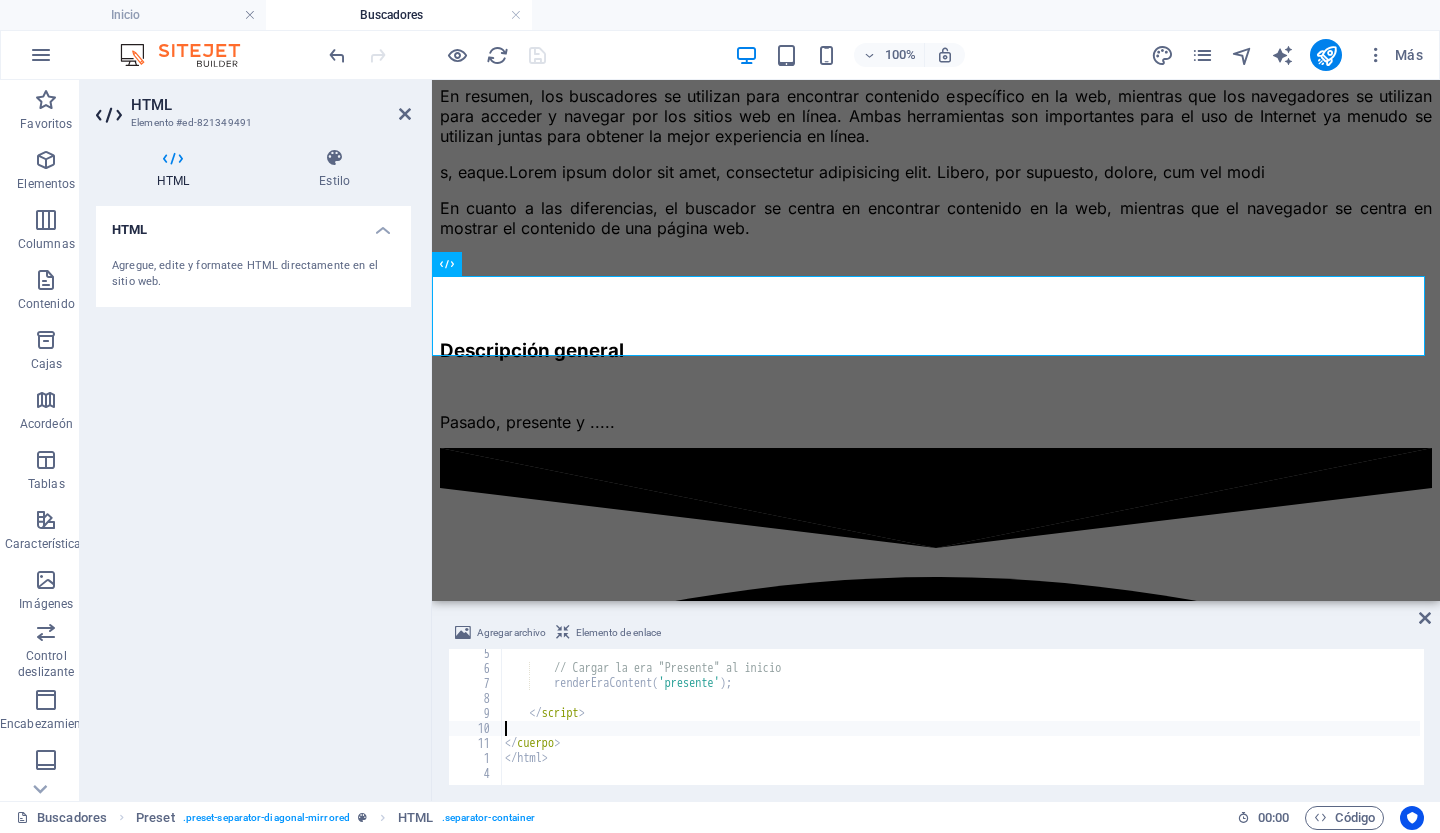 type on "</script>" 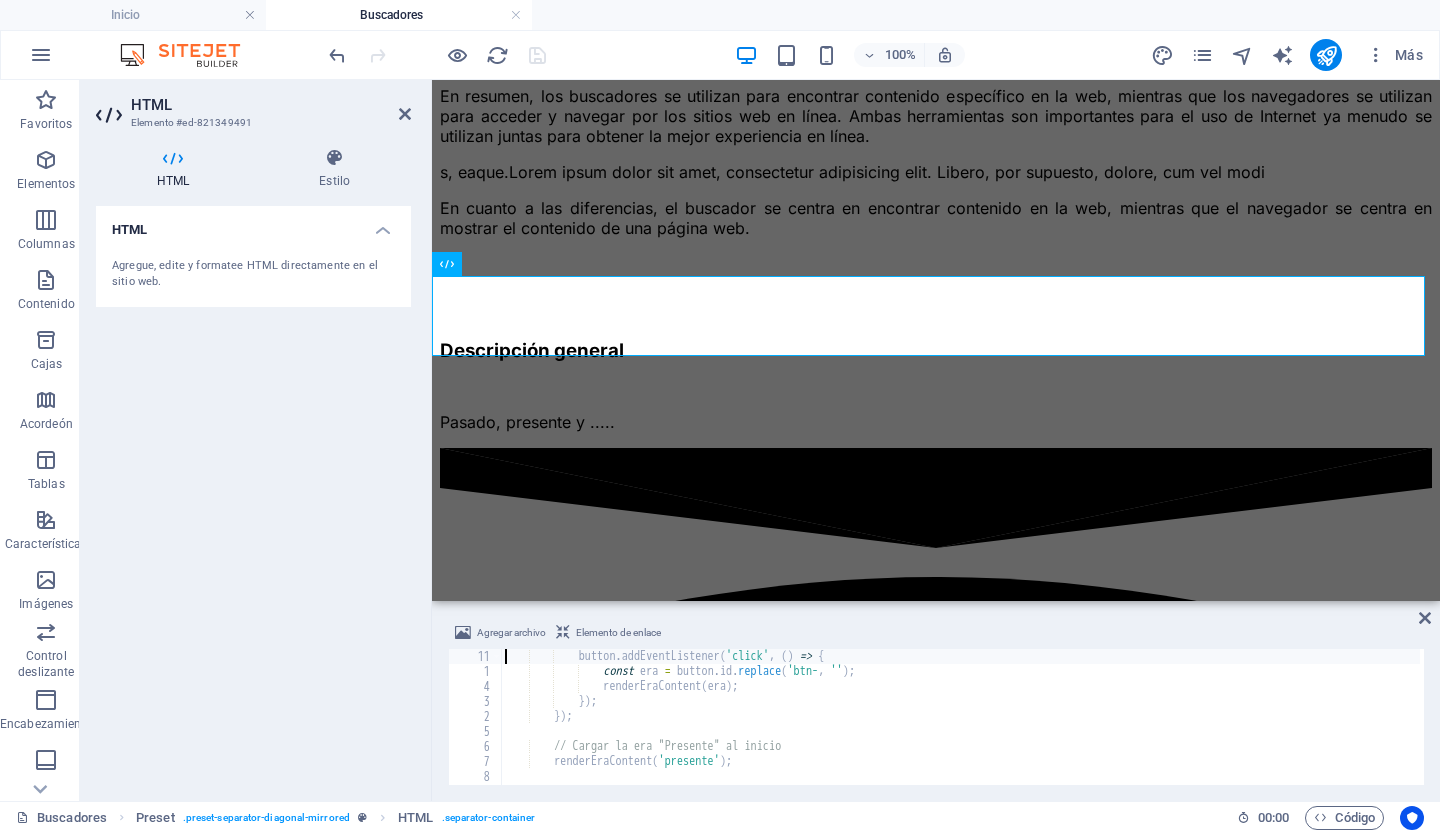 scroll, scrollTop: 2700, scrollLeft: 0, axis: vertical 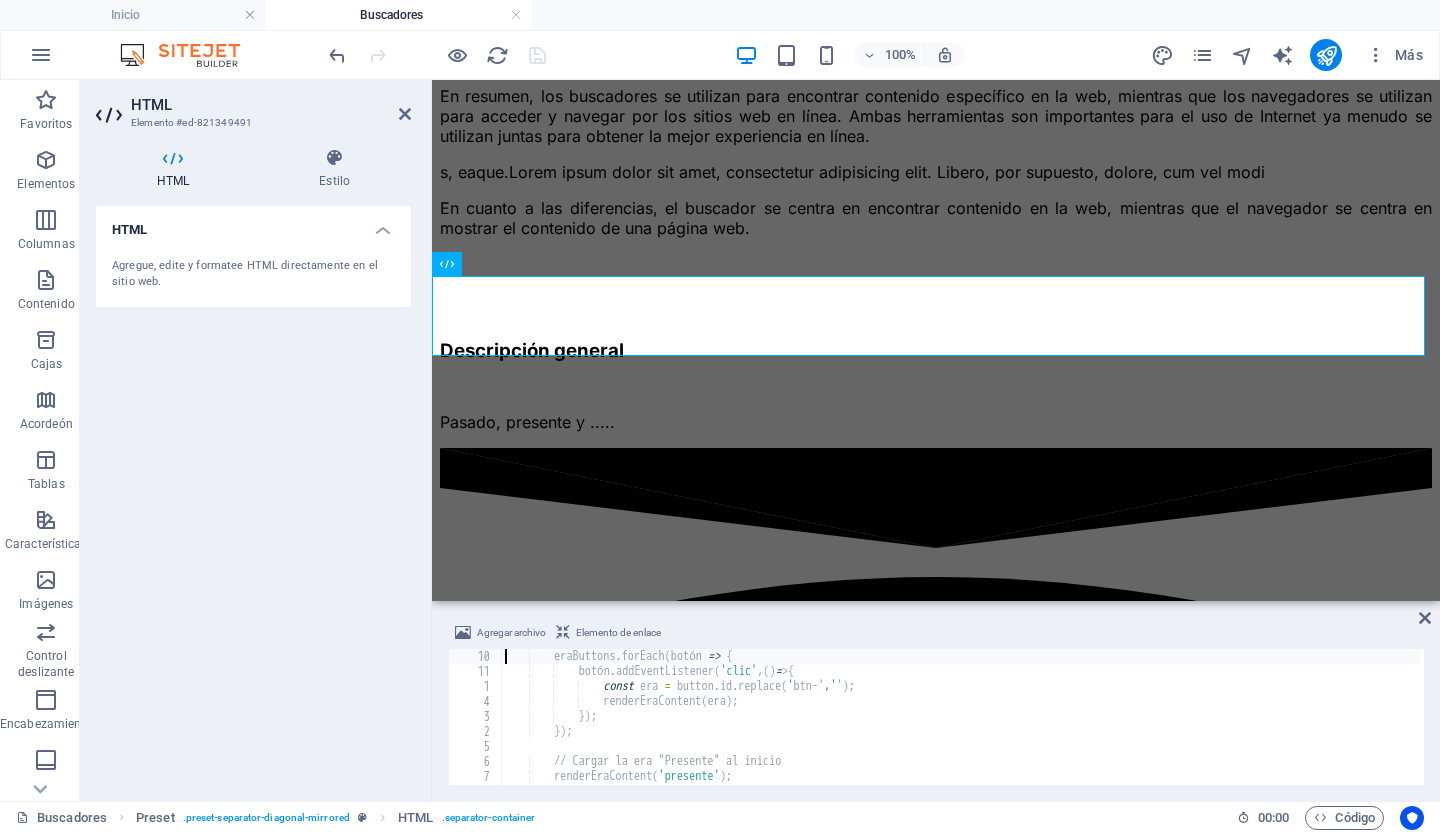 type on "// Agregar event listeners a los botones de la era" 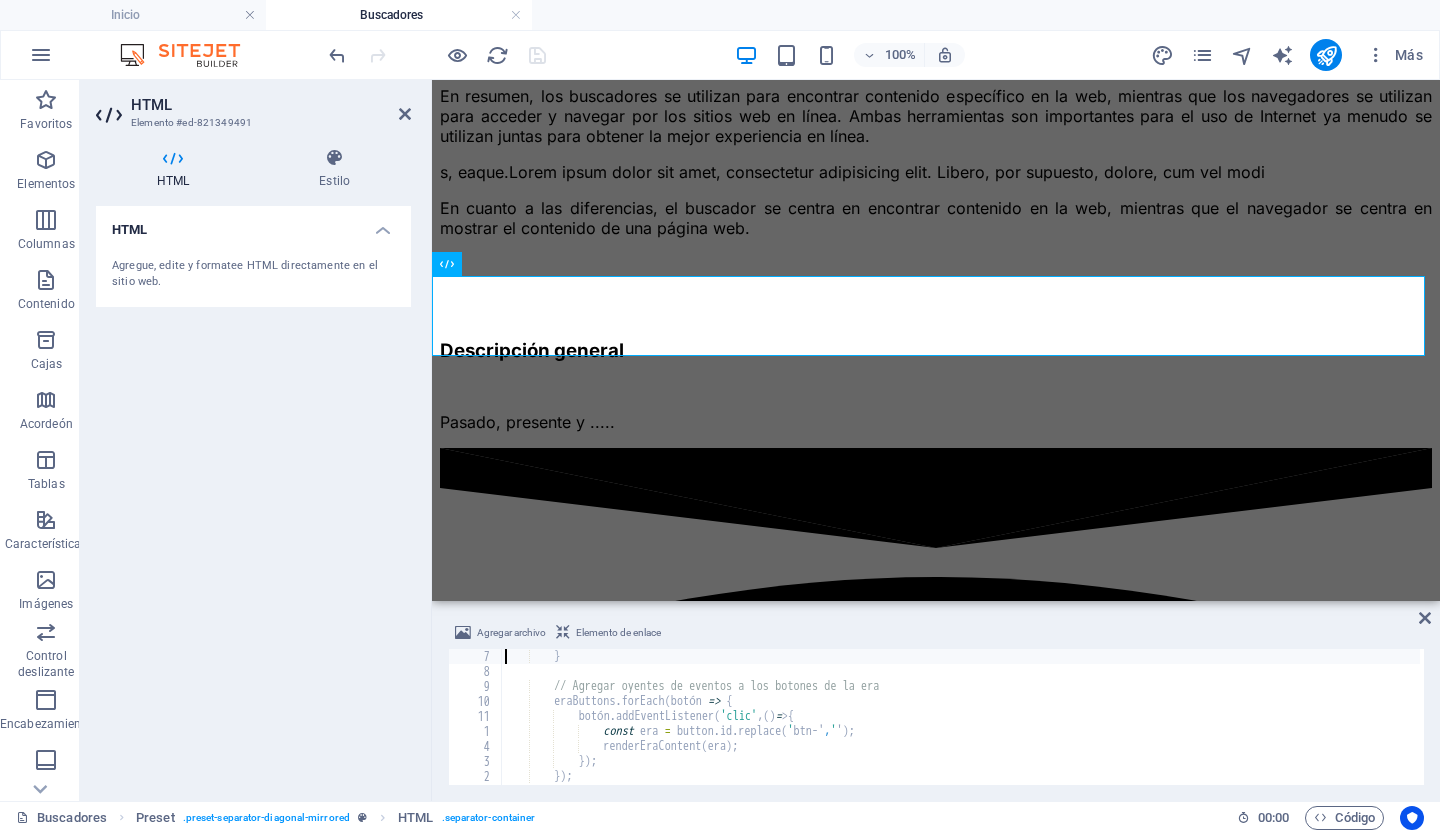 type on "contentDisplay.appendChild(eraContent);" 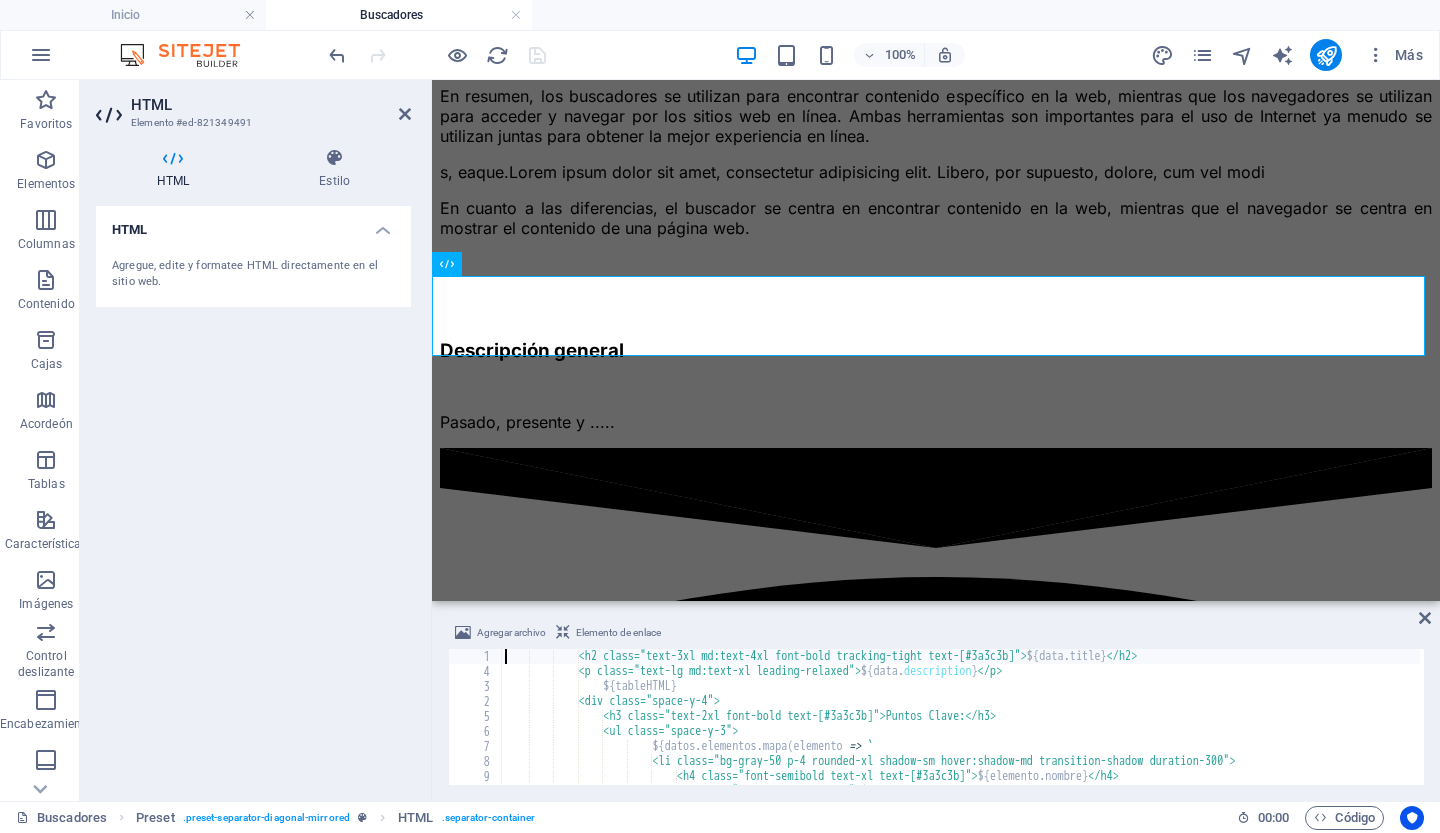 type on "eraContent.innerHTML = `" 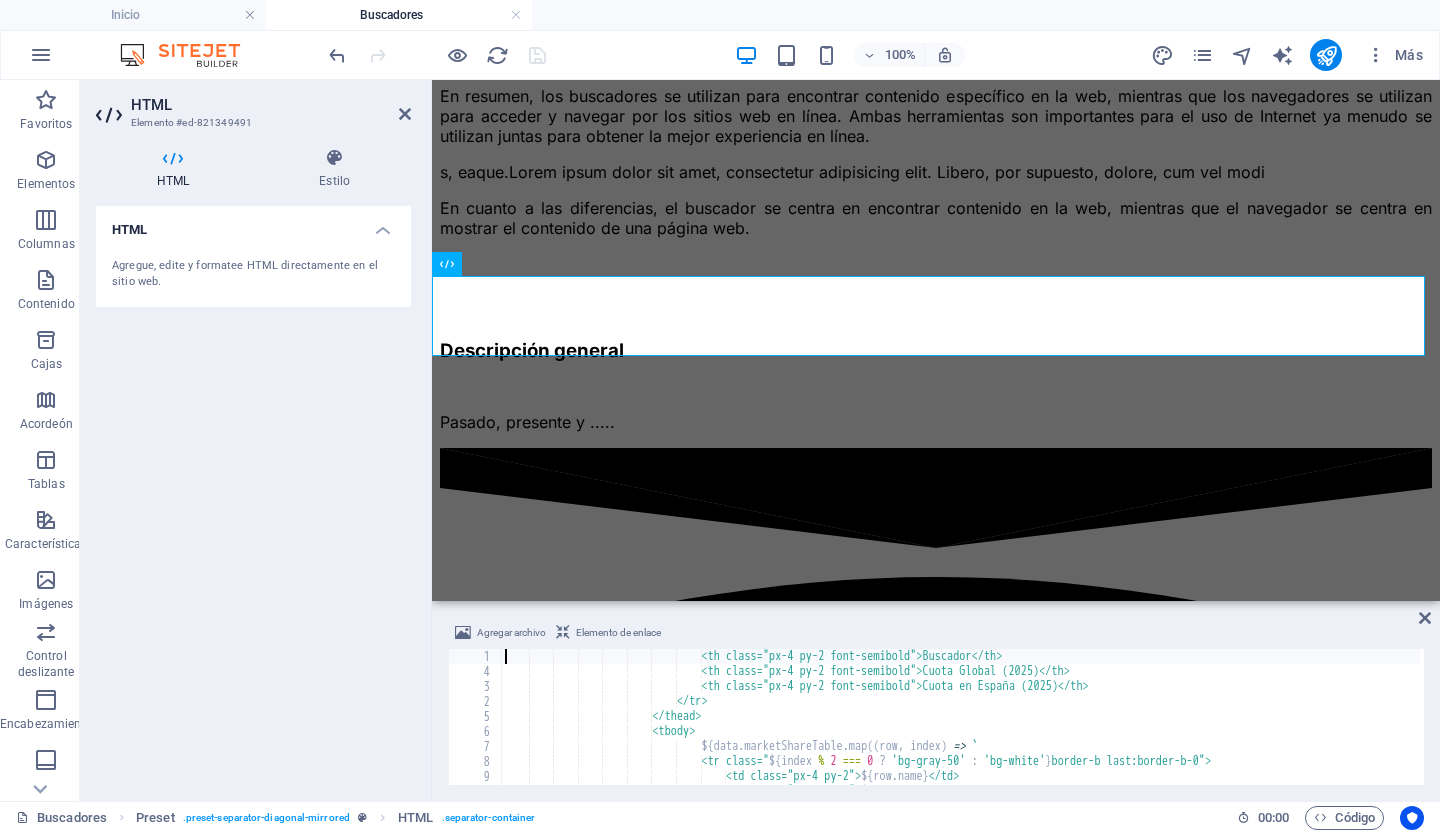 type on "// --- Inicio del código para generar la tabla ---" 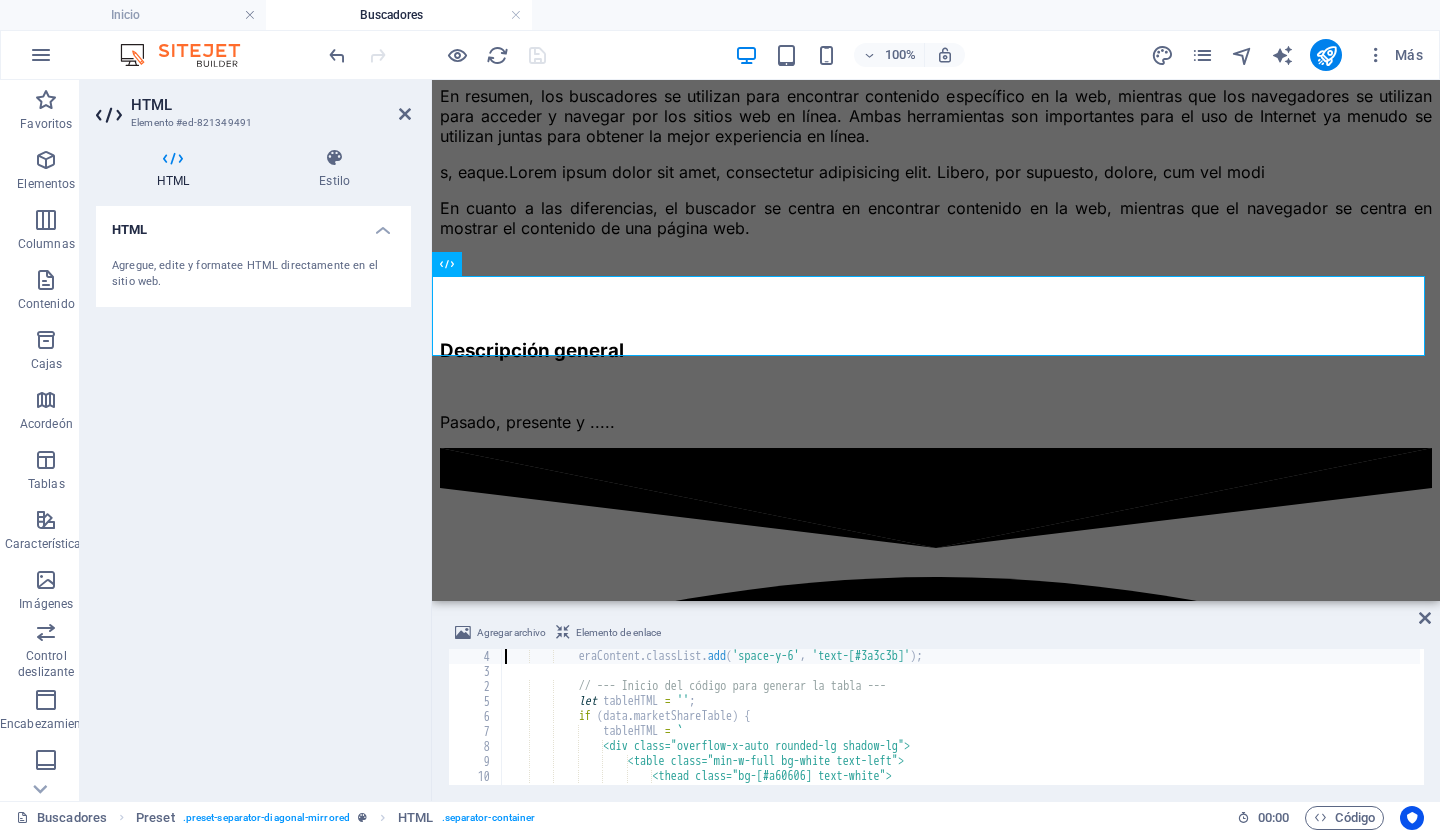 type on "// Crear el contenido principal" 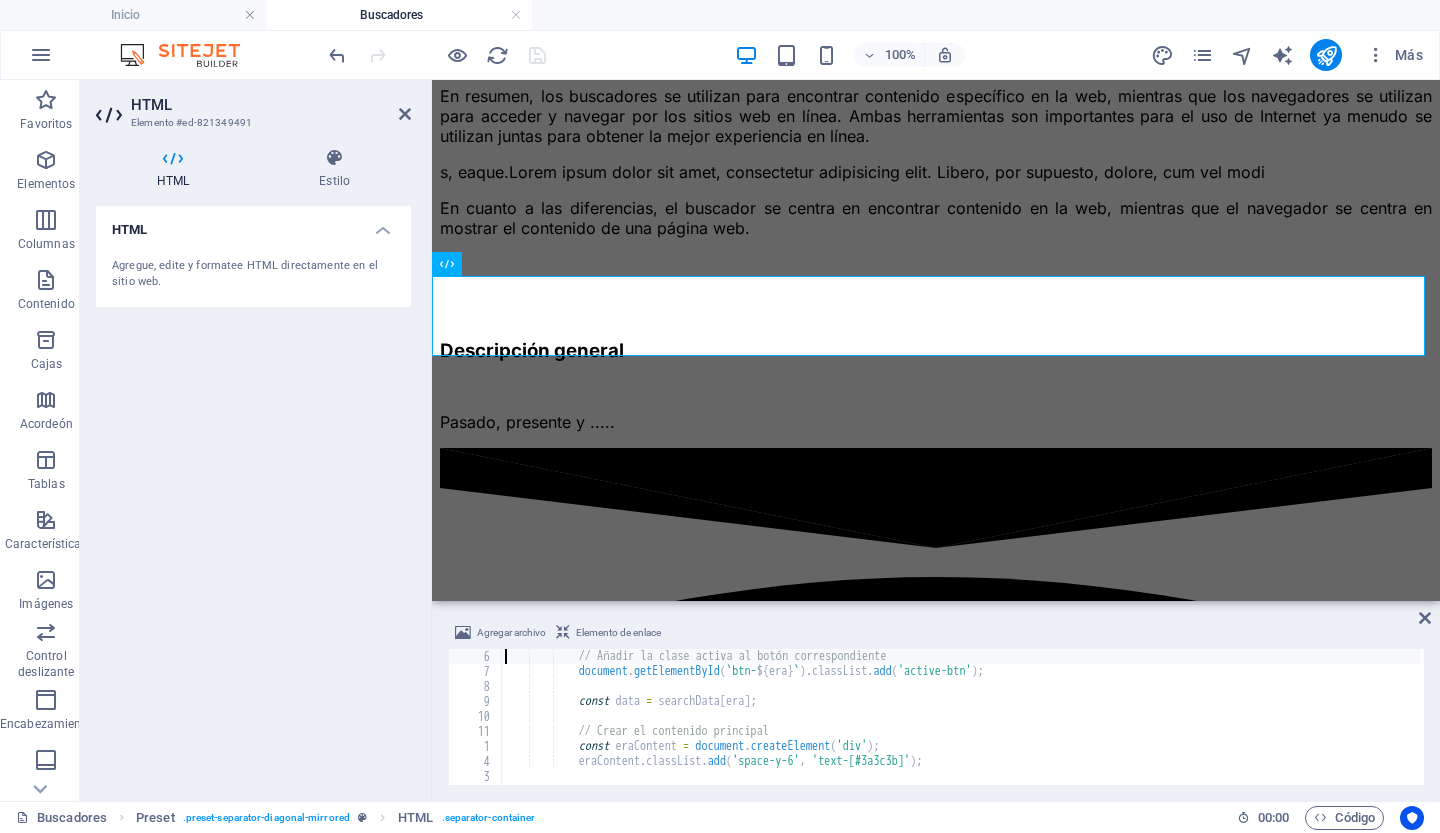 type on "// Eliminar la clase activa de todos los botones" 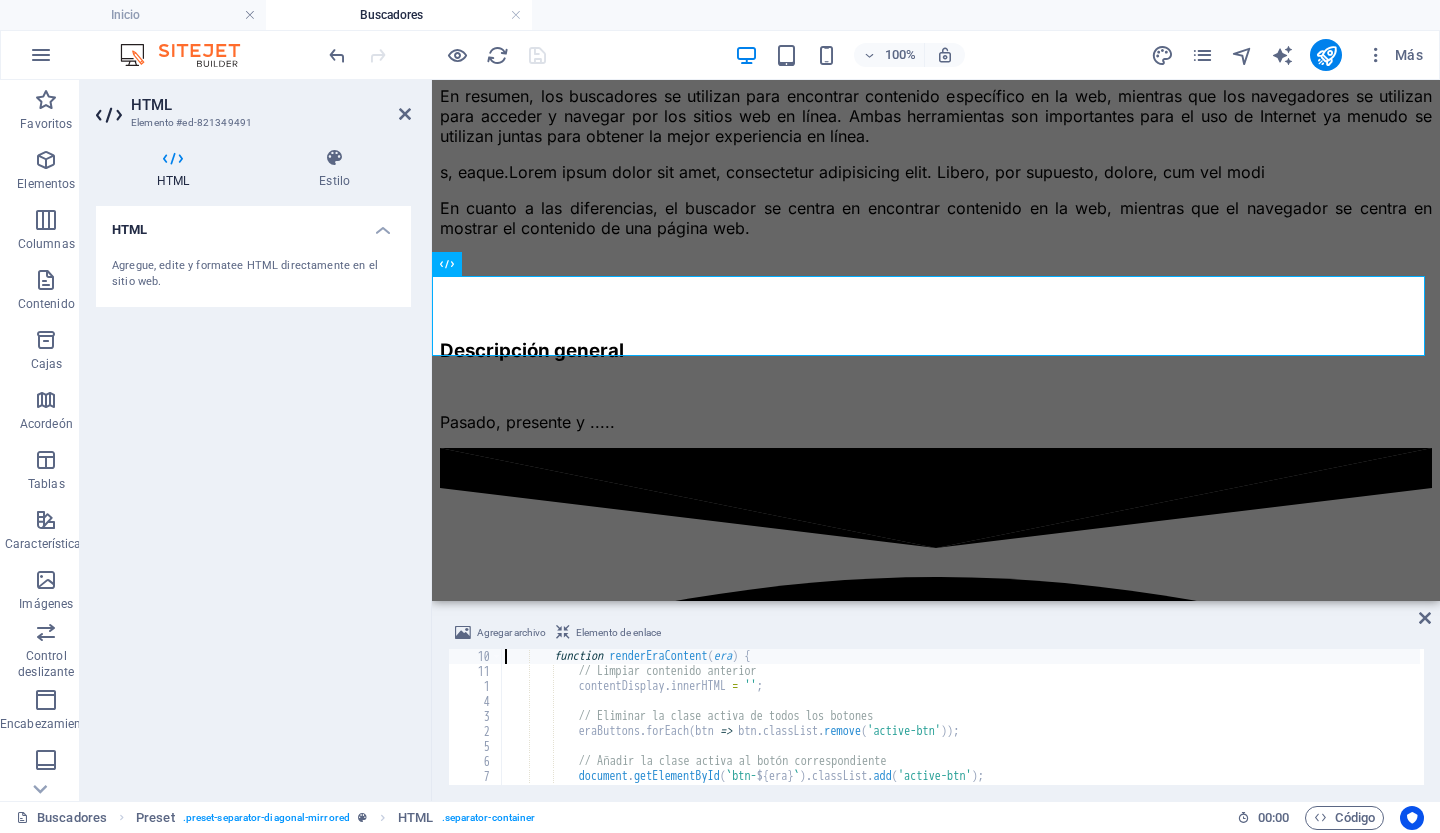 type on "// Función para renderizar el contenido de una época específica" 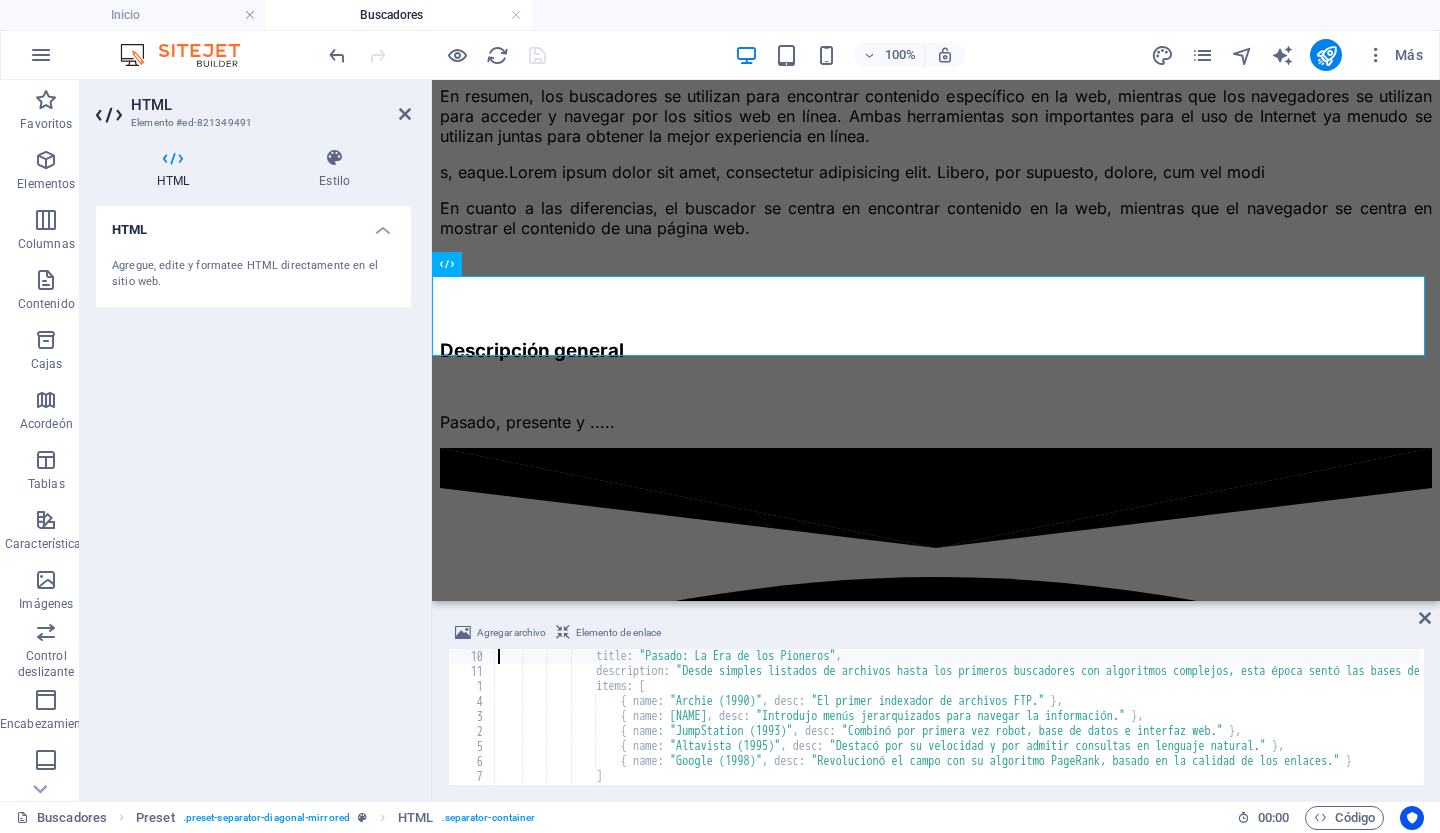 type on "<script>" 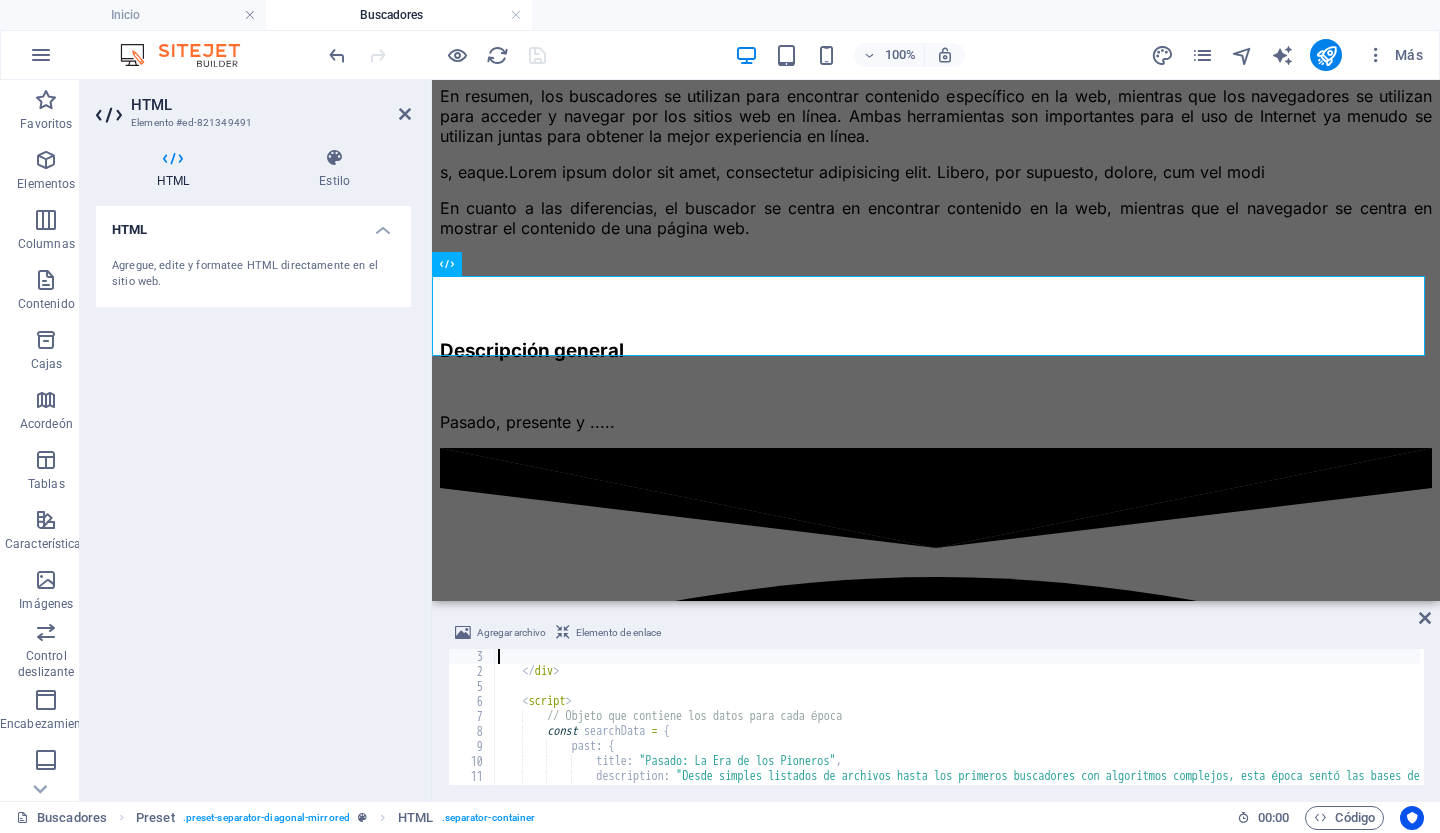 type on "<!-- Contenedor para el contenido dinámico -->" 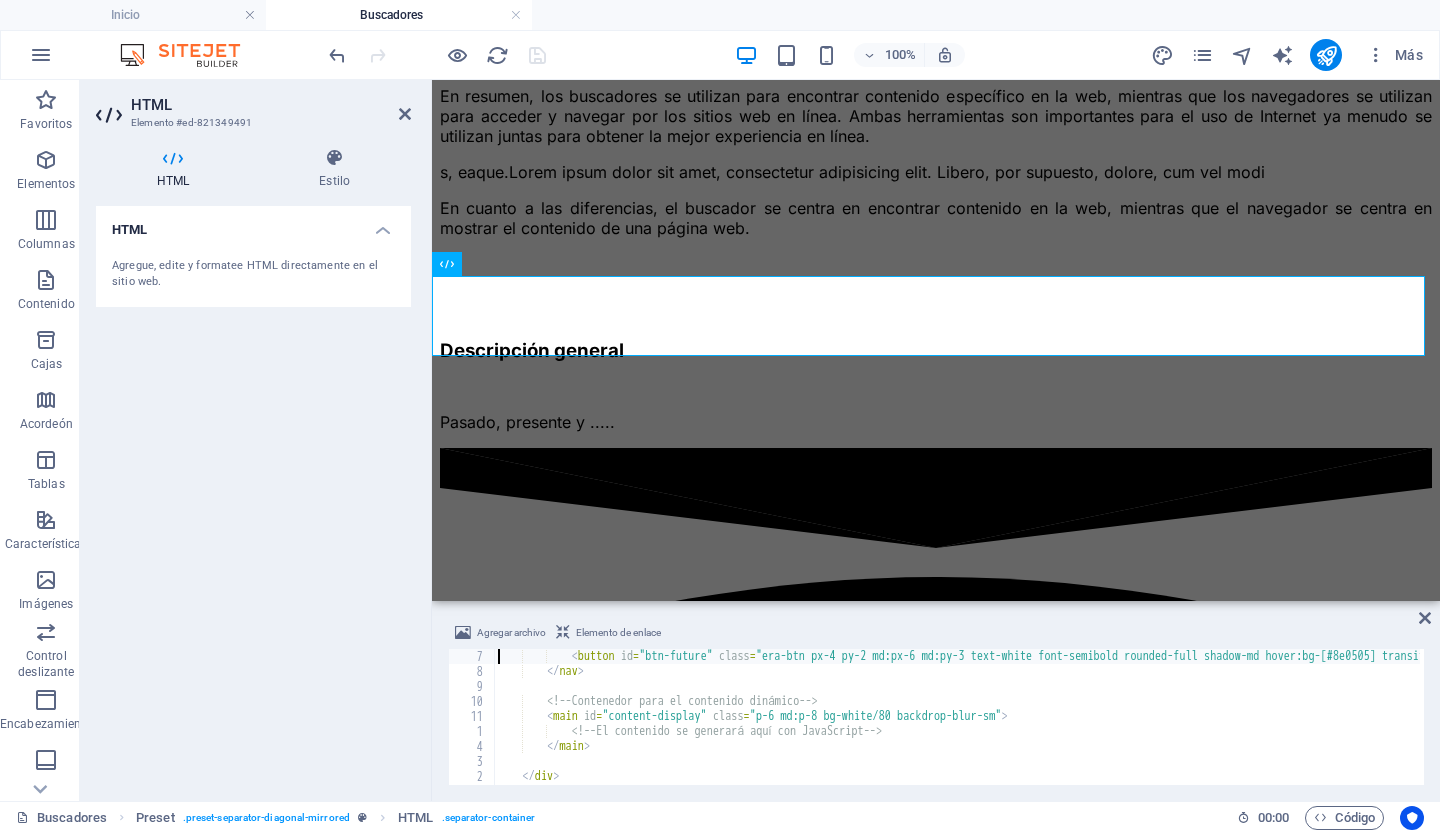 scroll, scrollTop: 795, scrollLeft: 0, axis: vertical 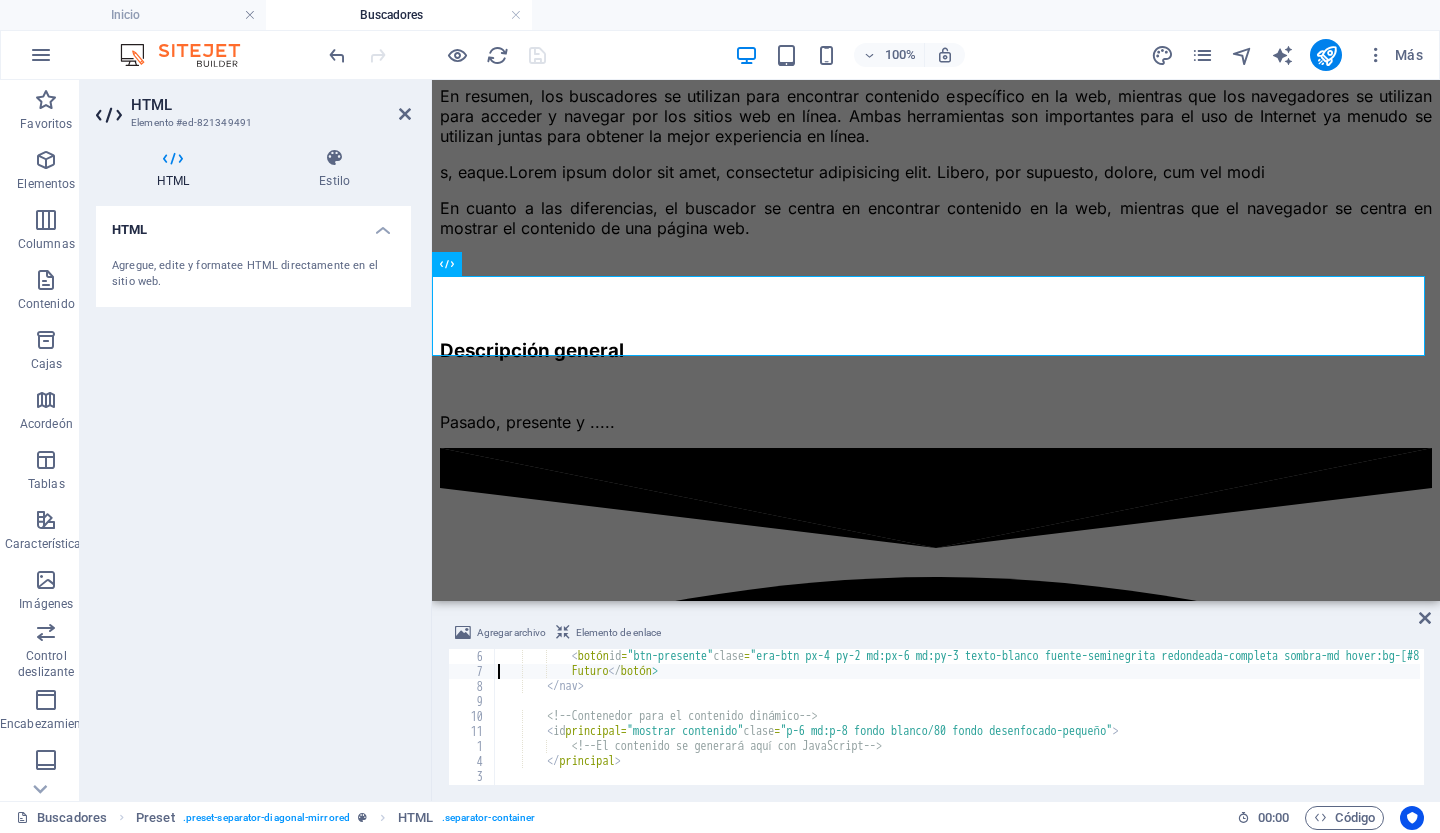 type on "</nav>" 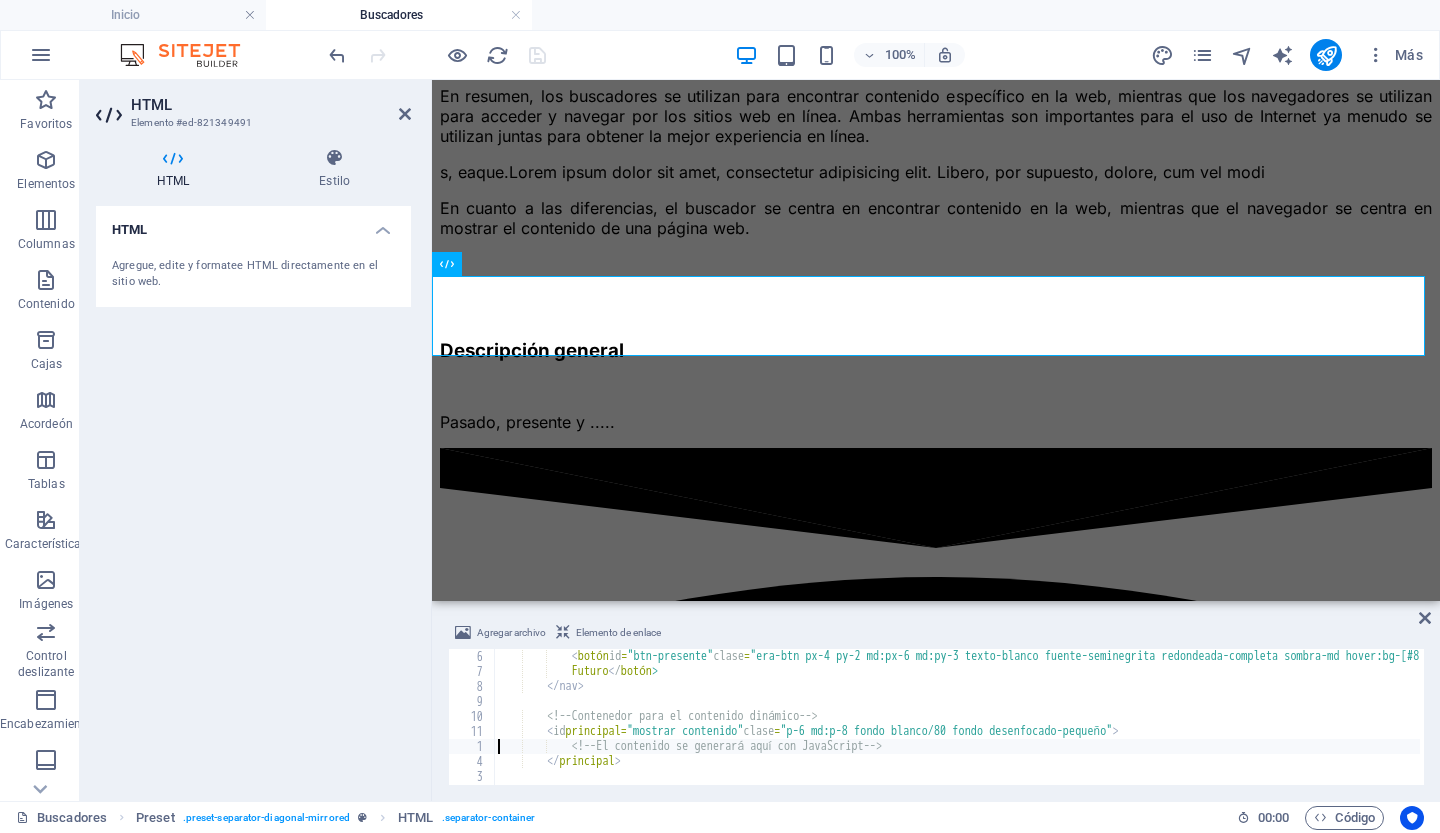 type on "</main>" 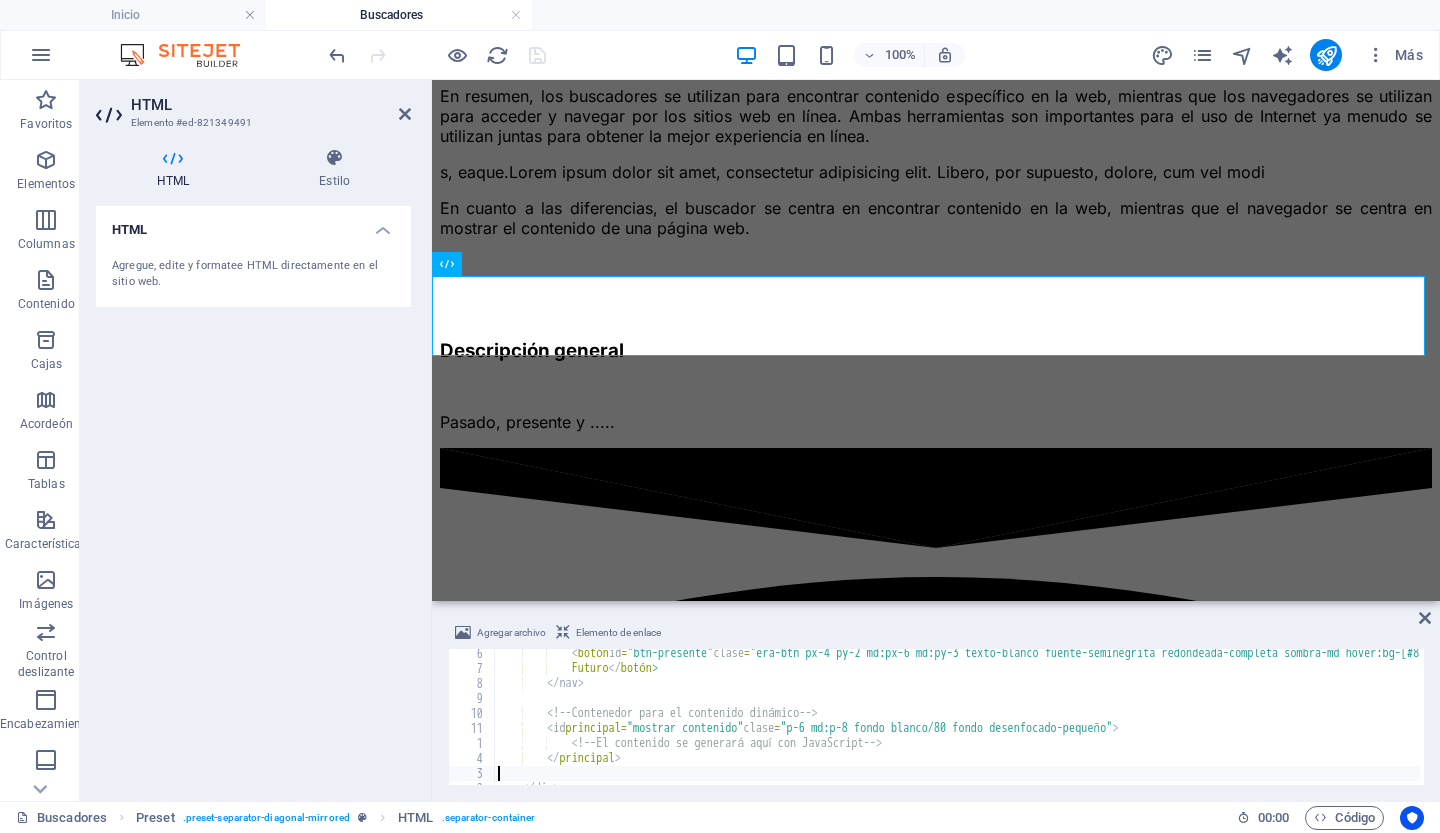 type on "</div>" 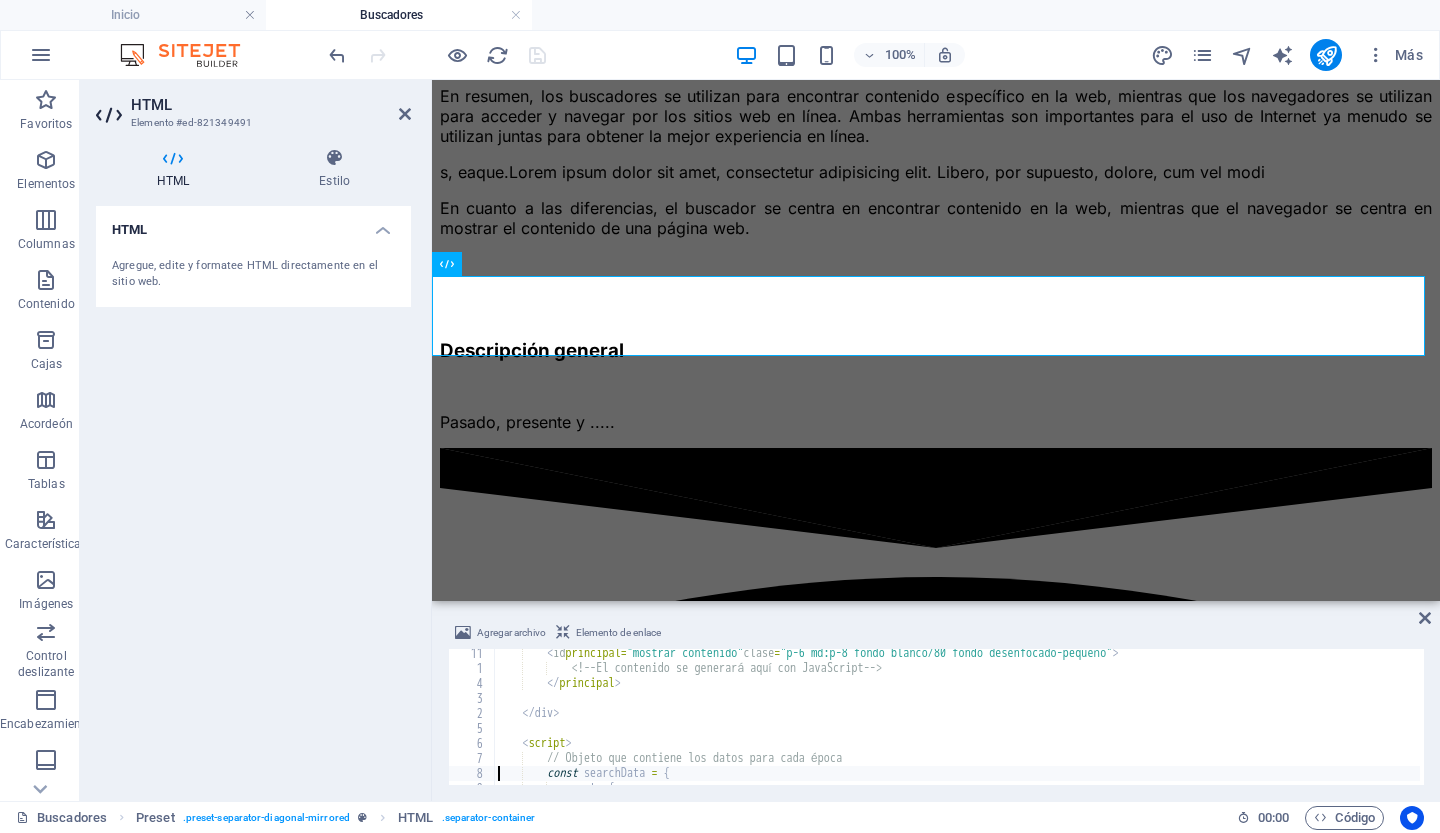 scroll, scrollTop: 873, scrollLeft: 0, axis: vertical 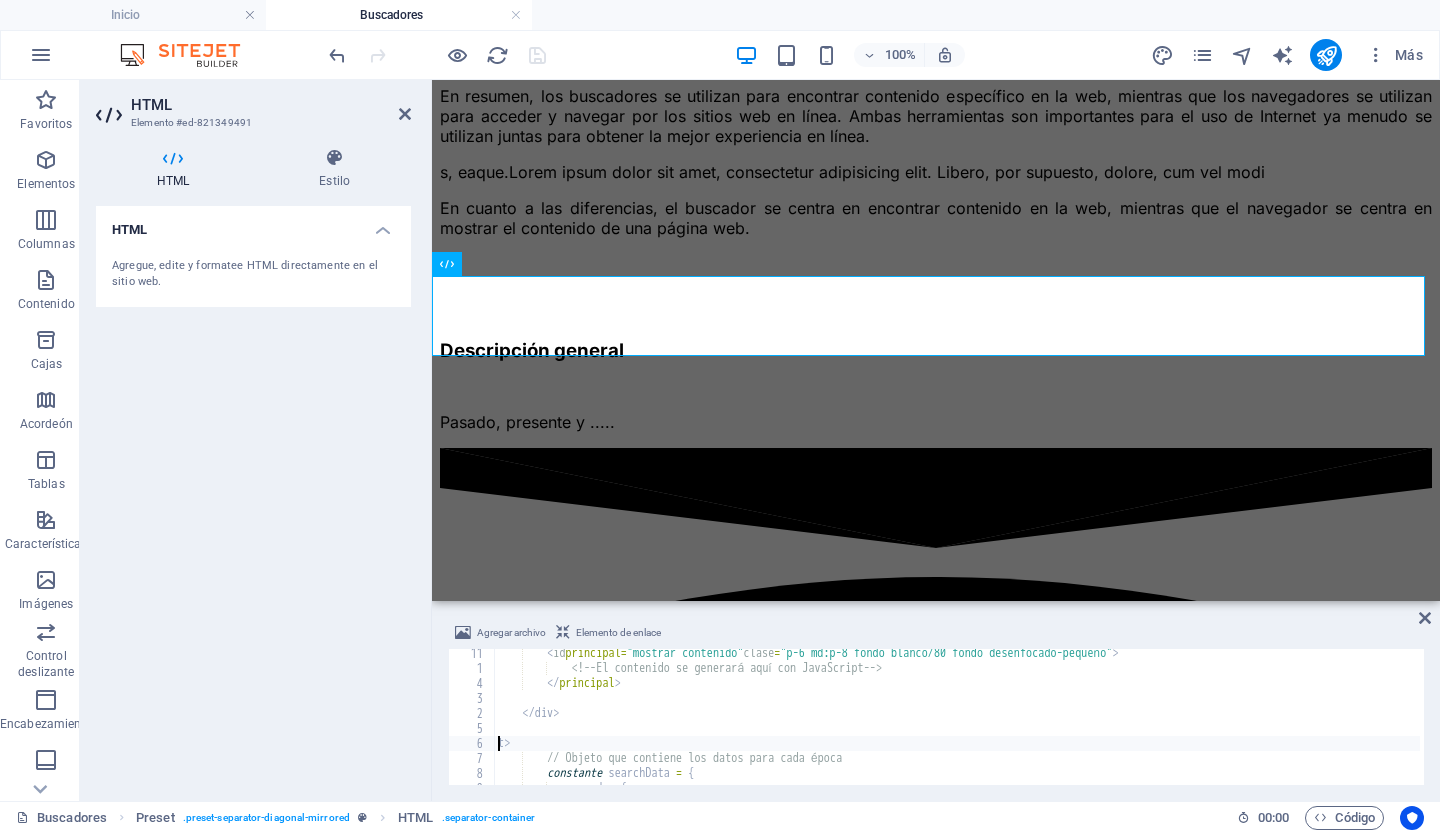 type on ">" 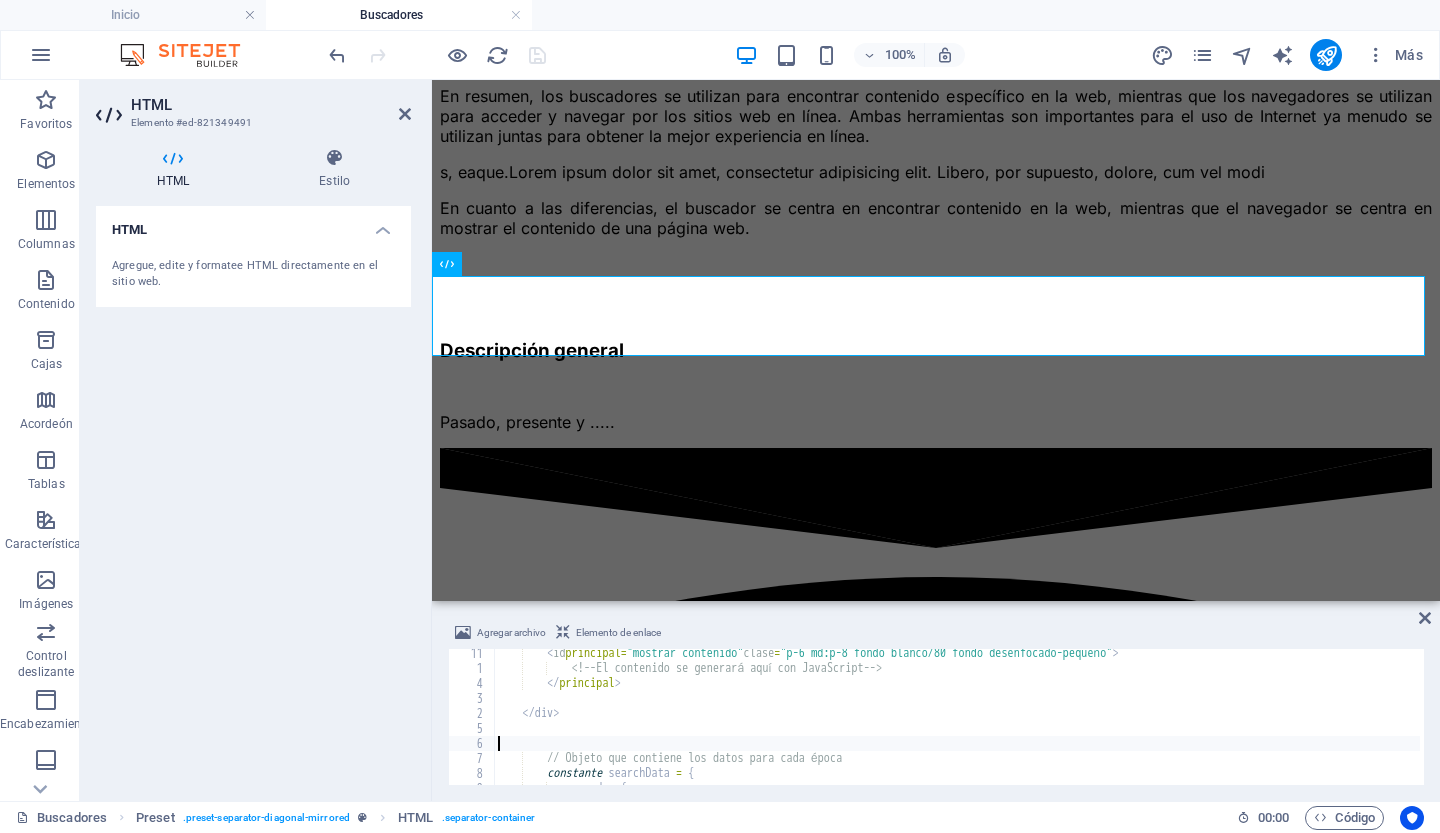 type on "// Objeto que contiene los datos para cada época" 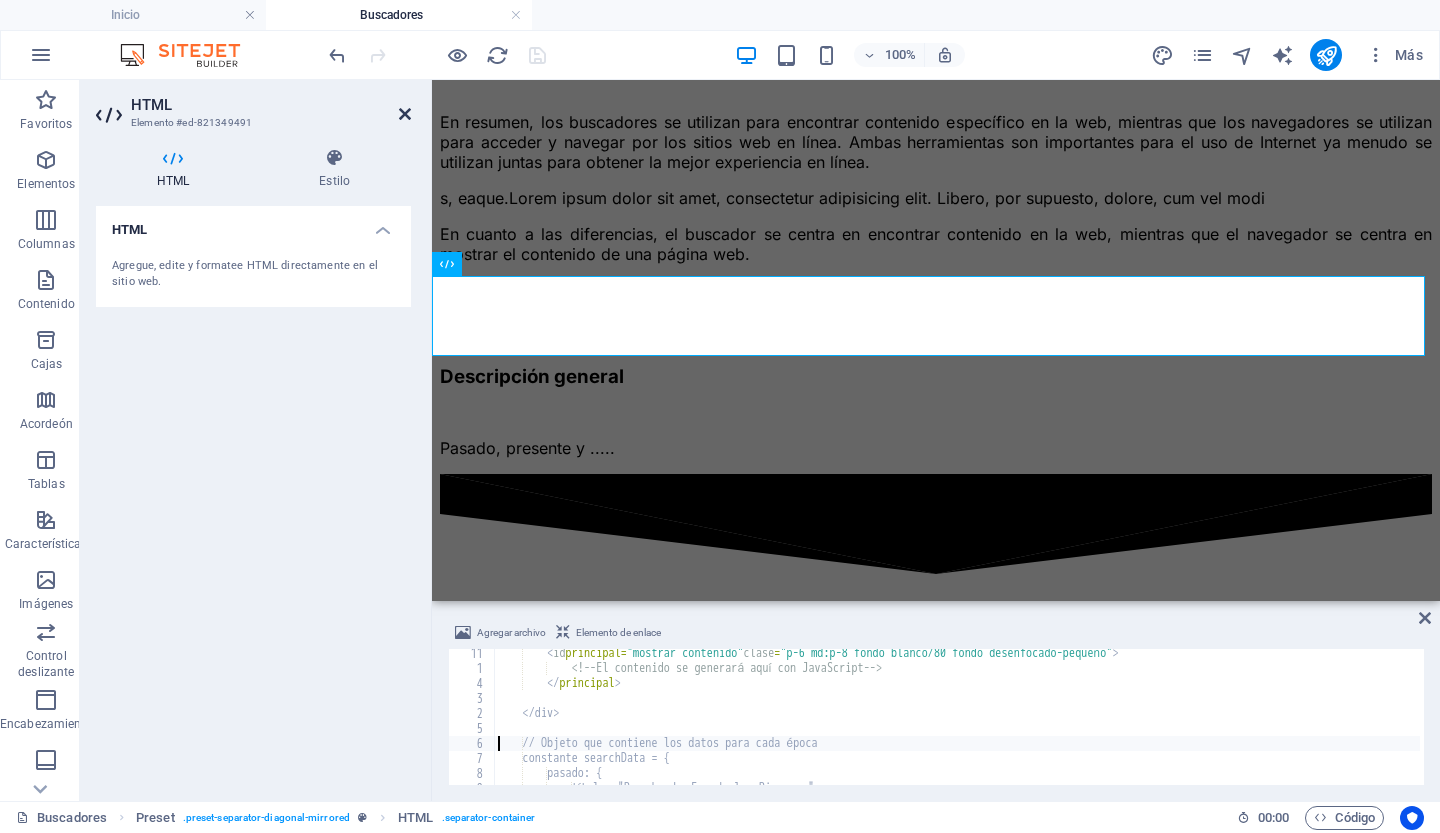click at bounding box center (405, 114) 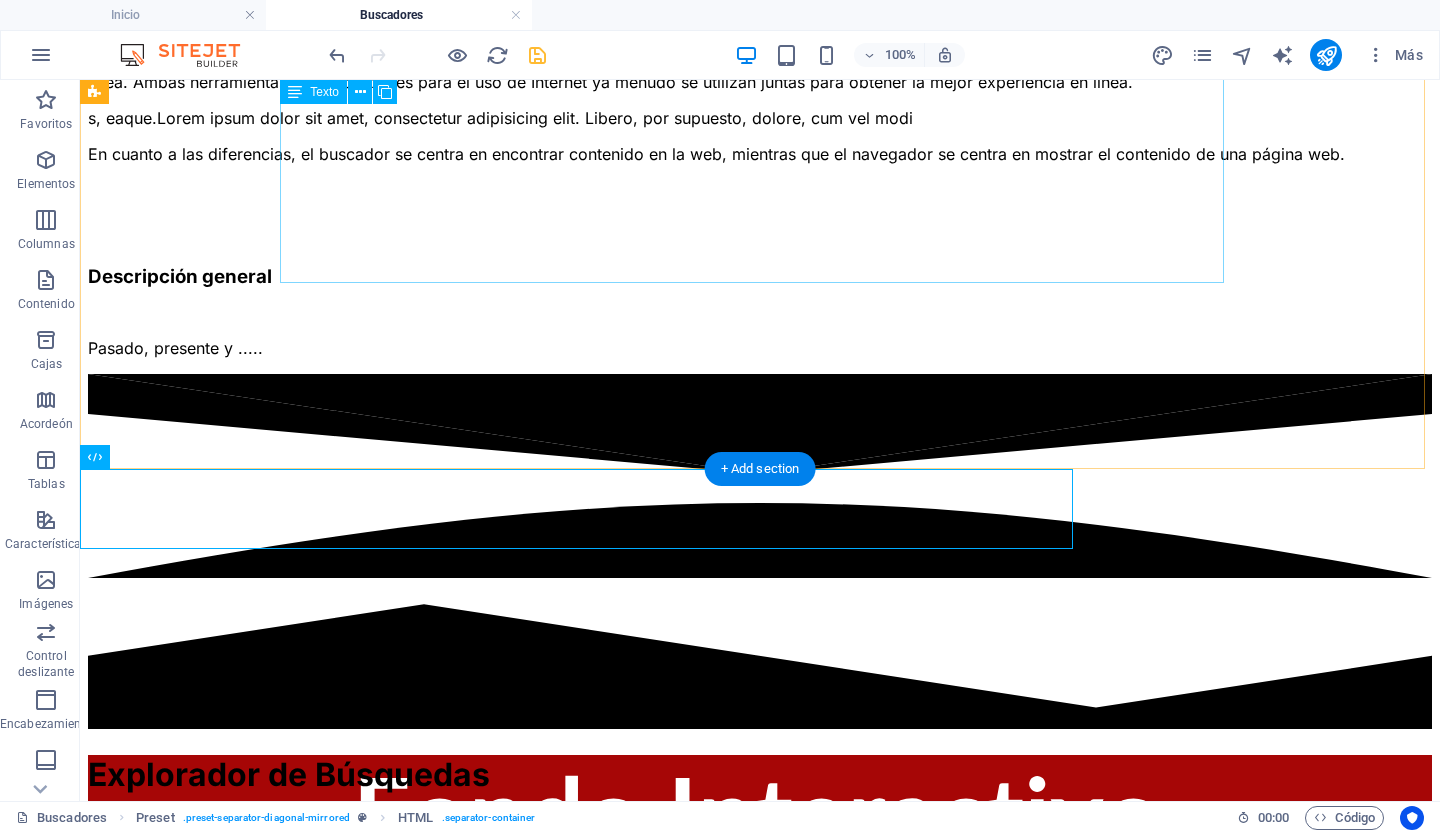 scroll, scrollTop: 392, scrollLeft: 0, axis: vertical 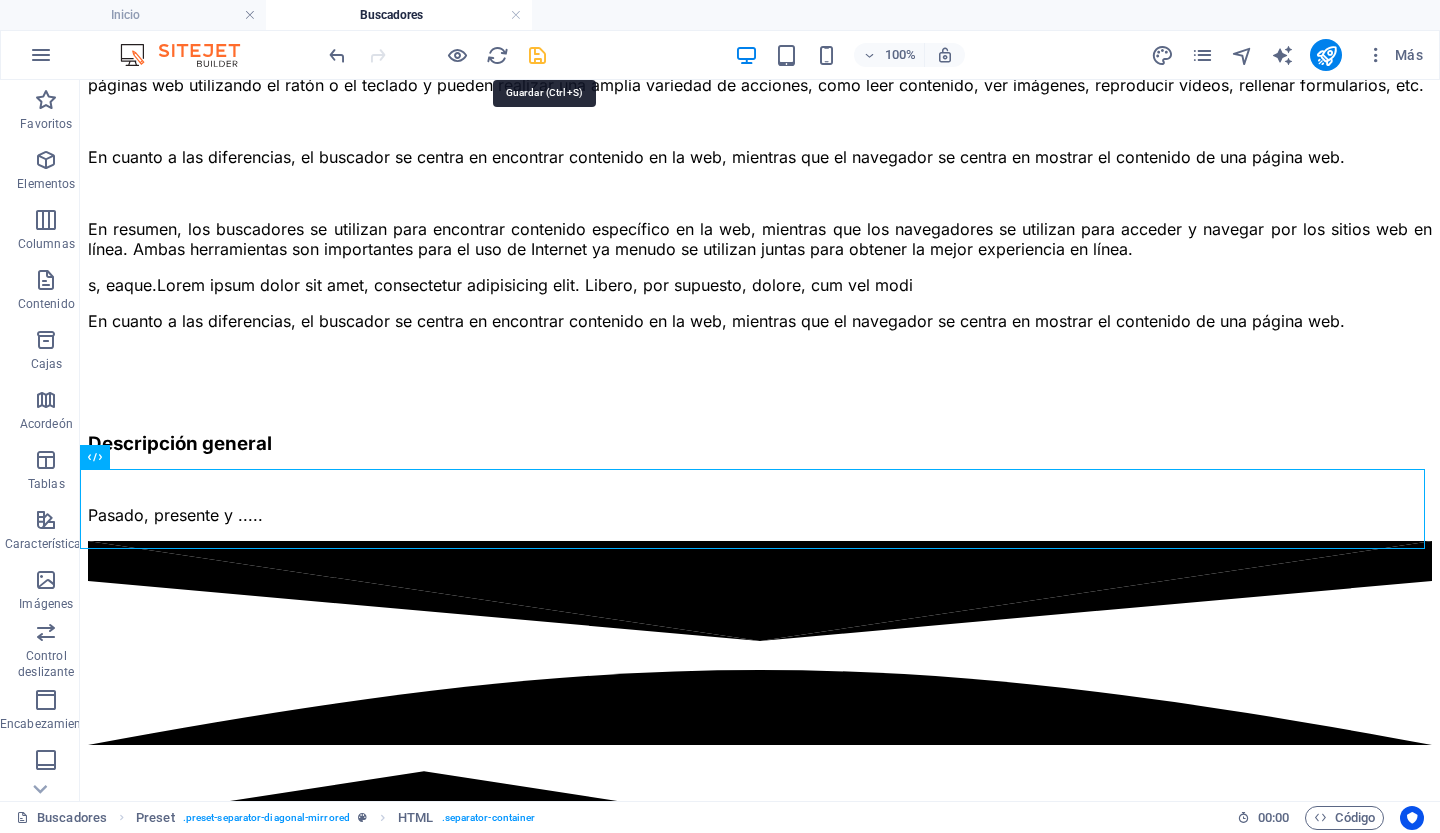 click at bounding box center [537, 55] 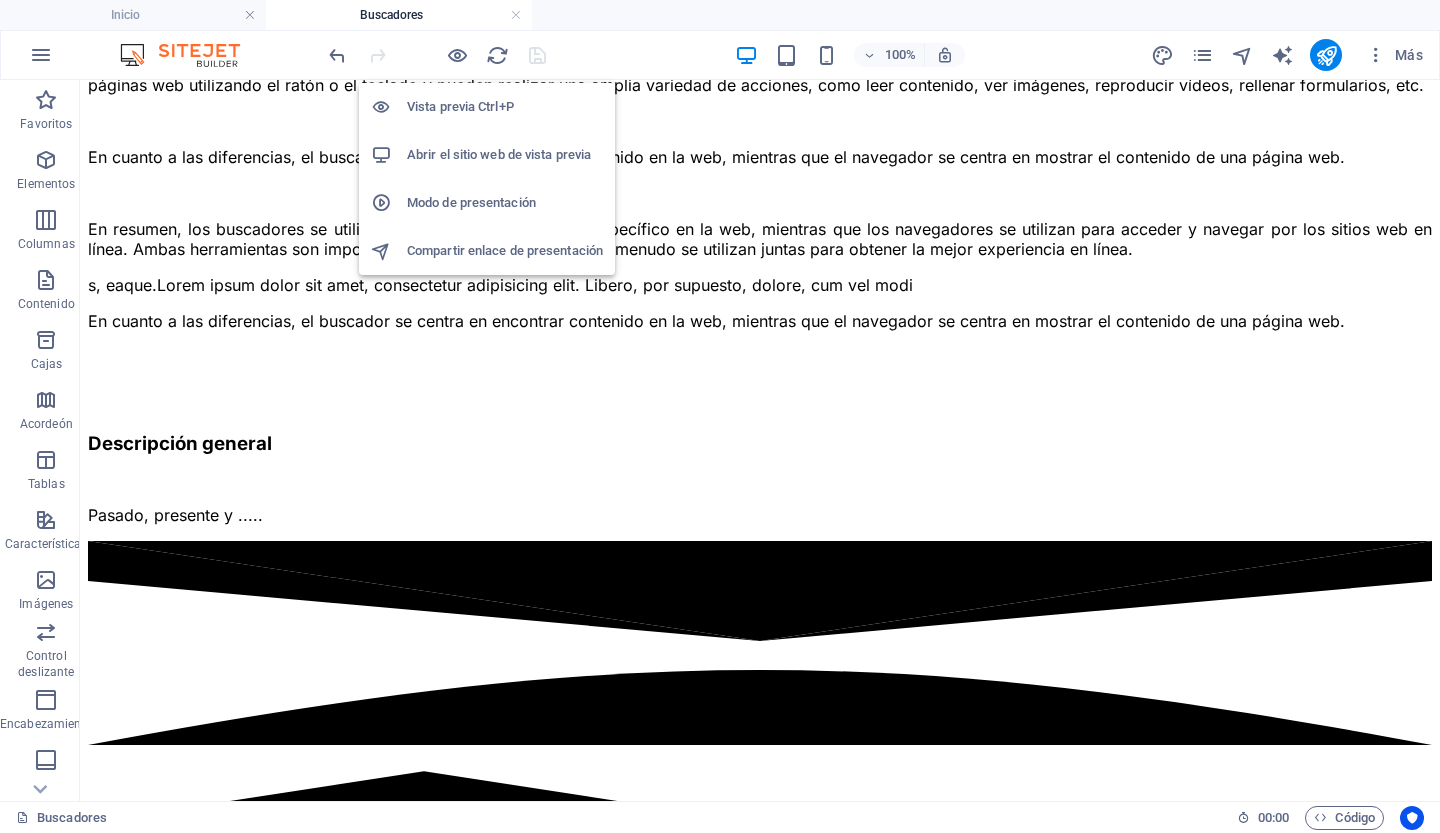 click on "Abrir el sitio web de vista previa" at bounding box center (499, 154) 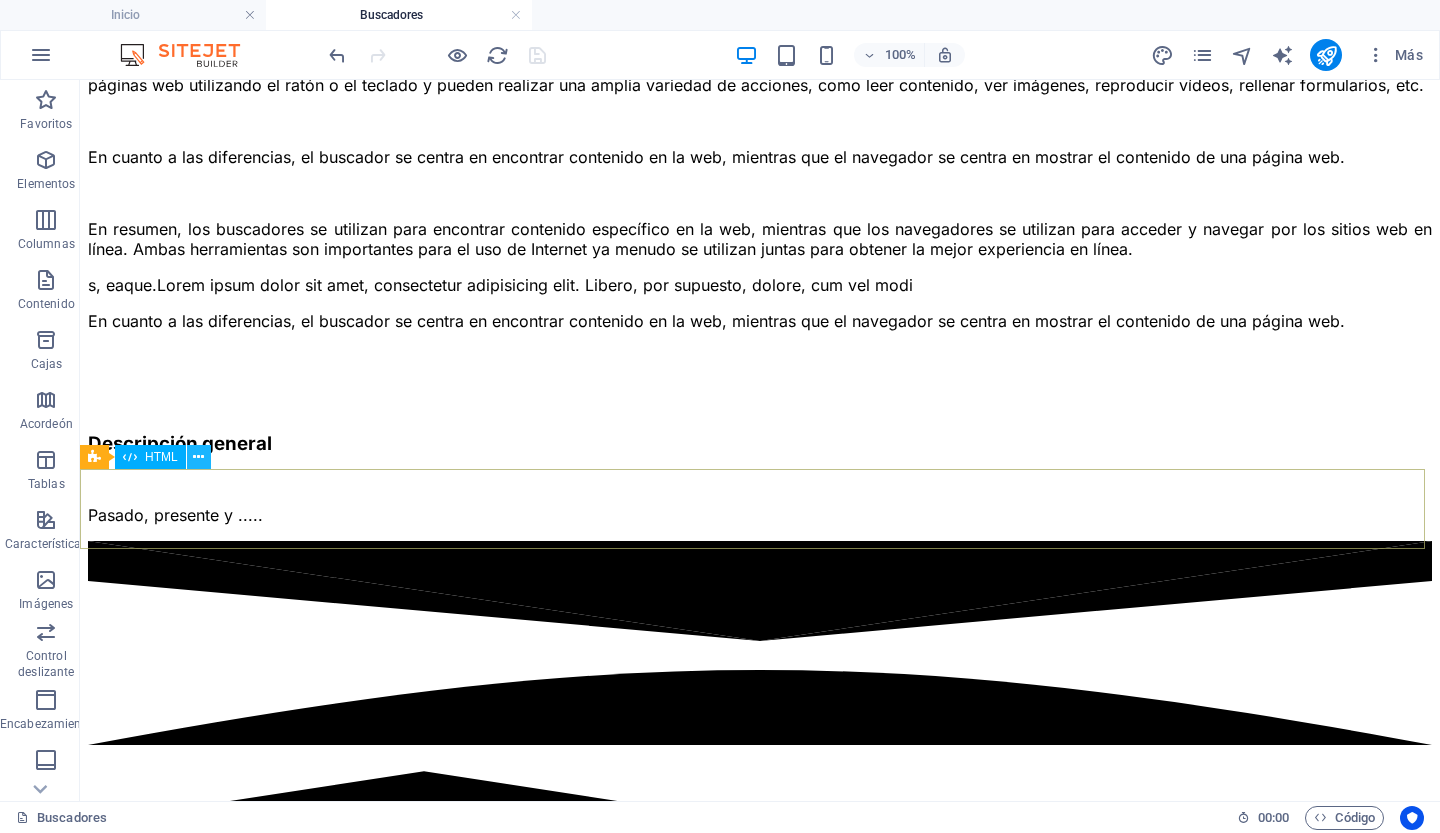 click at bounding box center (198, 457) 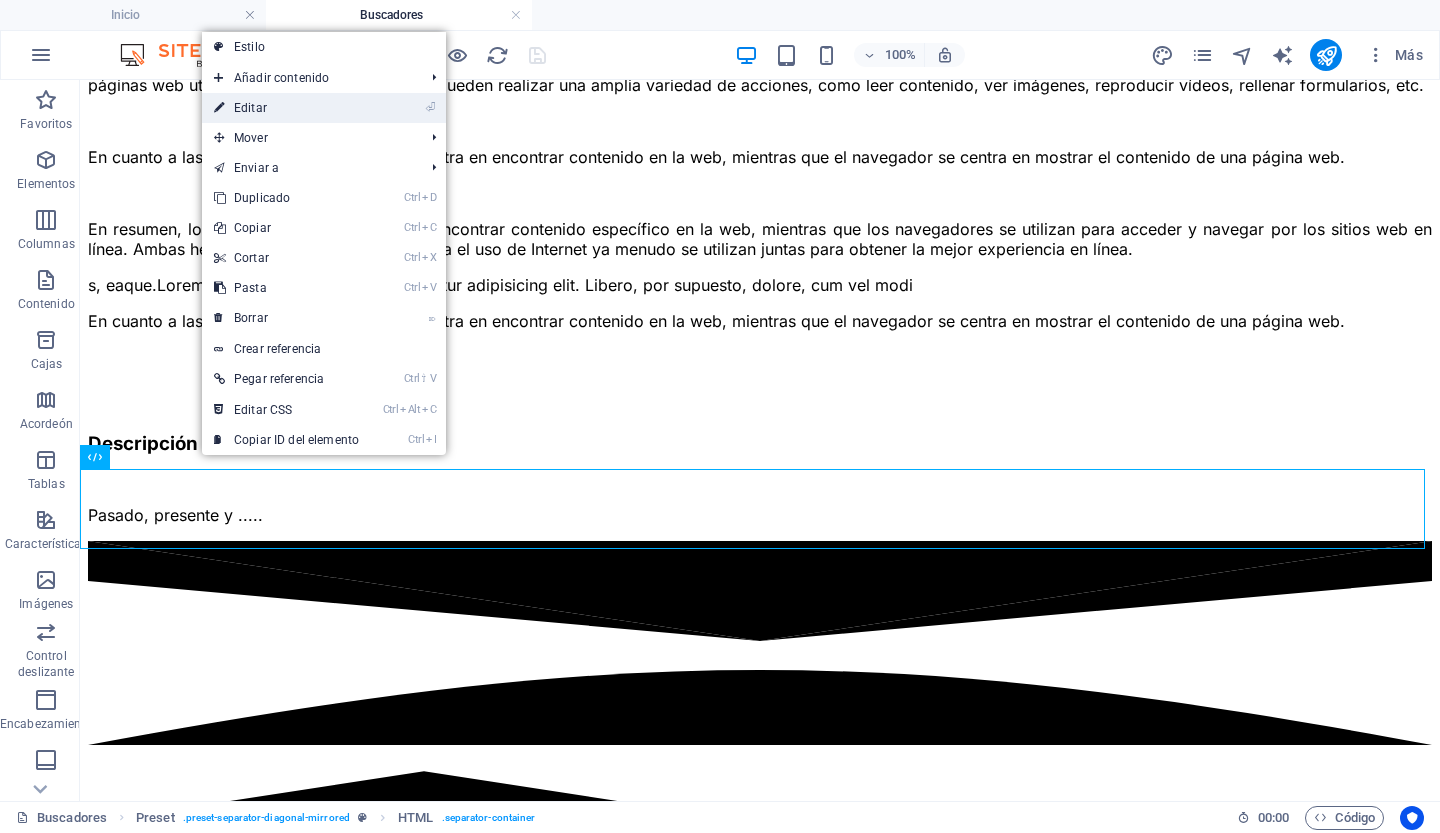 click on "Editar" at bounding box center [250, 108] 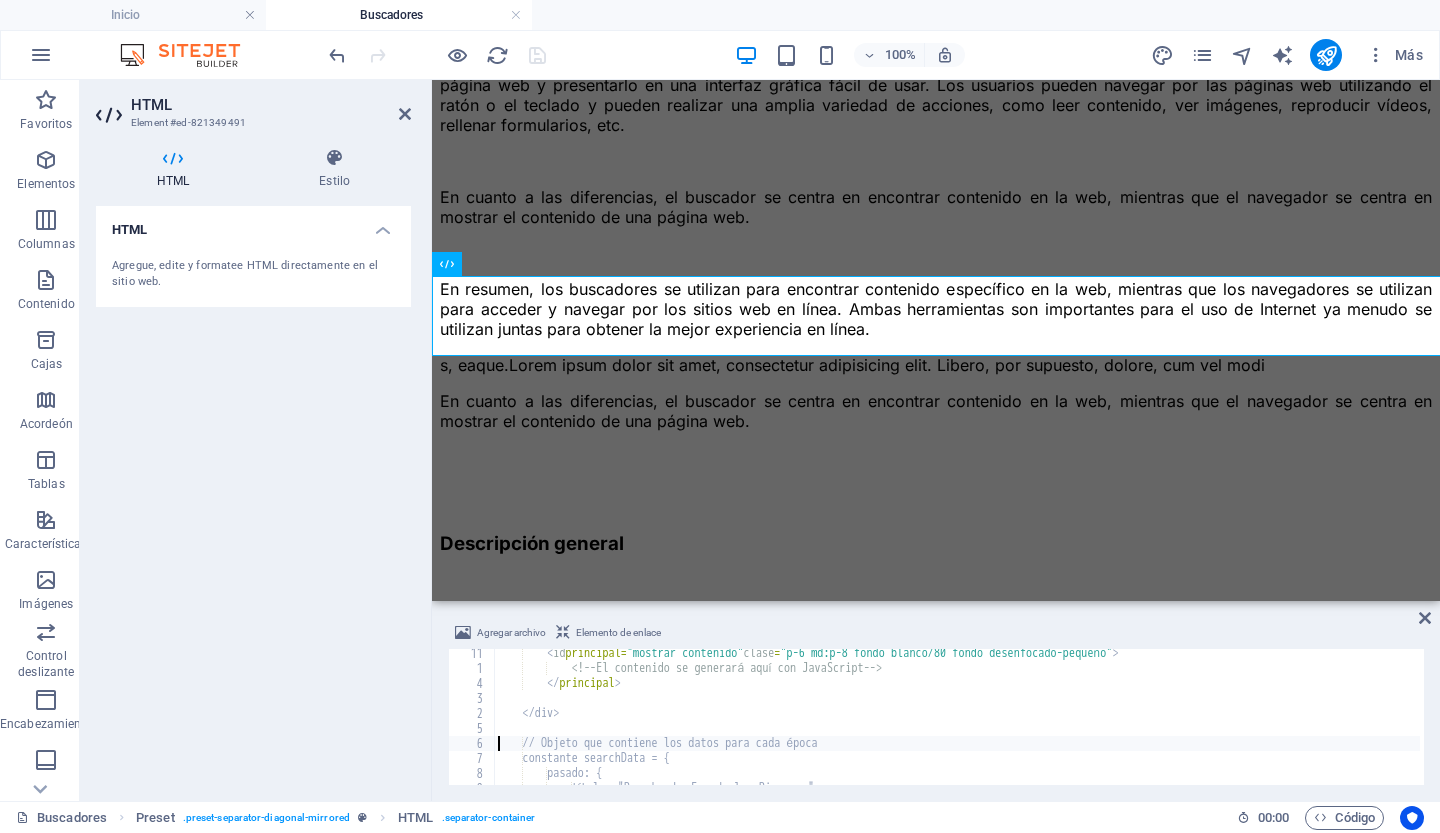 scroll, scrollTop: 585, scrollLeft: 0, axis: vertical 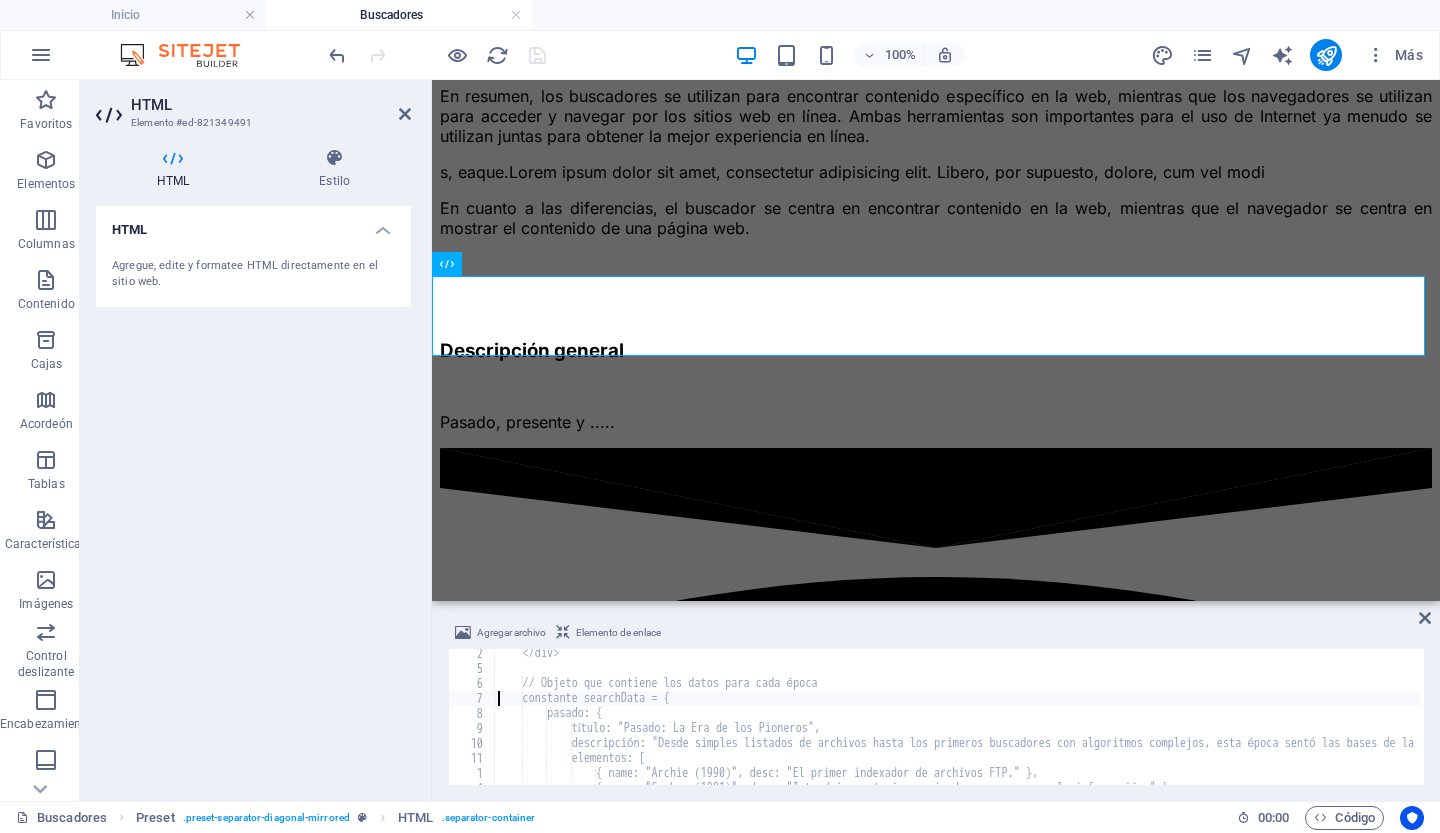 type on "// Objeto que contiene los datos para cada época" 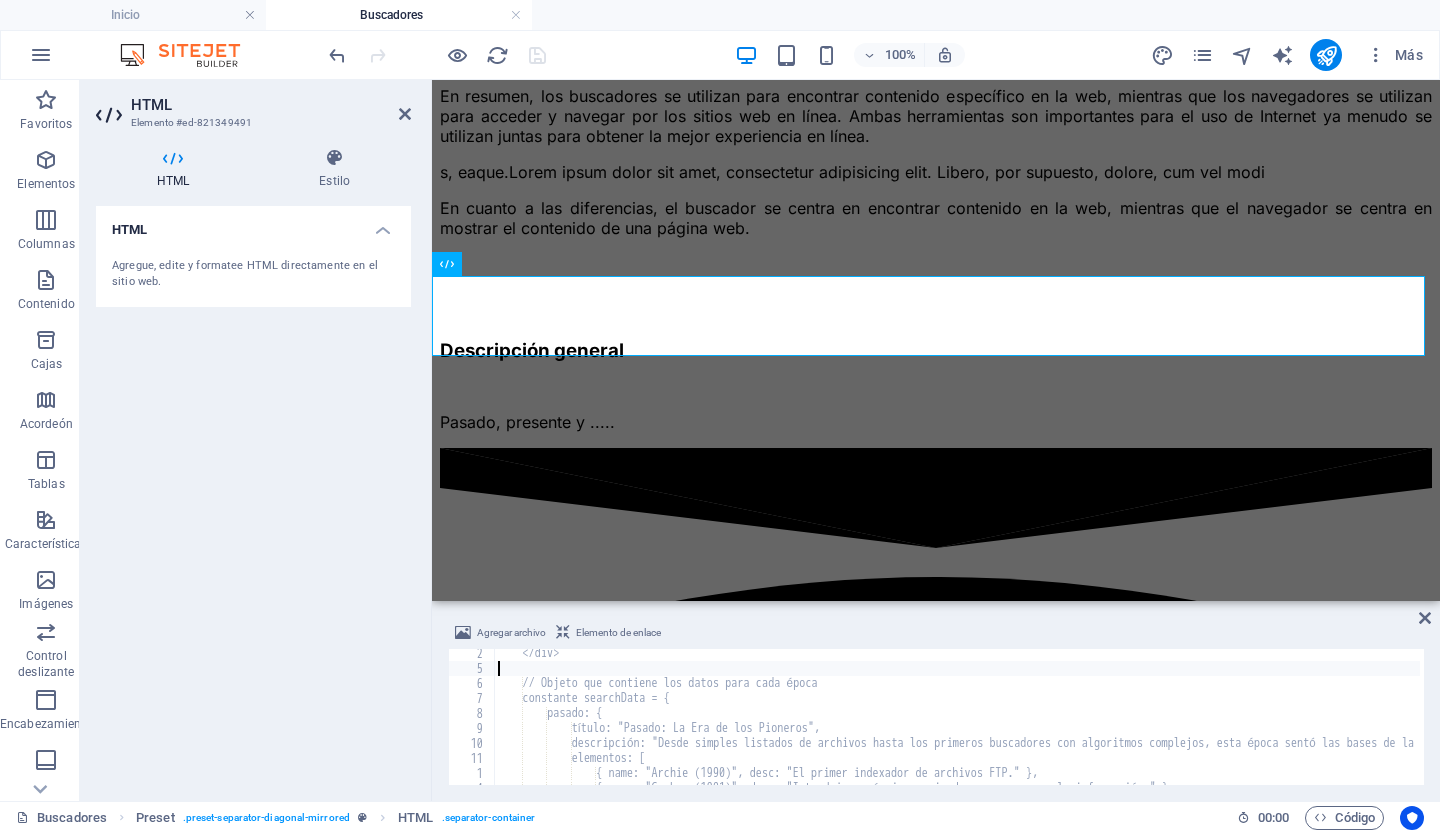 type on "</div>" 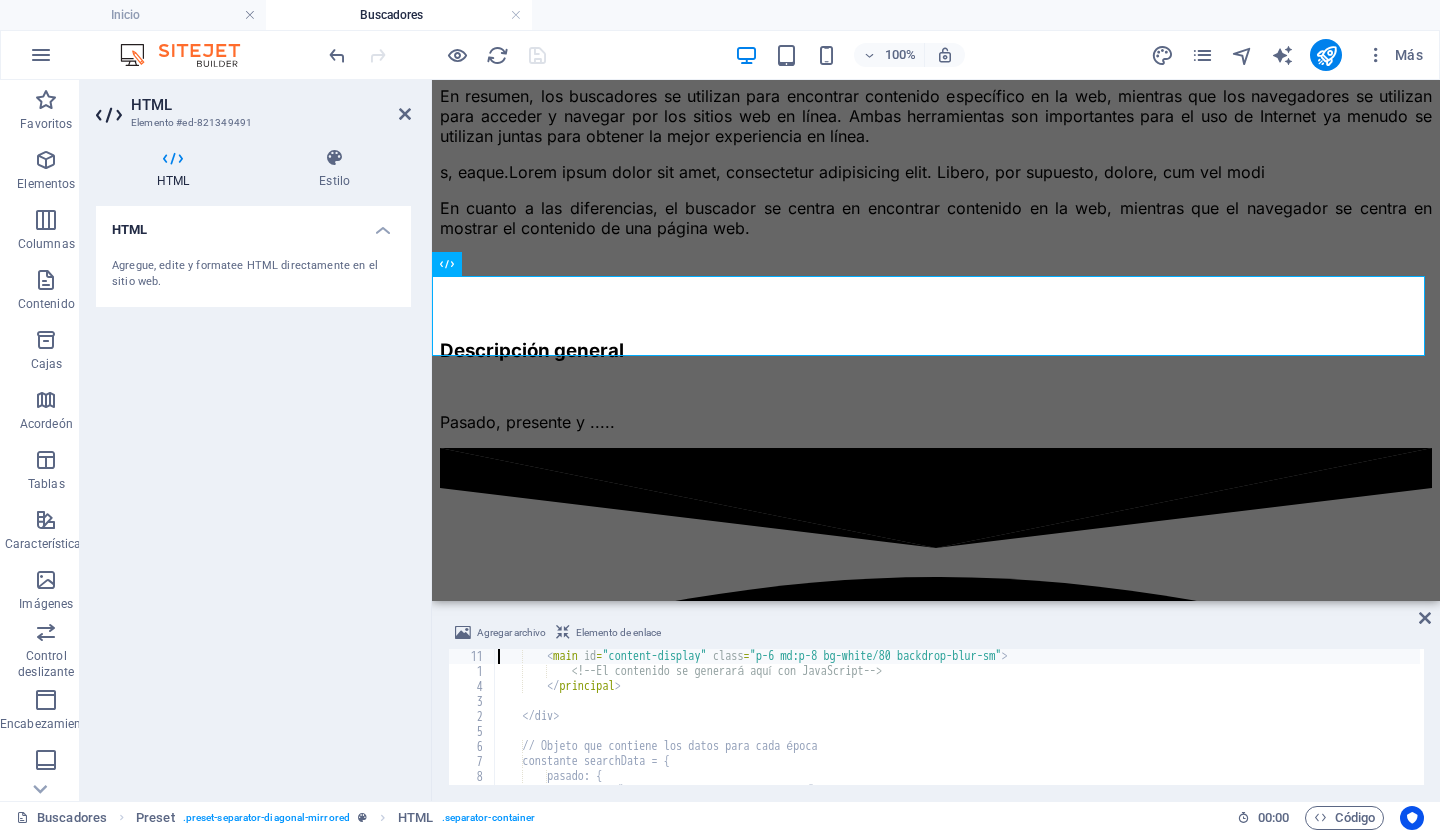 scroll, scrollTop: 870, scrollLeft: 0, axis: vertical 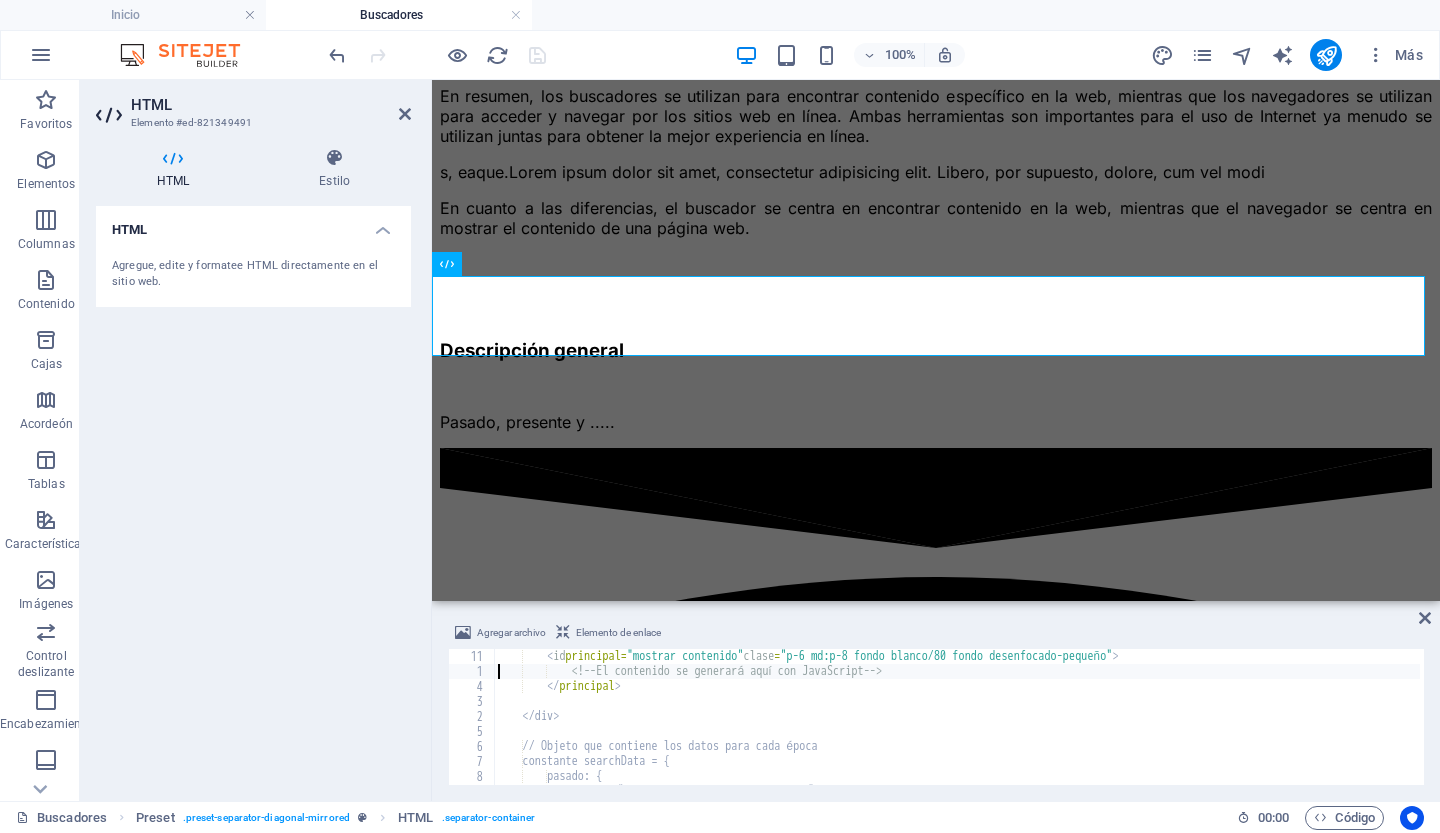type on "</main>" 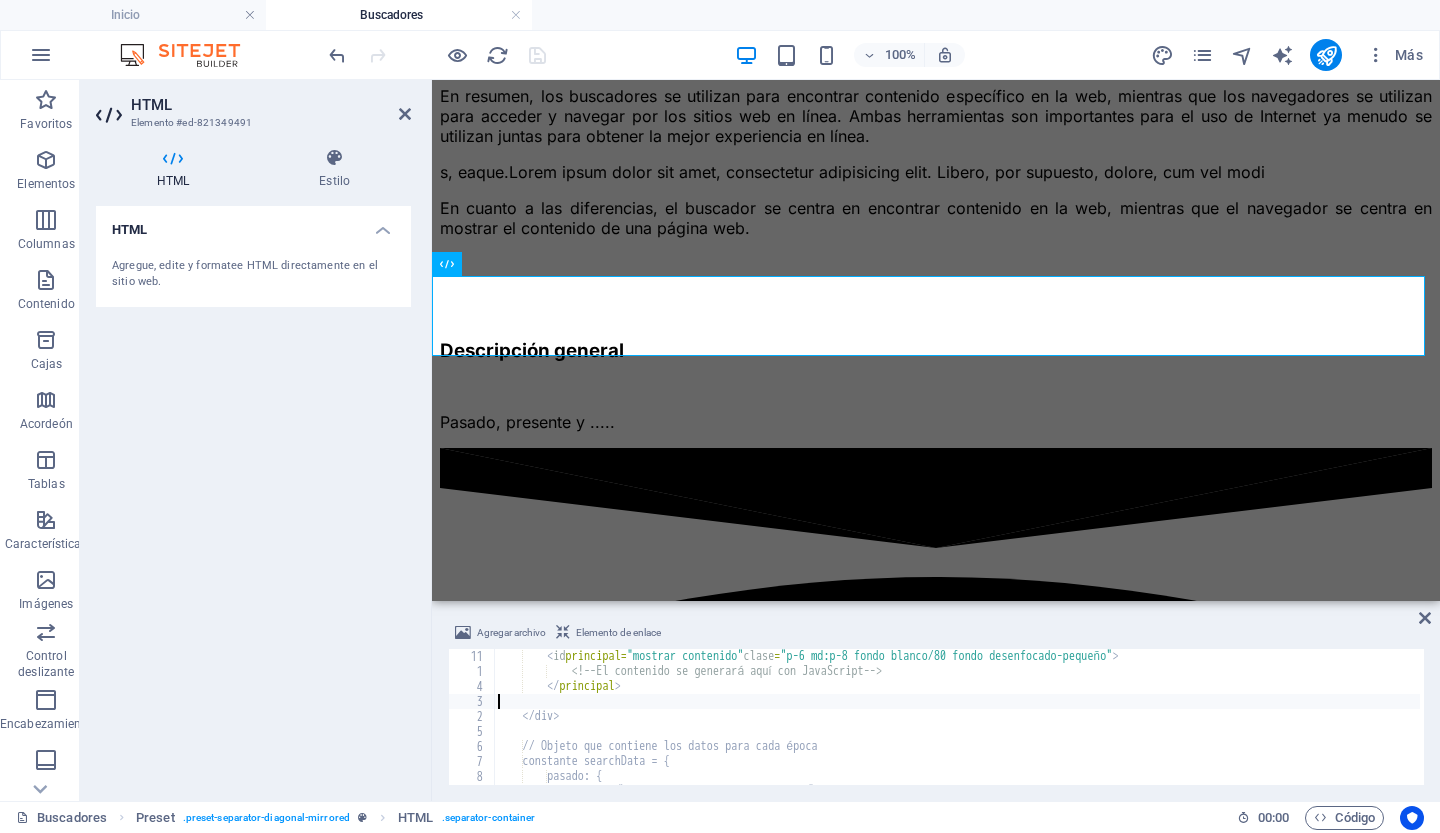 type on "</div>" 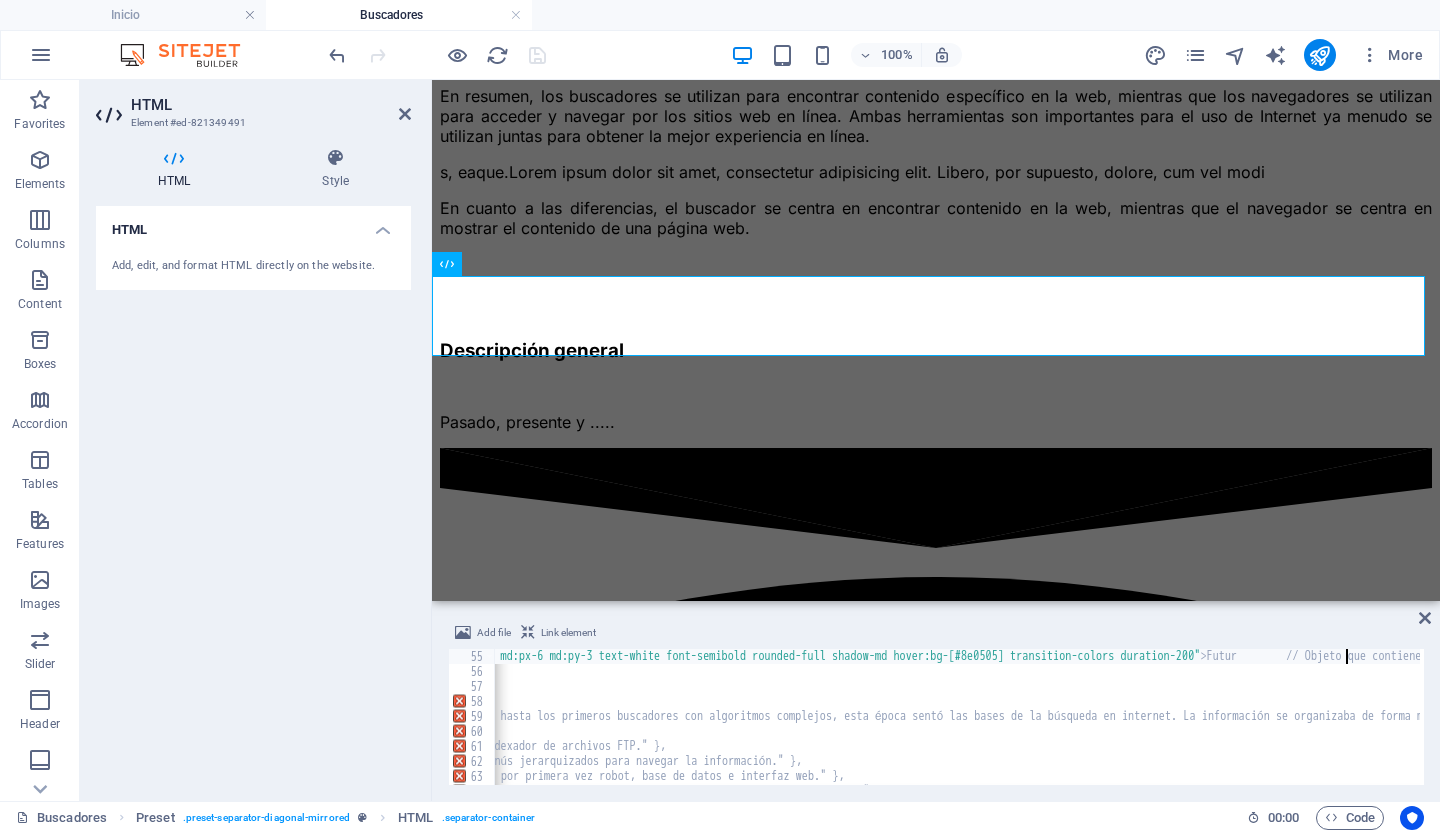 scroll, scrollTop: 810, scrollLeft: 0, axis: vertical 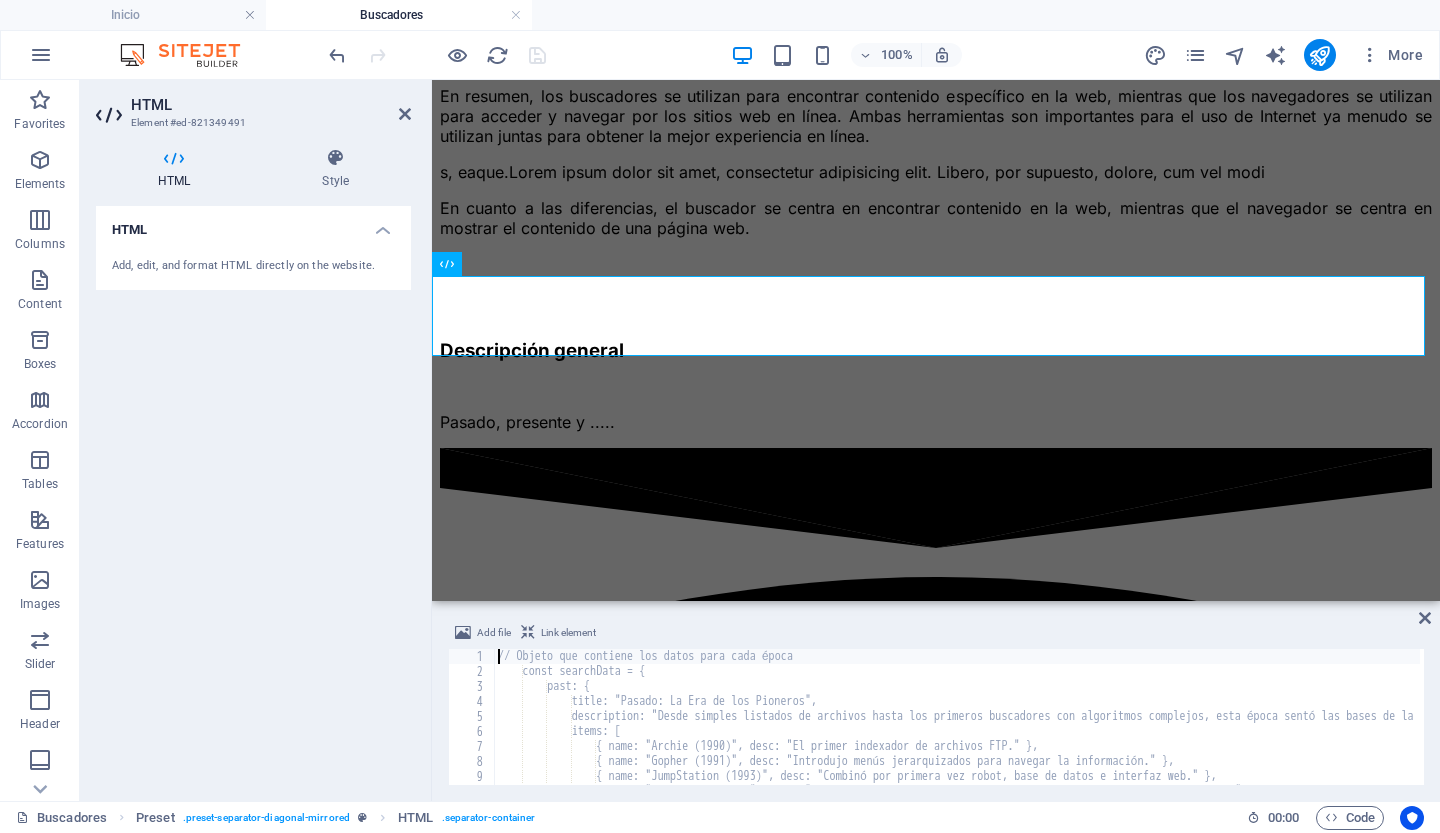 type on "// Objeto que contiene los datos para cada época" 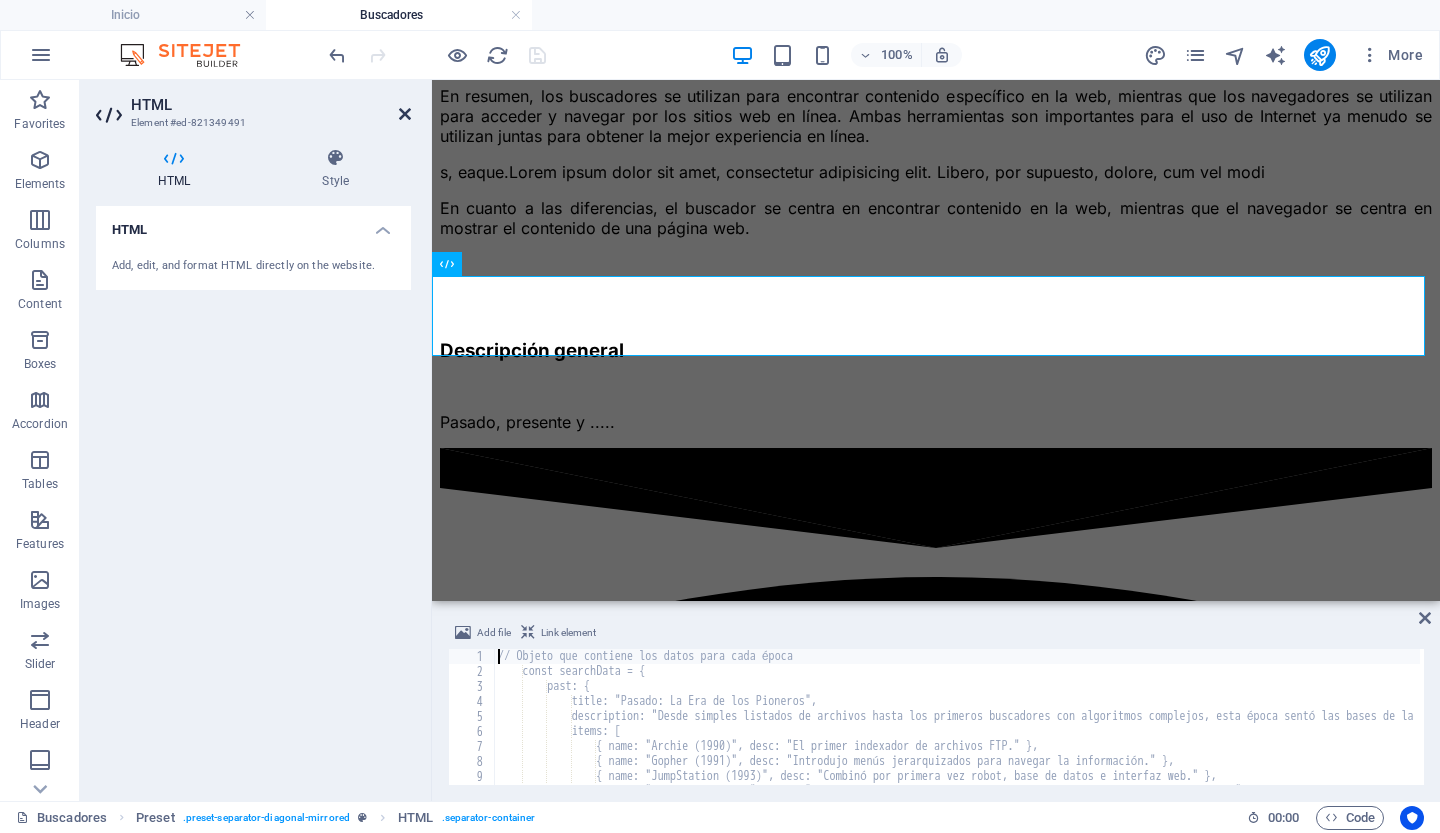 click at bounding box center [405, 114] 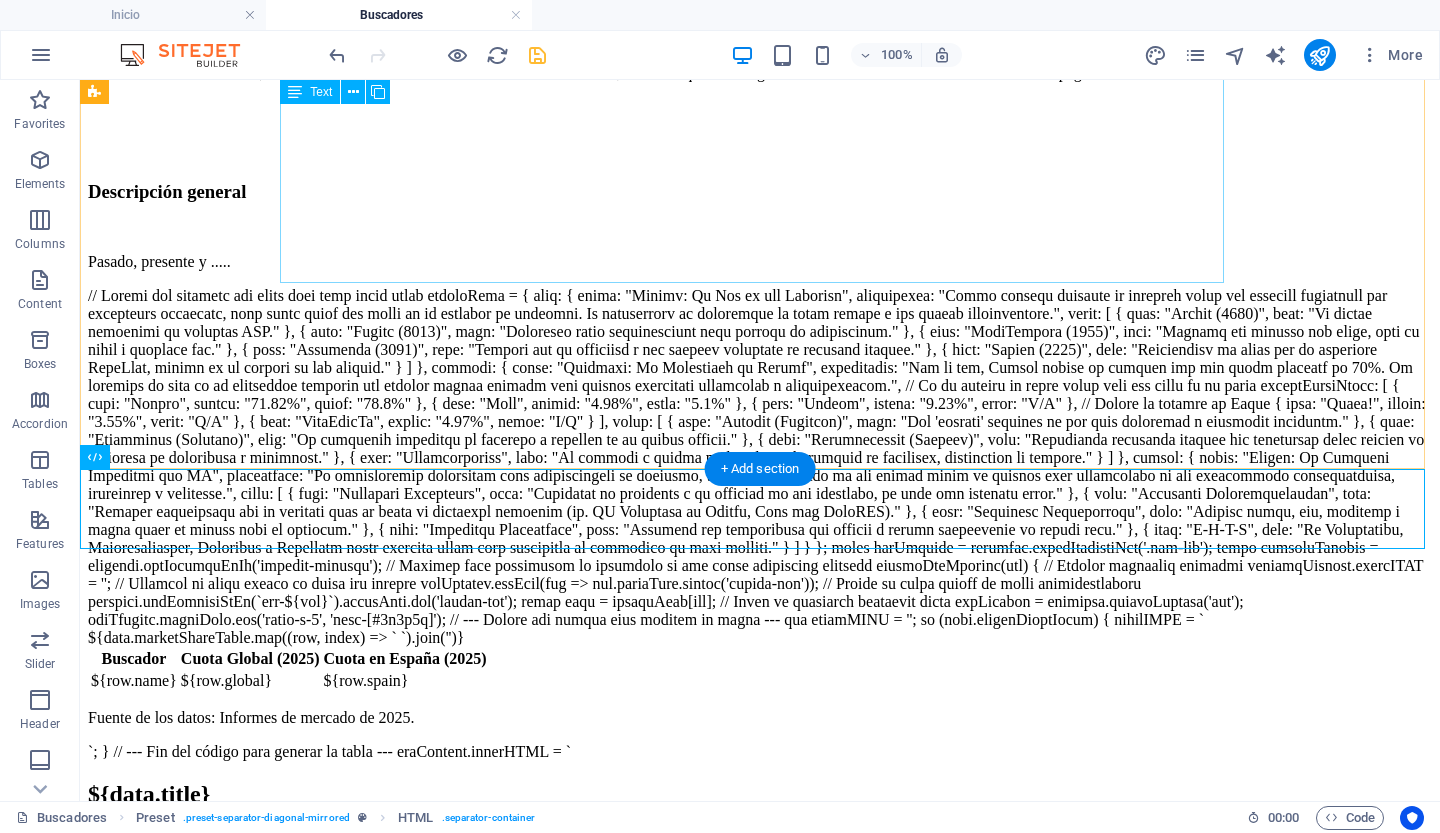scroll, scrollTop: 416, scrollLeft: 0, axis: vertical 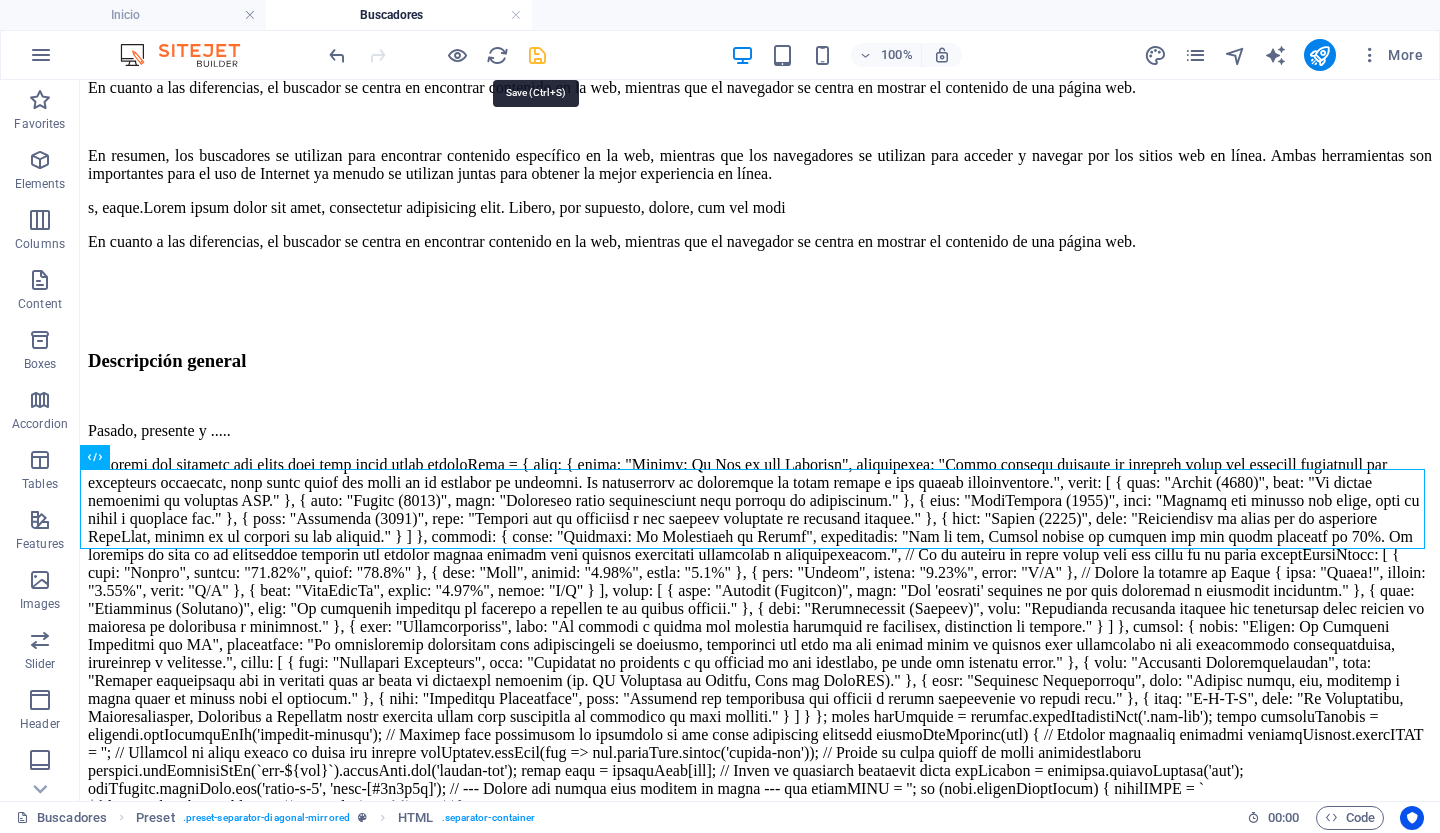 click at bounding box center [537, 55] 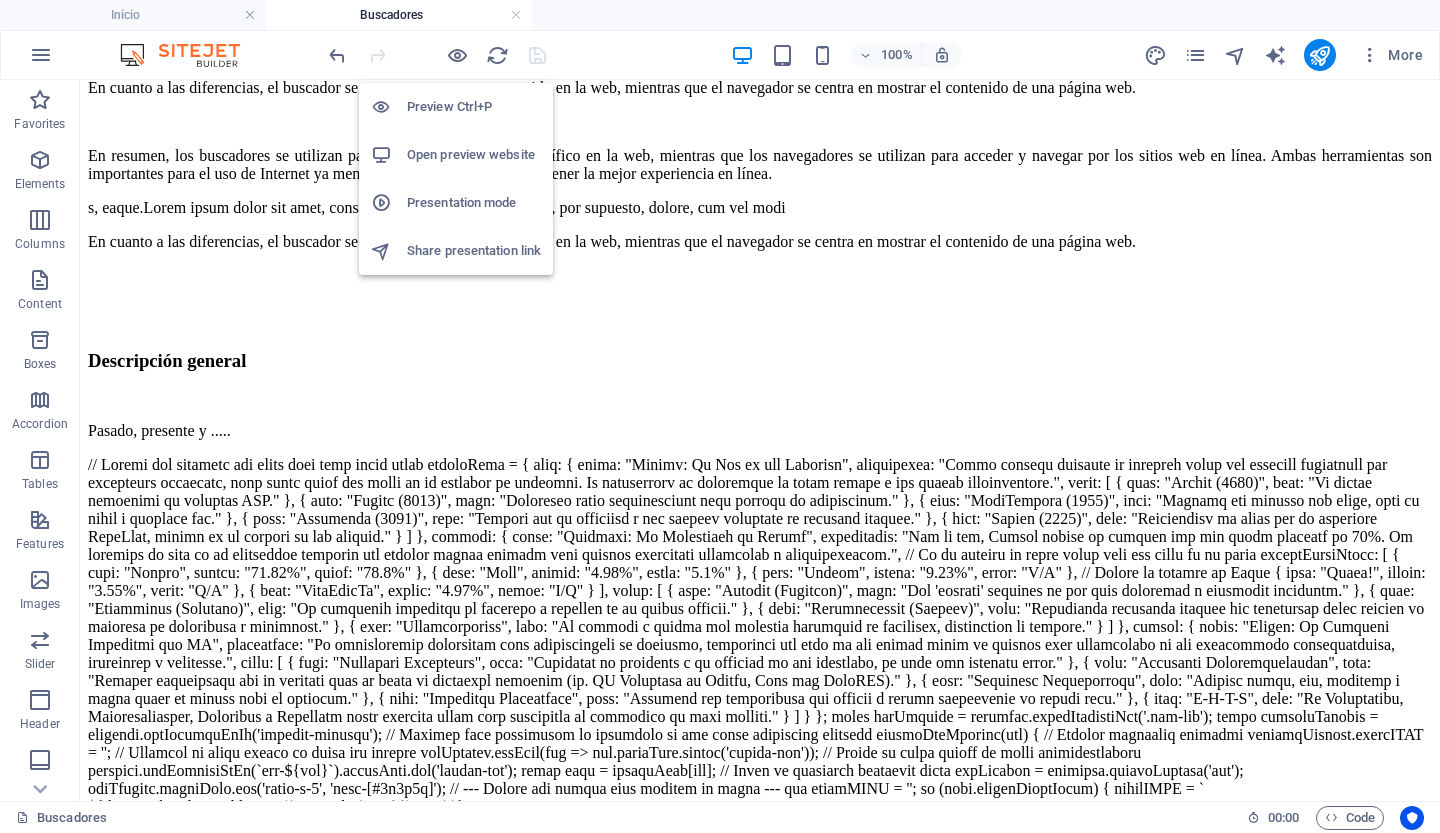 click on "Preview Ctrl+P" at bounding box center (474, 107) 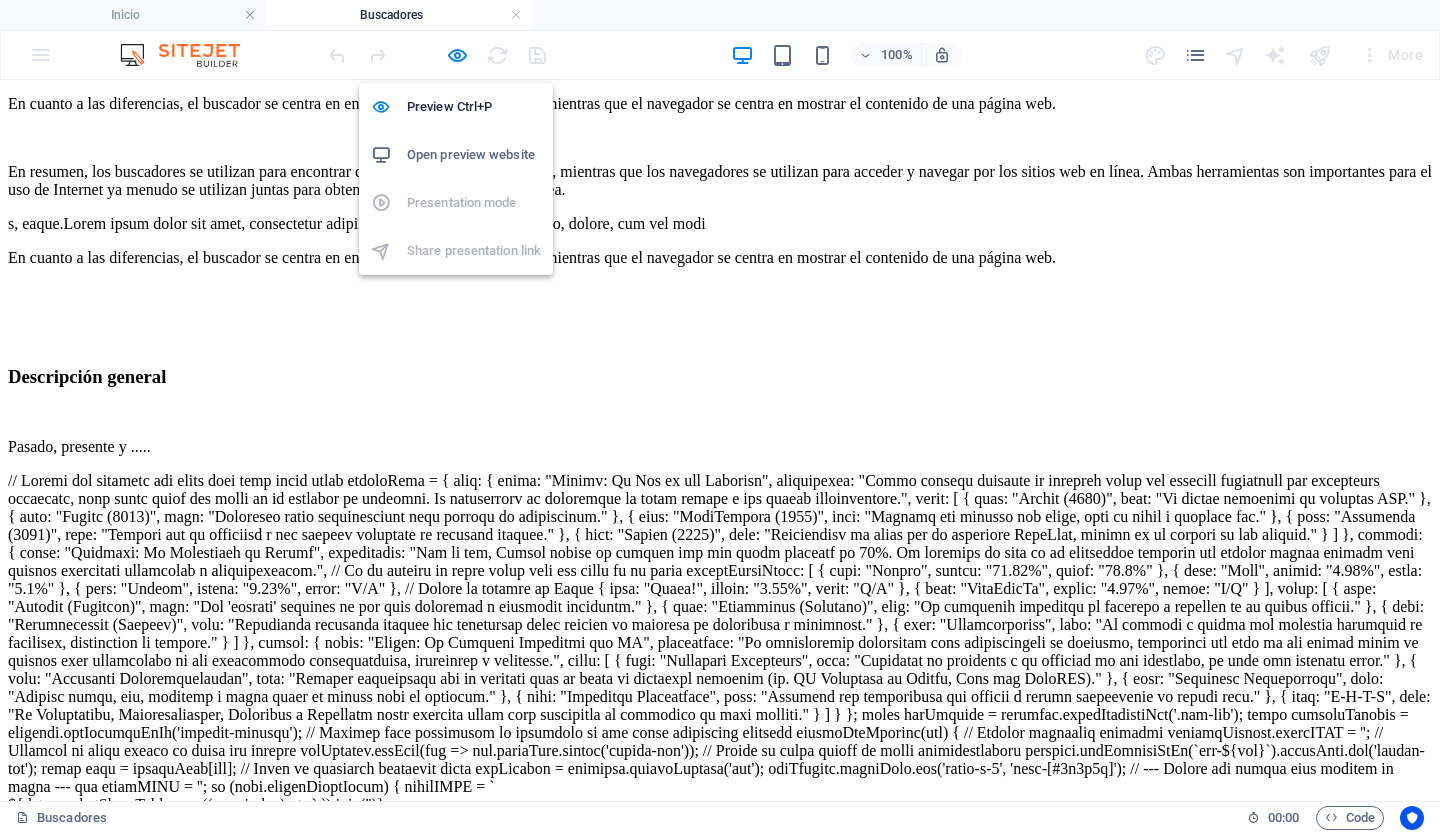 click on "Open preview website" at bounding box center (474, 155) 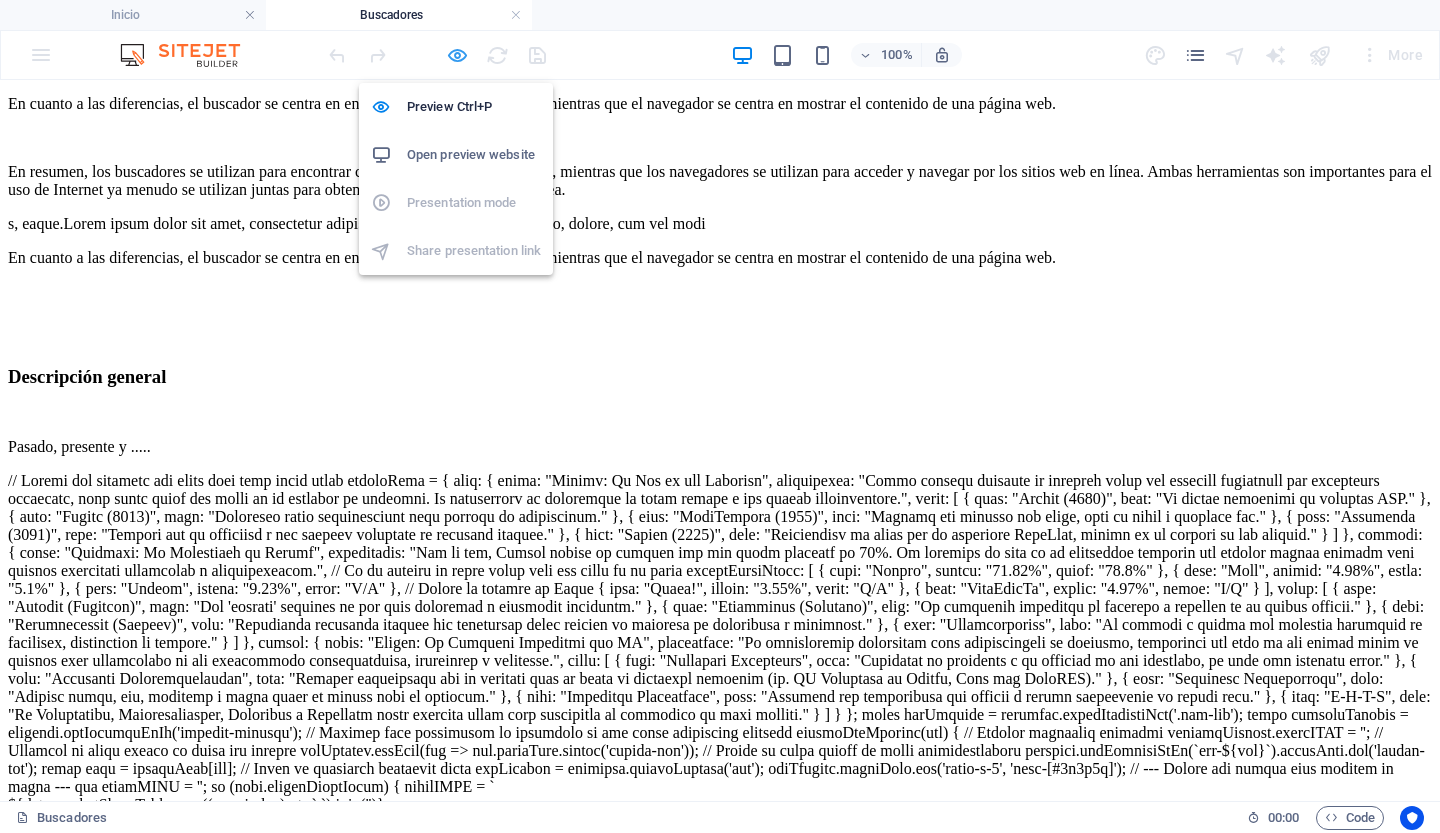 click at bounding box center (457, 55) 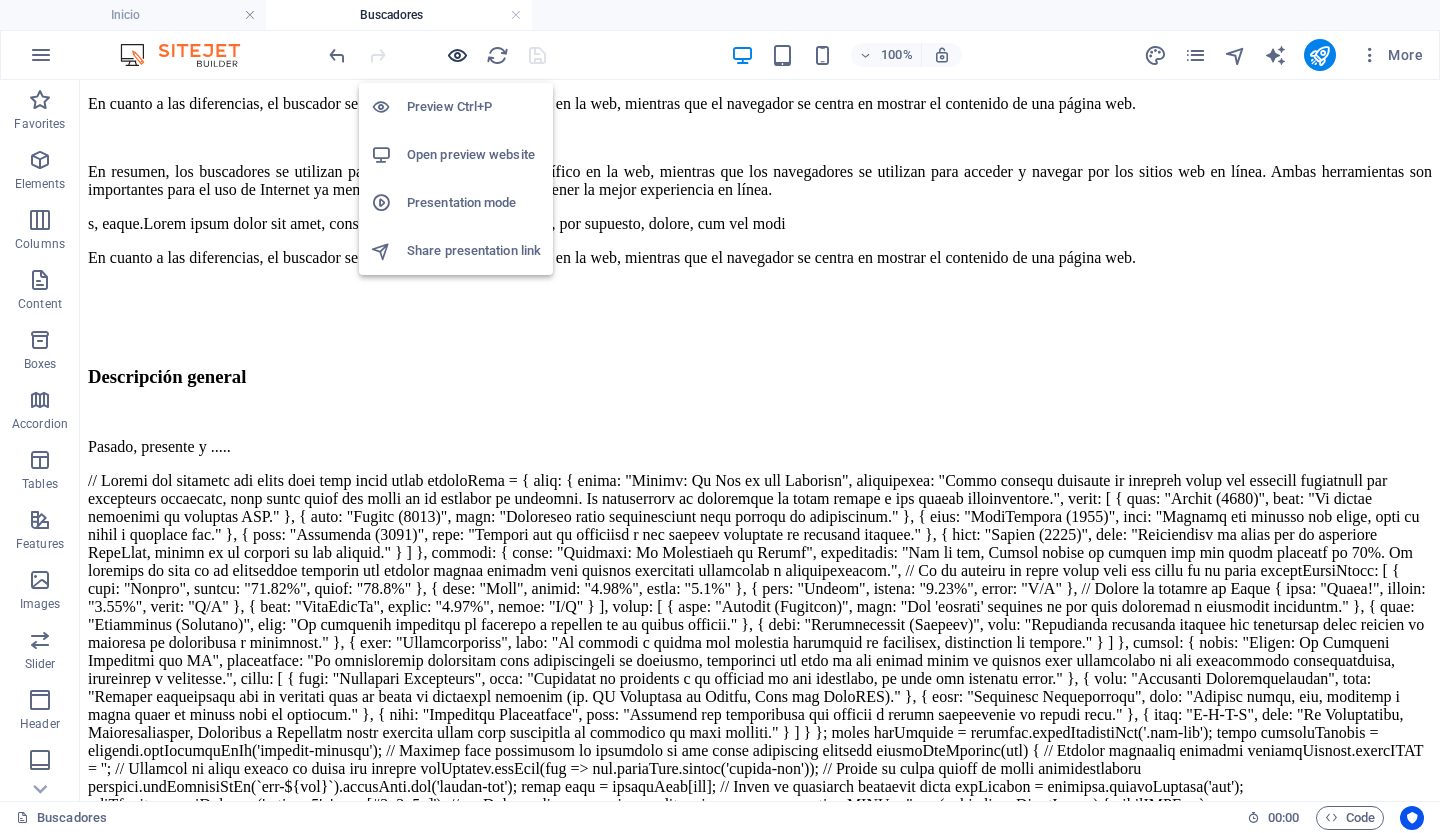 scroll, scrollTop: 416, scrollLeft: 0, axis: vertical 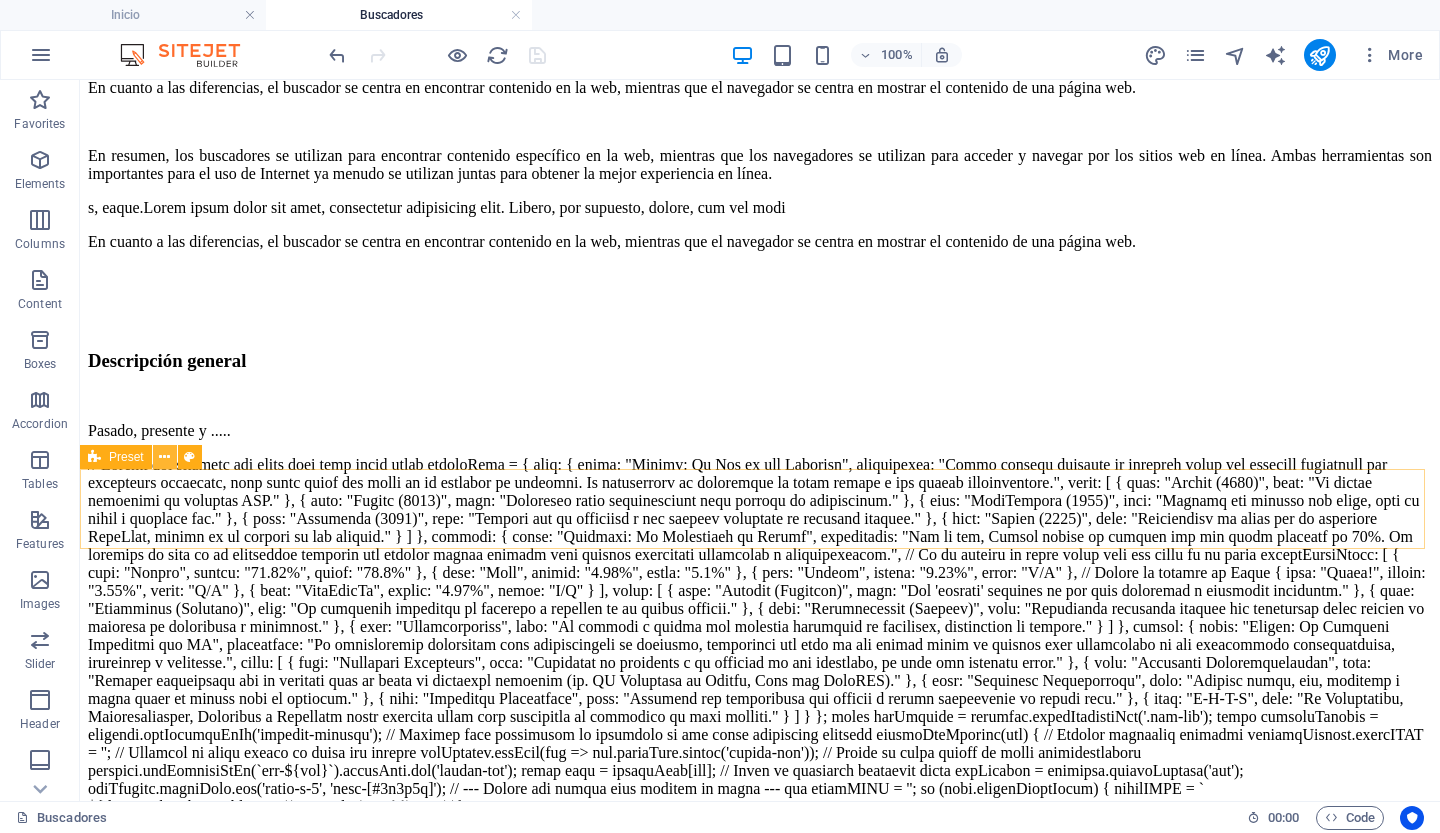 click at bounding box center (164, 457) 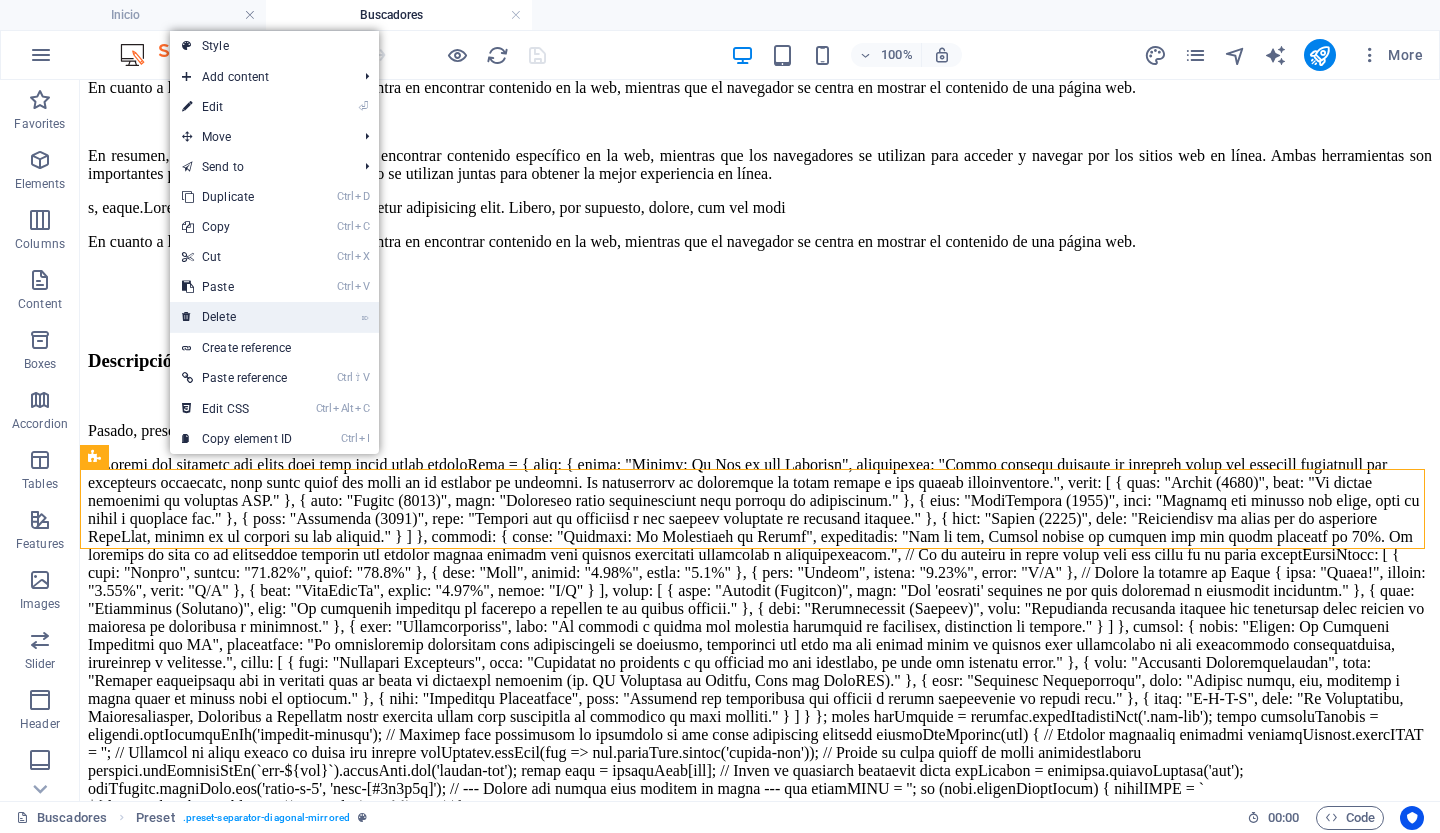 click on "⌦  Delete" at bounding box center (237, 317) 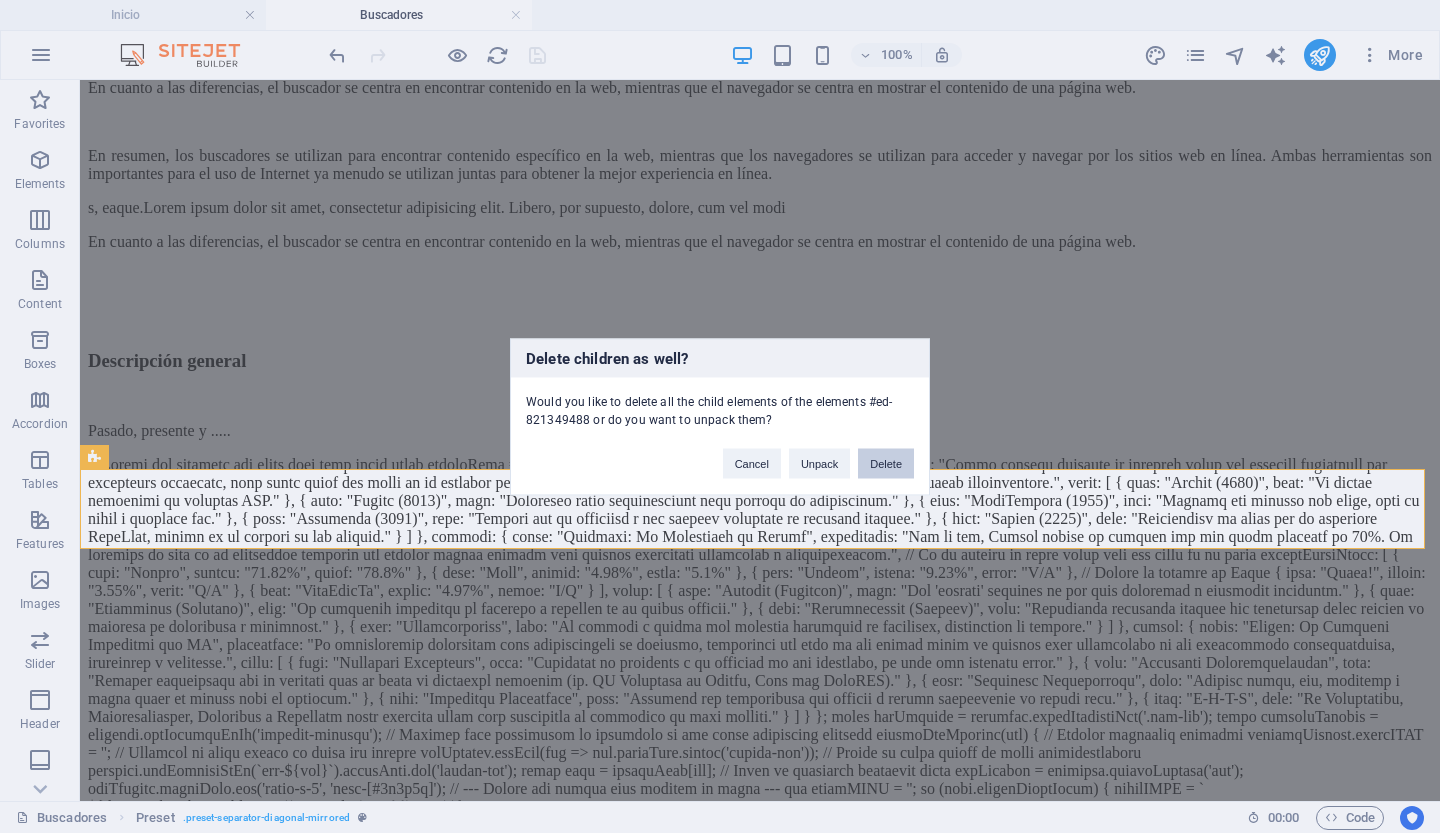 click on "Delete" at bounding box center [886, 463] 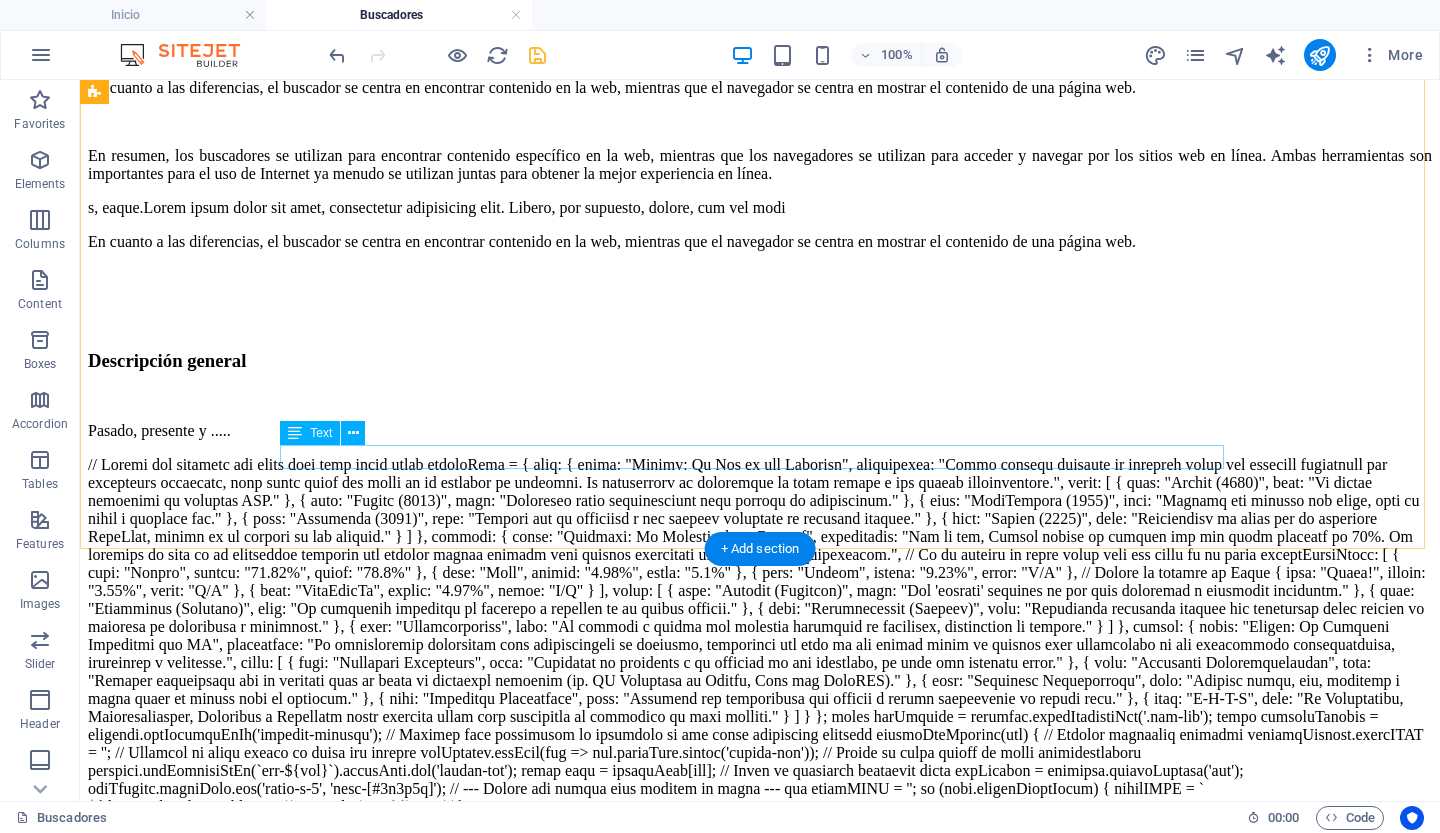scroll, scrollTop: 336, scrollLeft: 0, axis: vertical 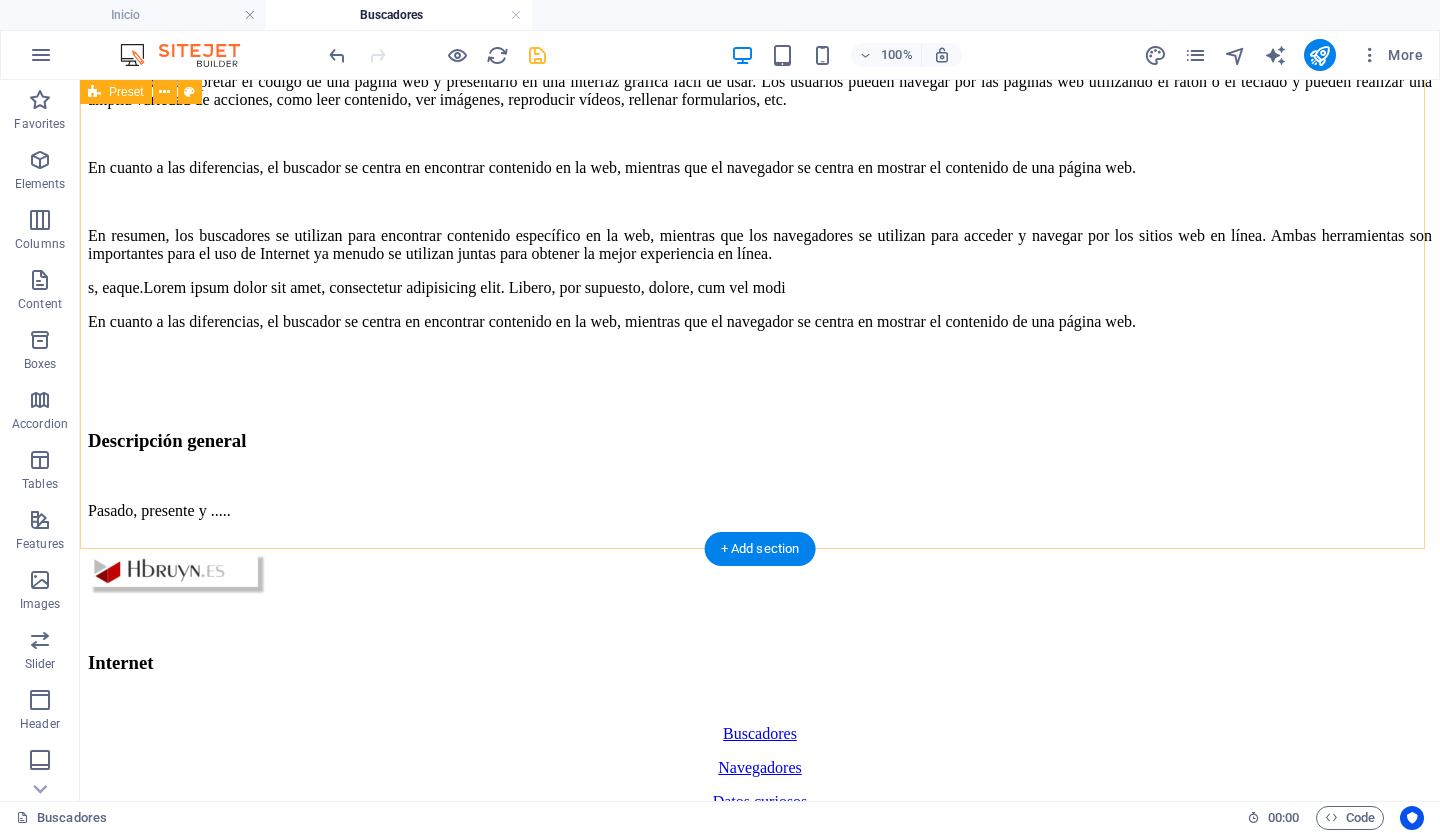 click on "Buscadores Un buscador y un navegador son herramientas que se utilizan en Internet, aunque cumplen funciones distintas. Un buscador es una aplicación que permite realizar búsquedas en la web a través de palabras claves o frases. Los buscadores más populares son Google, Bing, Yahoo y DuckDuckGo, entre otros. Estas herramientas se encargan de rastrear la web en busca de contenido relevante a la búsqueda realizada, y presentan una lista de resultados ordenados por relevancia. Un navegador es una aplicación que permite acceder a sitios web en Internet. Los navegadores más comunes son Google Chrome, Mozilla Firefox, Safari y Microsoft Edge, entre otros. Estas herramientas se encargan de interpretar el código de una página web y presentarlo en una interfaz gráfica fácil de usar. Los usuarios pueden navegar por las páginas web utilizando el ratón o el teclado y pueden realizar una amplia variedad de acciones, como leer contenido, ver imágenes, reproducir vídeos, rellenar formularios, etc." at bounding box center [760, 164] 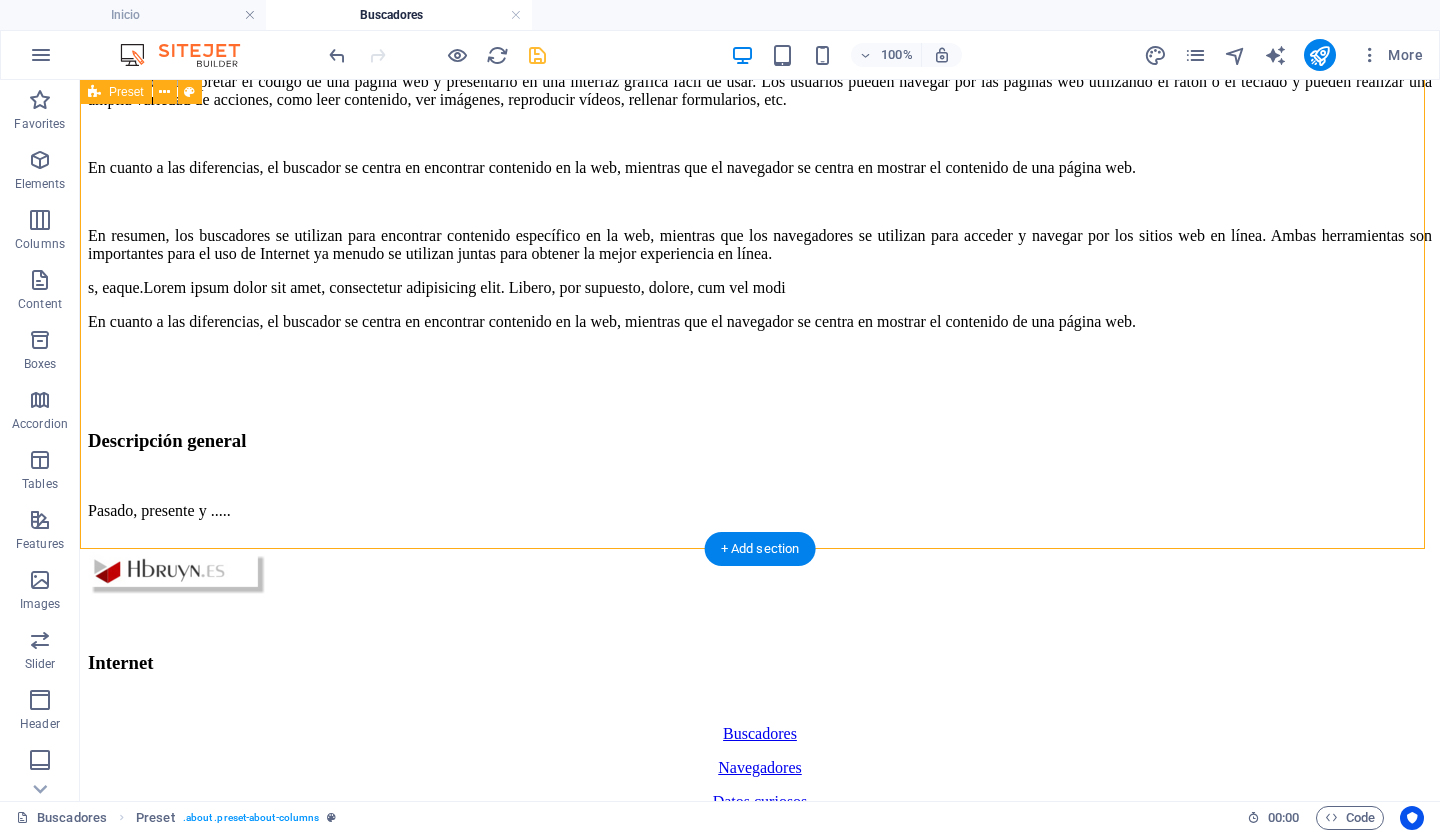 drag, startPoint x: 120, startPoint y: 241, endPoint x: 318, endPoint y: 520, distance: 342.1184 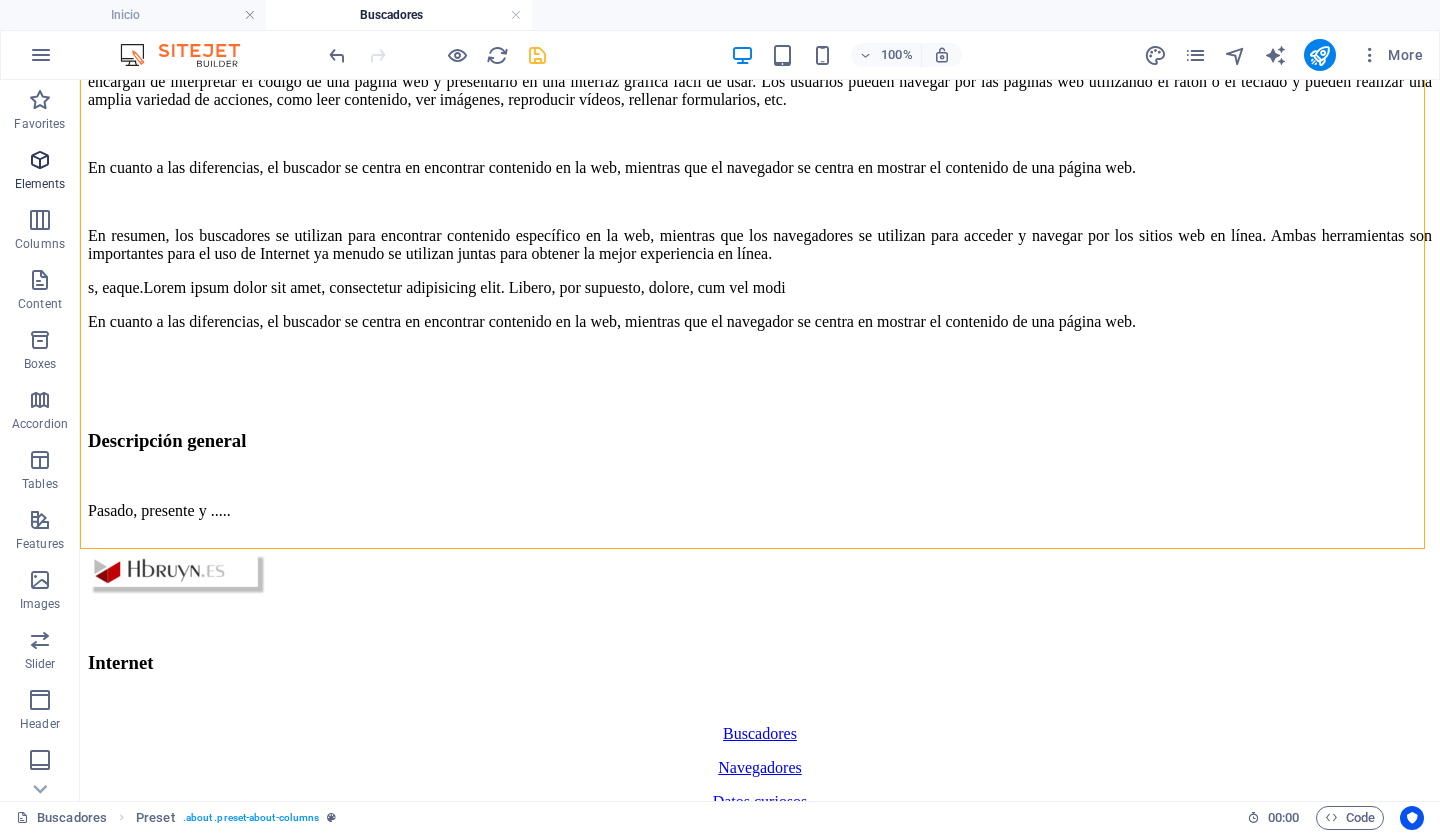 click on "Elements" at bounding box center [40, 172] 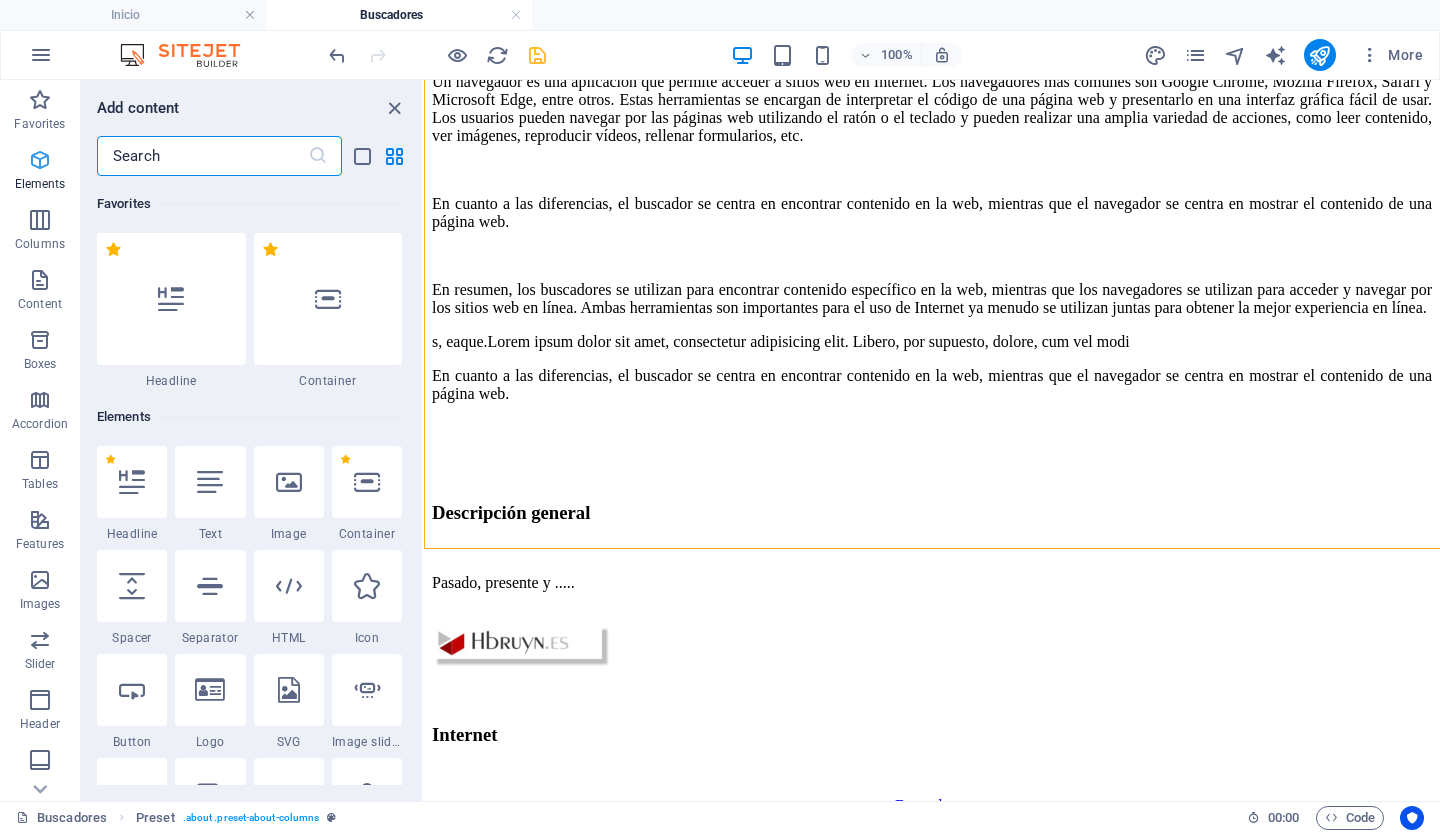 click on "Elements" at bounding box center [40, 172] 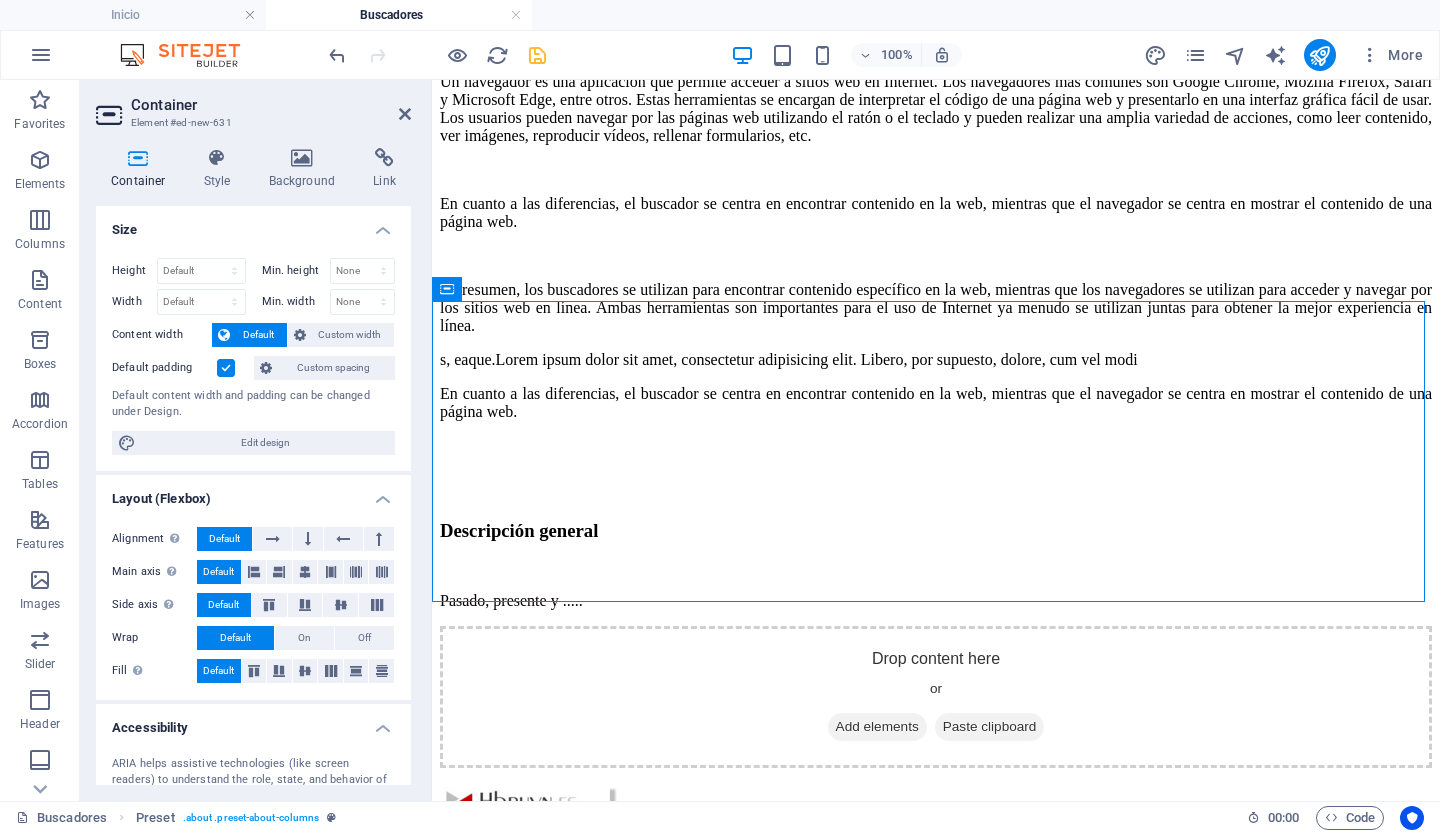scroll, scrollTop: 585, scrollLeft: 0, axis: vertical 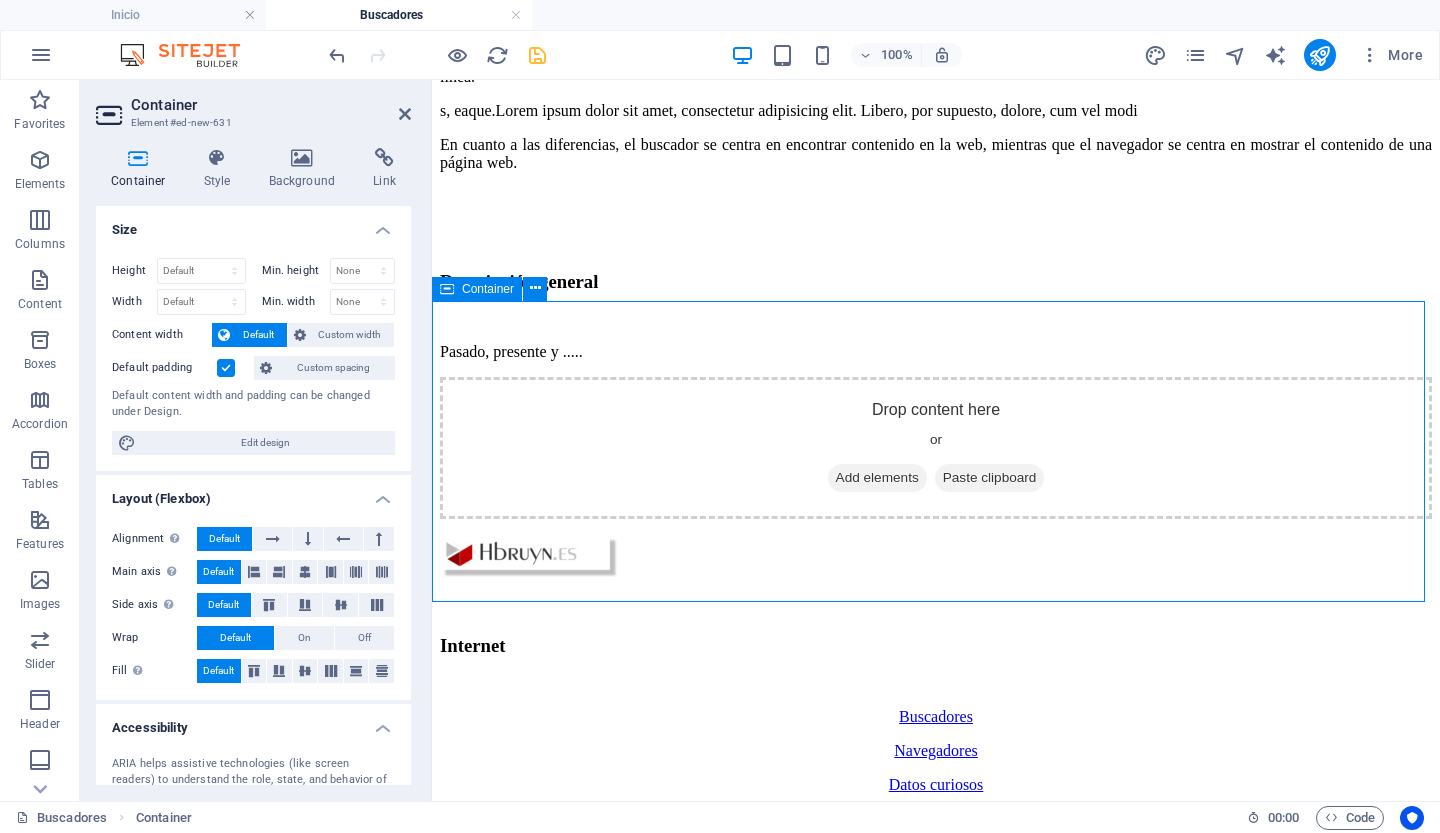 click on "Add elements" at bounding box center (877, 478) 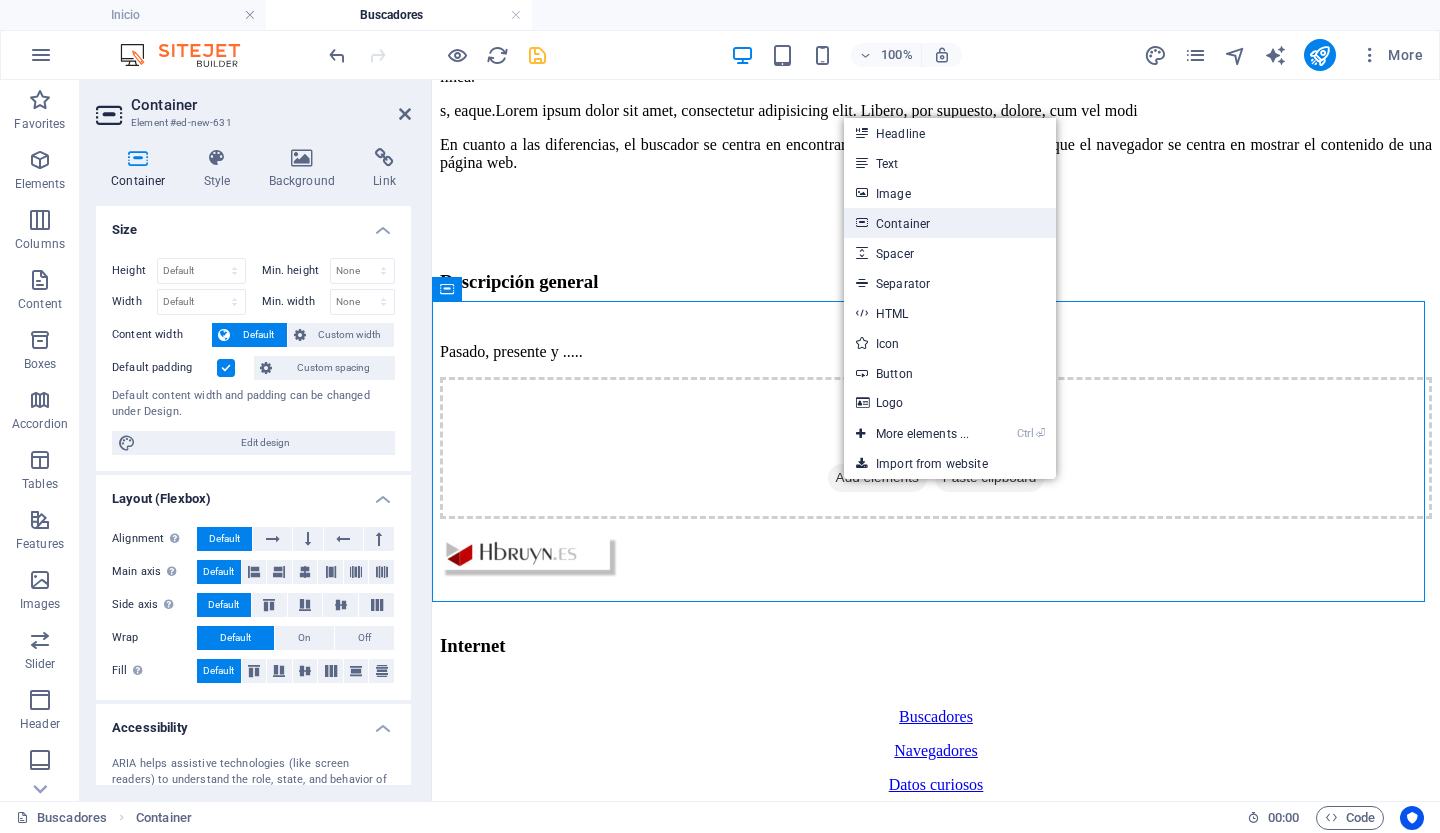 click on "Container" at bounding box center (950, 223) 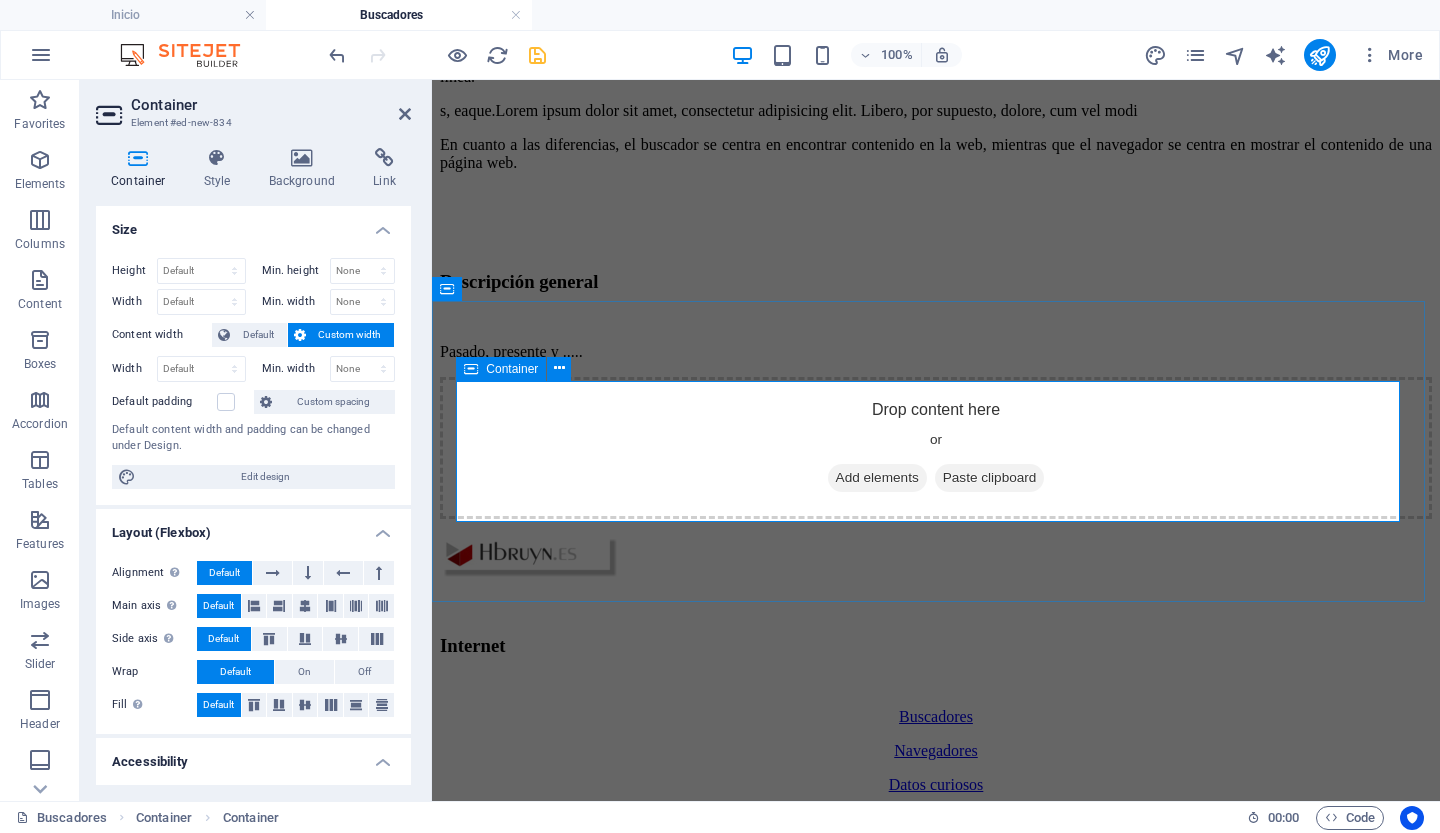 click on "Add elements" at bounding box center (877, 478) 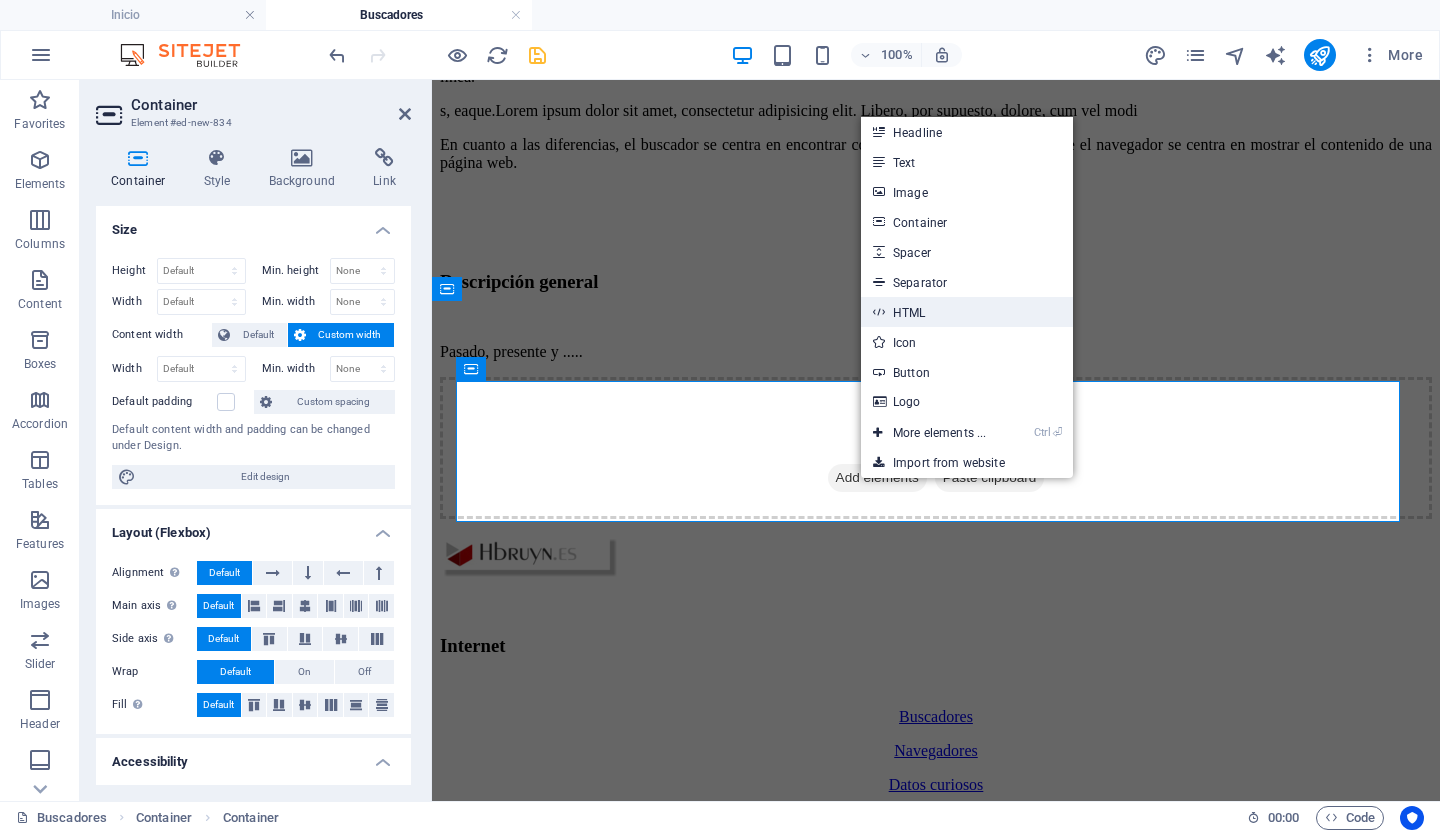 click on "HTML" at bounding box center [967, 312] 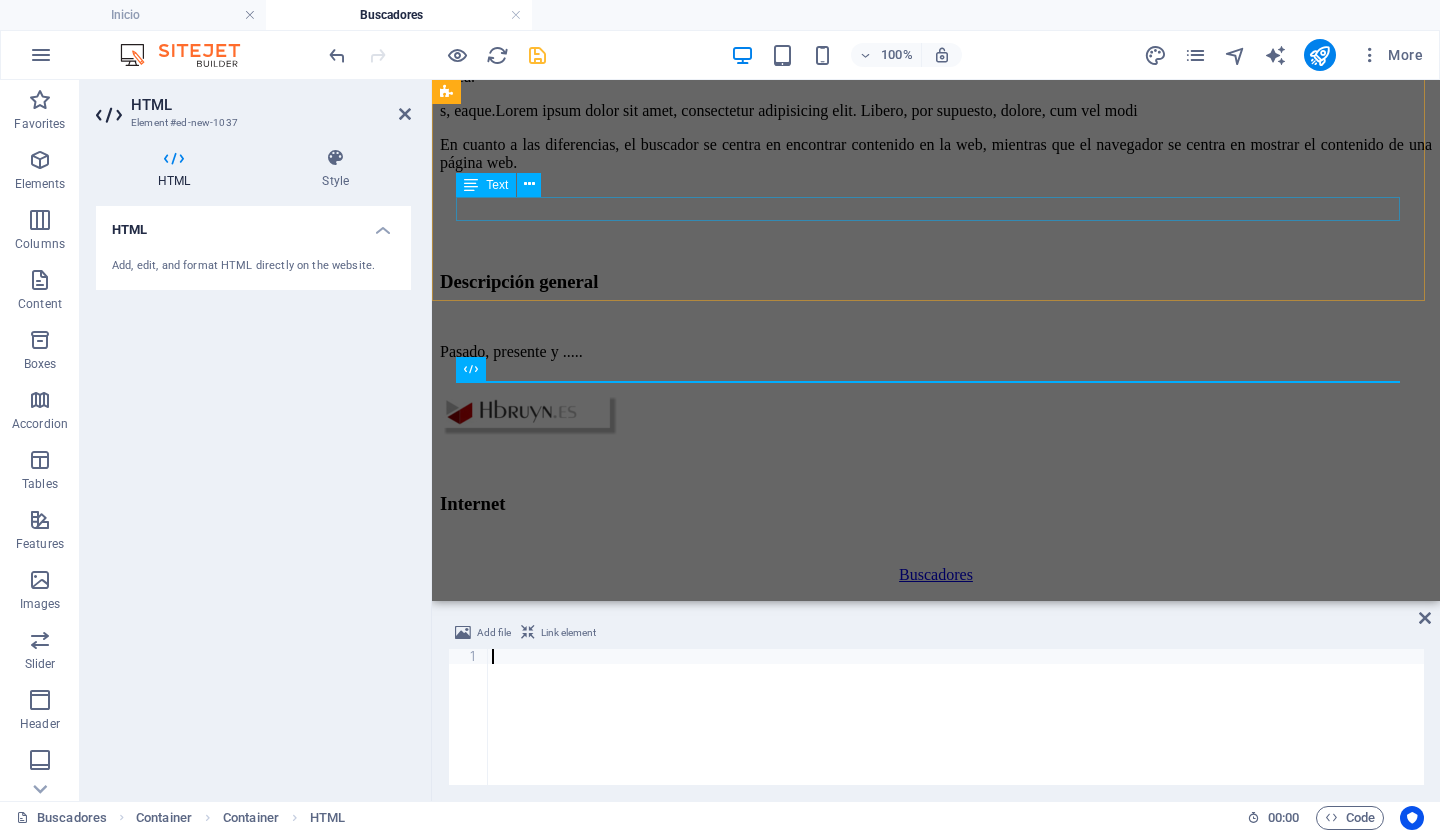 scroll, scrollTop: 2579, scrollLeft: 0, axis: vertical 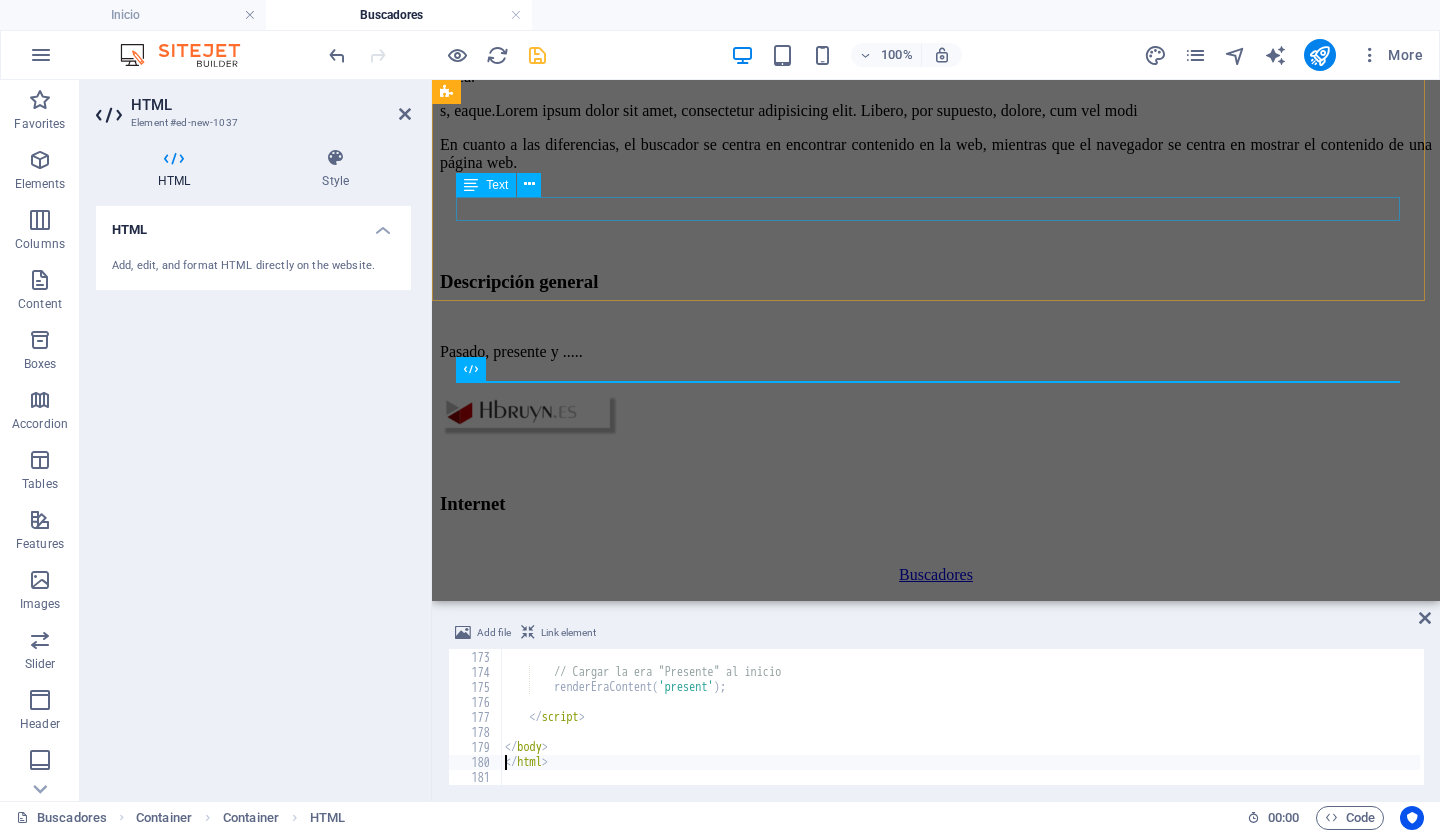 type on "</body>" 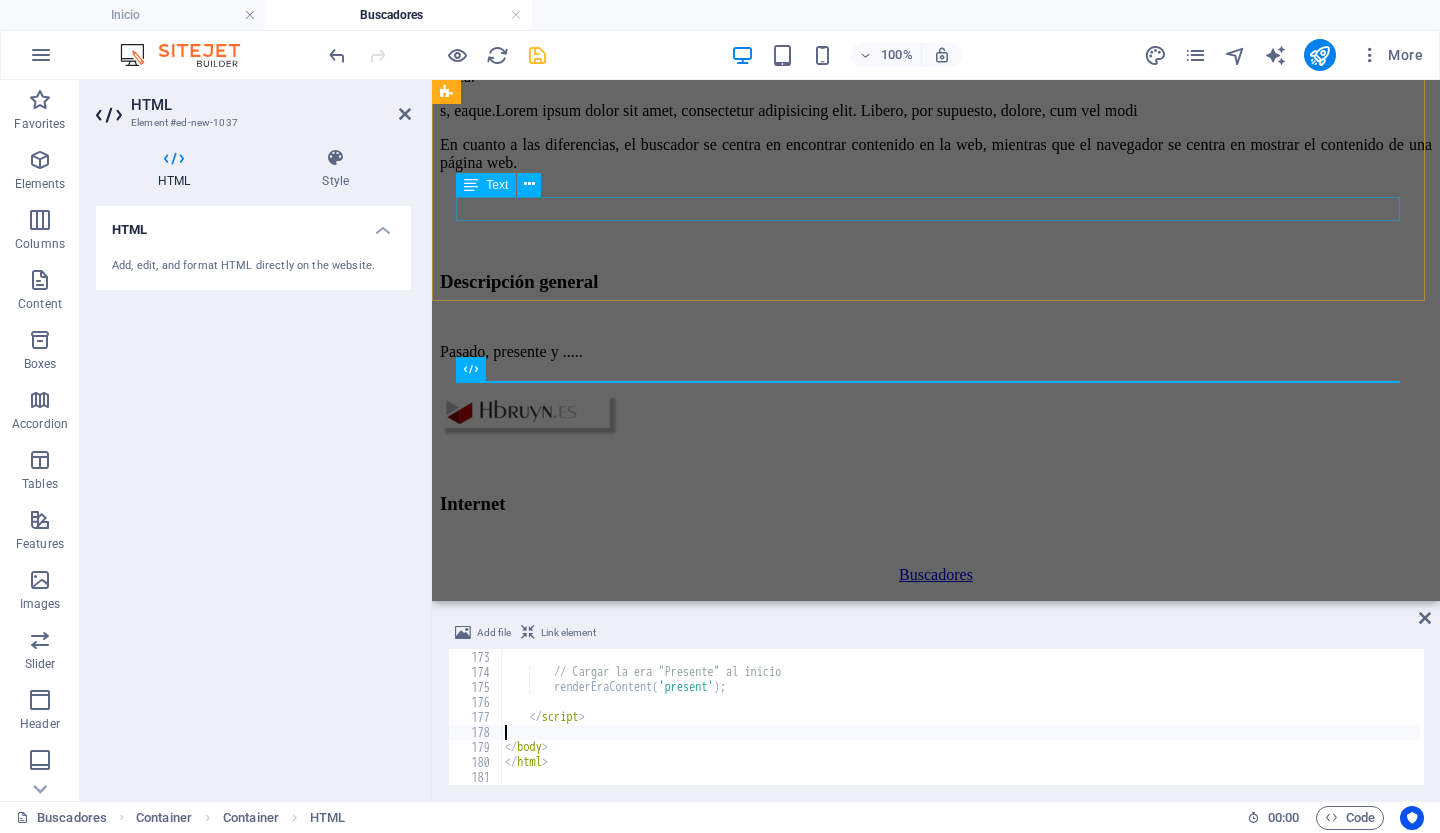 type on "</script>" 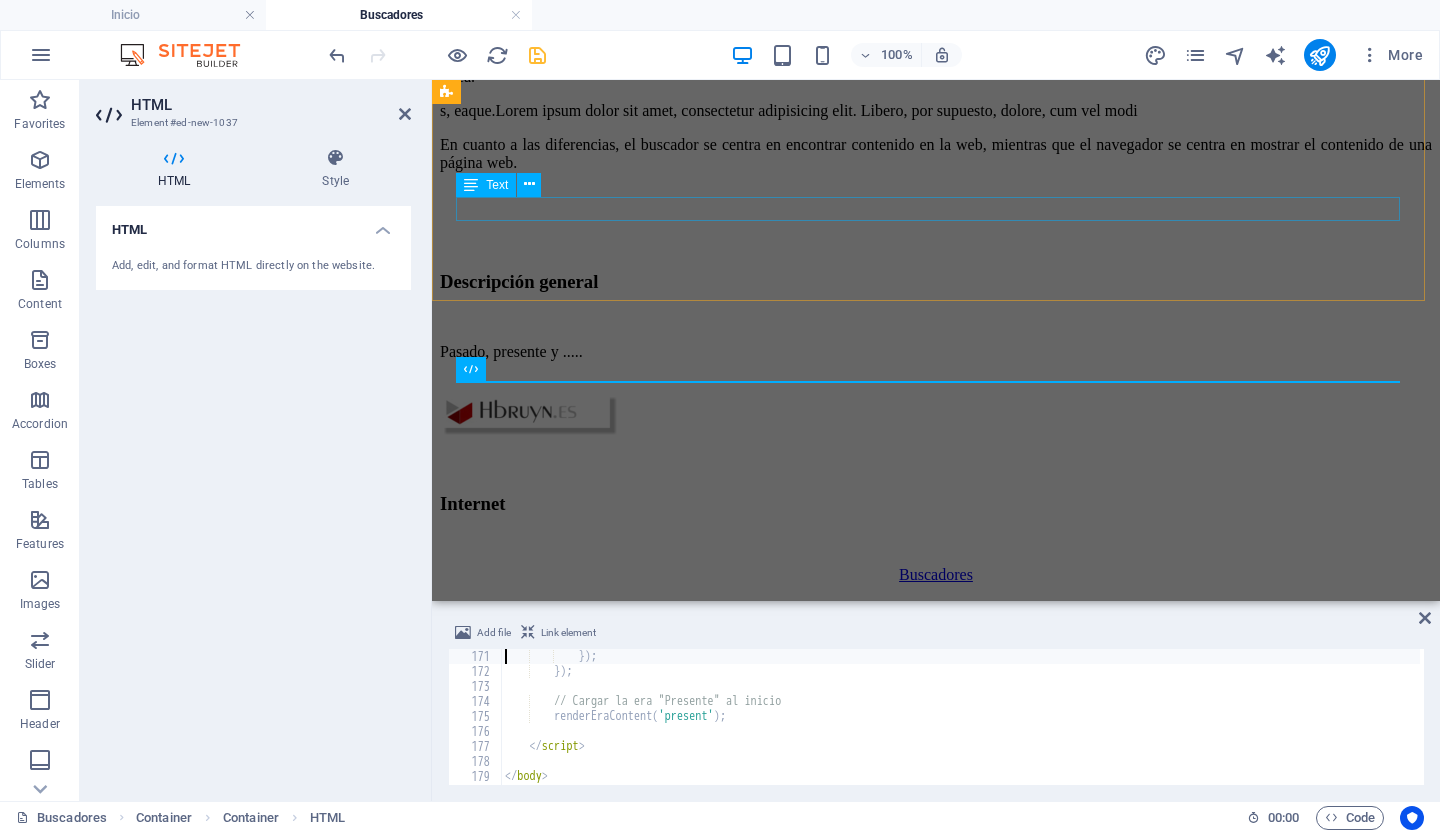 type on "// Agregar event listeners a los botones de la era" 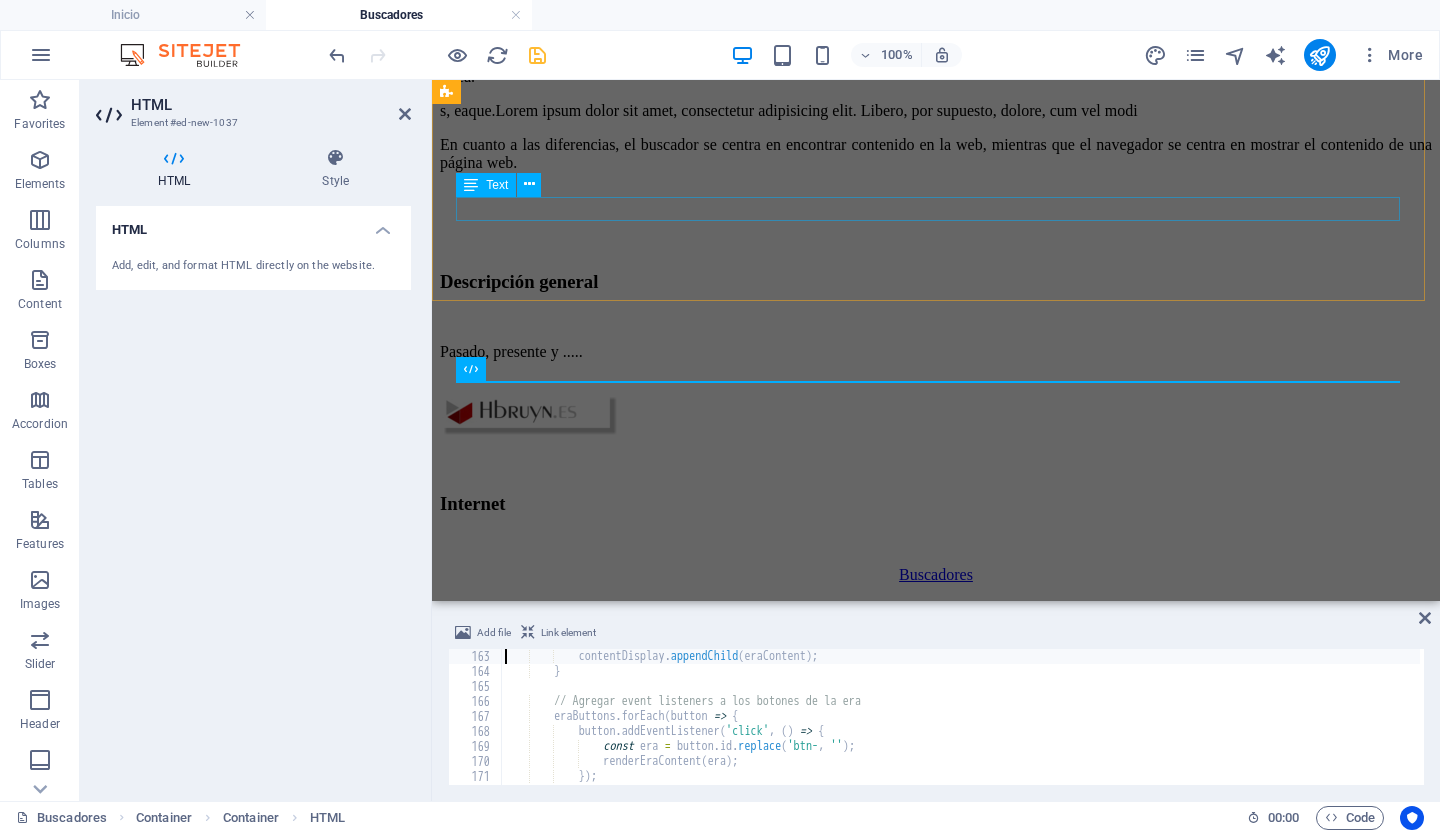 type on "contentDisplay.appendChild(eraContent);" 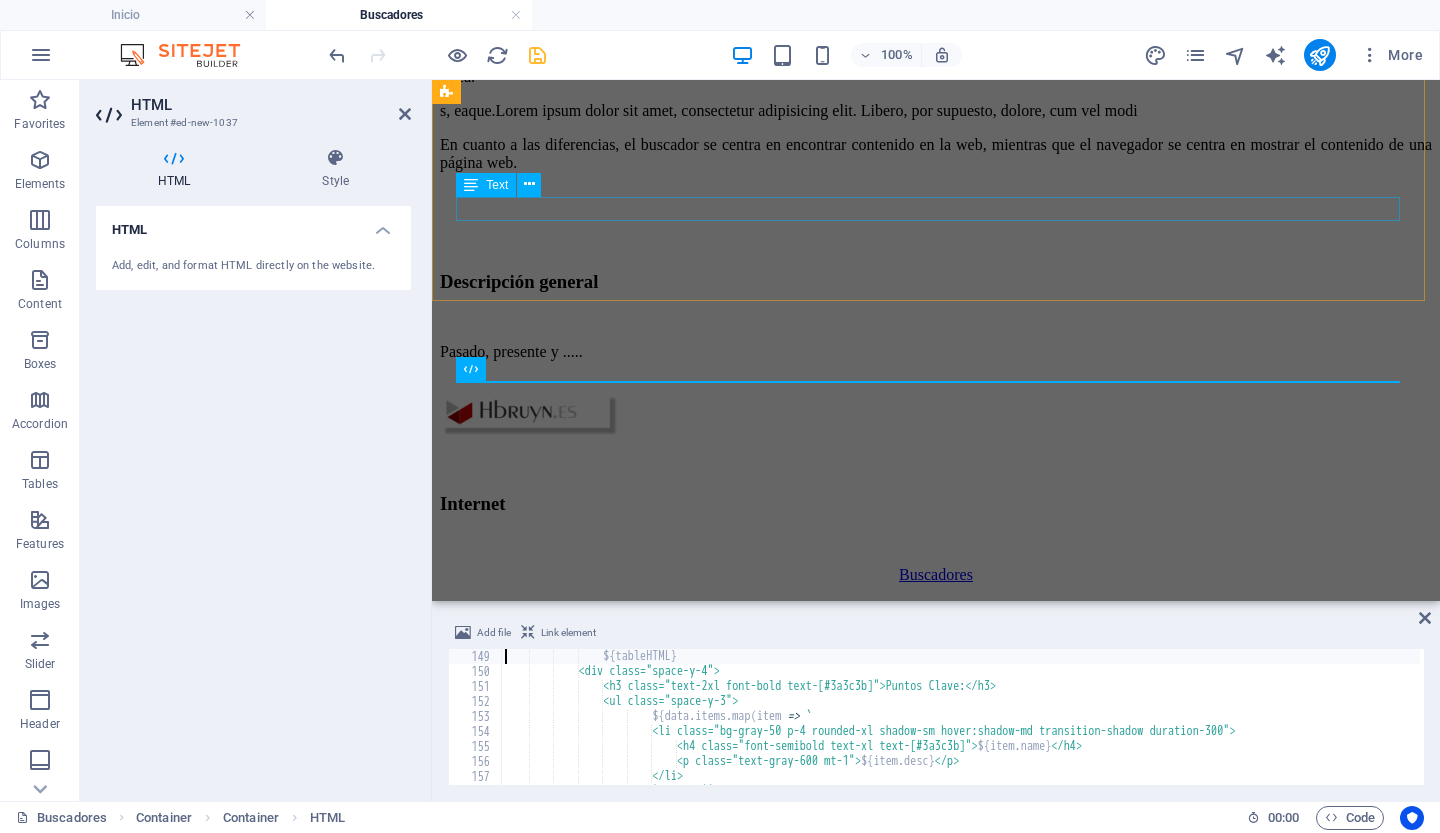 type on "eraContent.innerHTML = `" 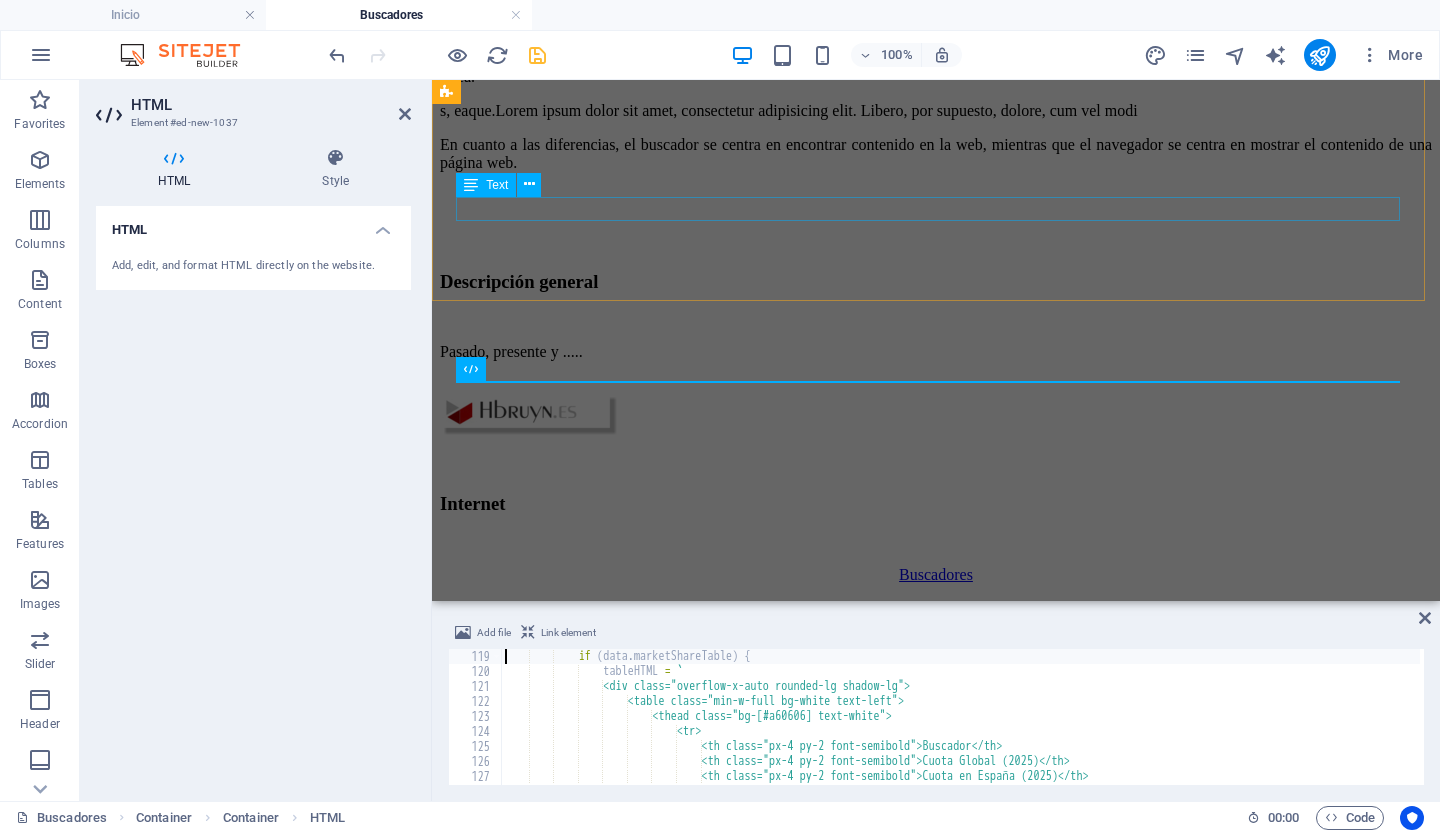 type on "// --- Inicio del código para generar la tabla ---" 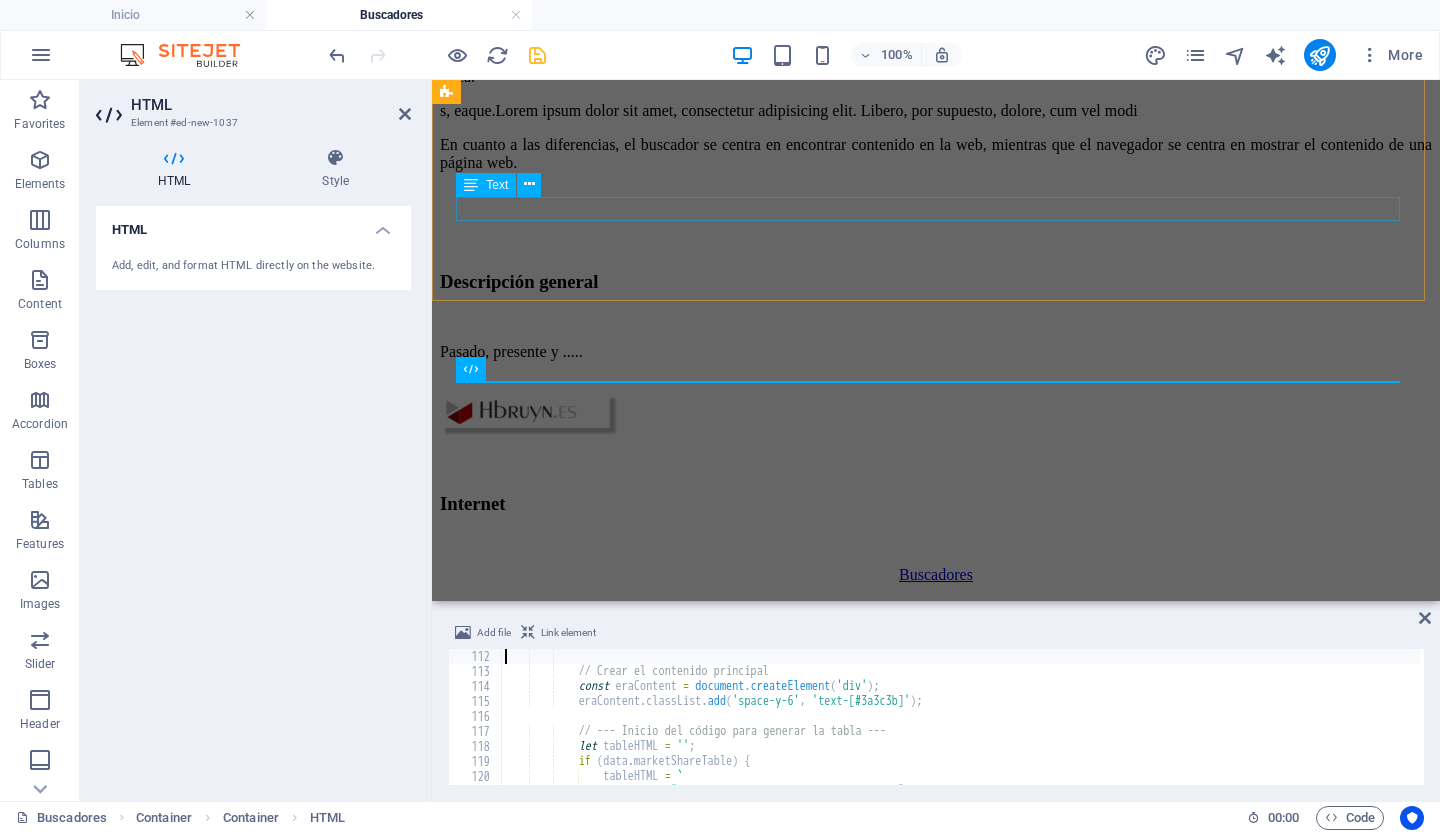 type on "const data = searchData[era];" 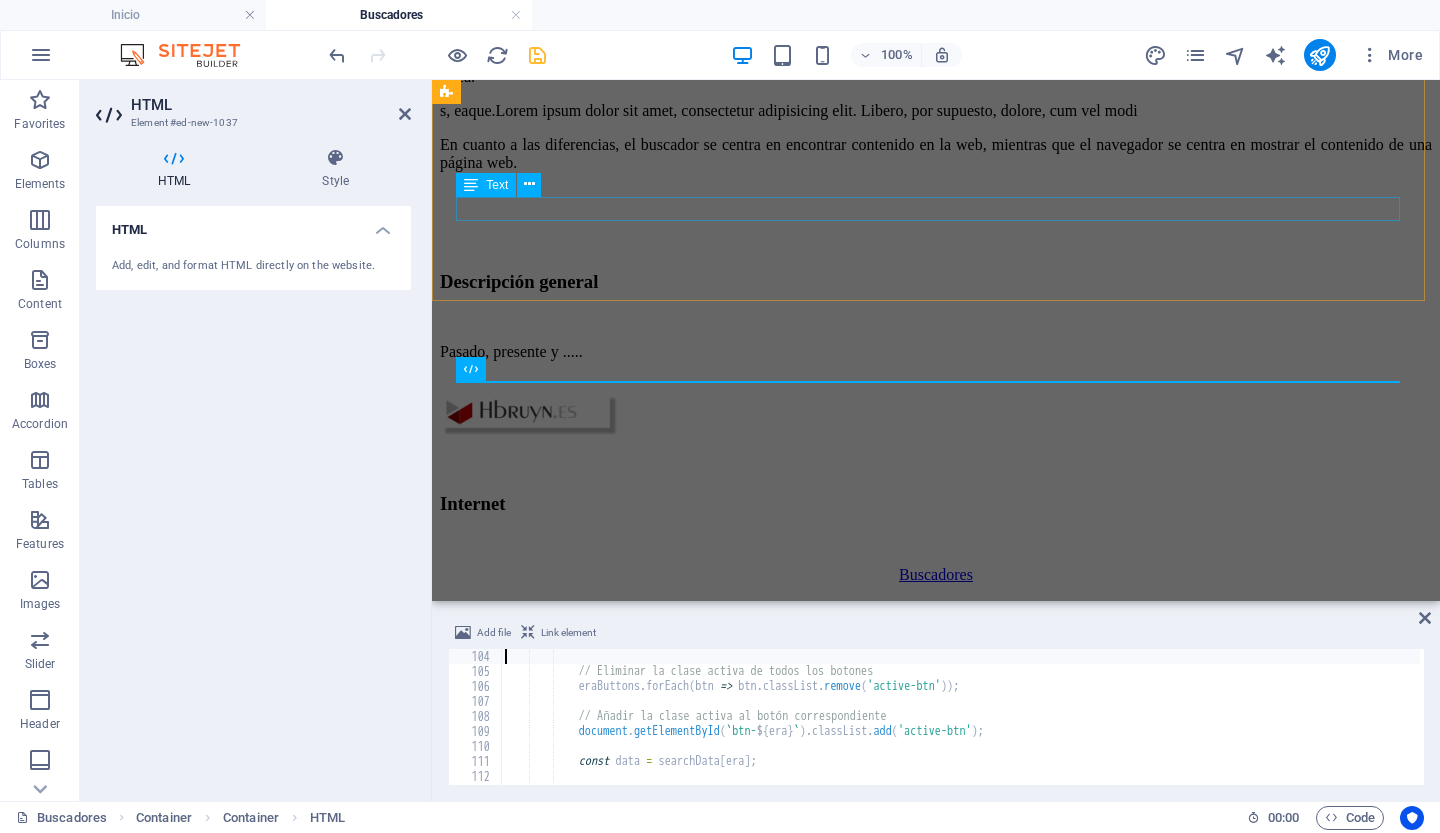 type 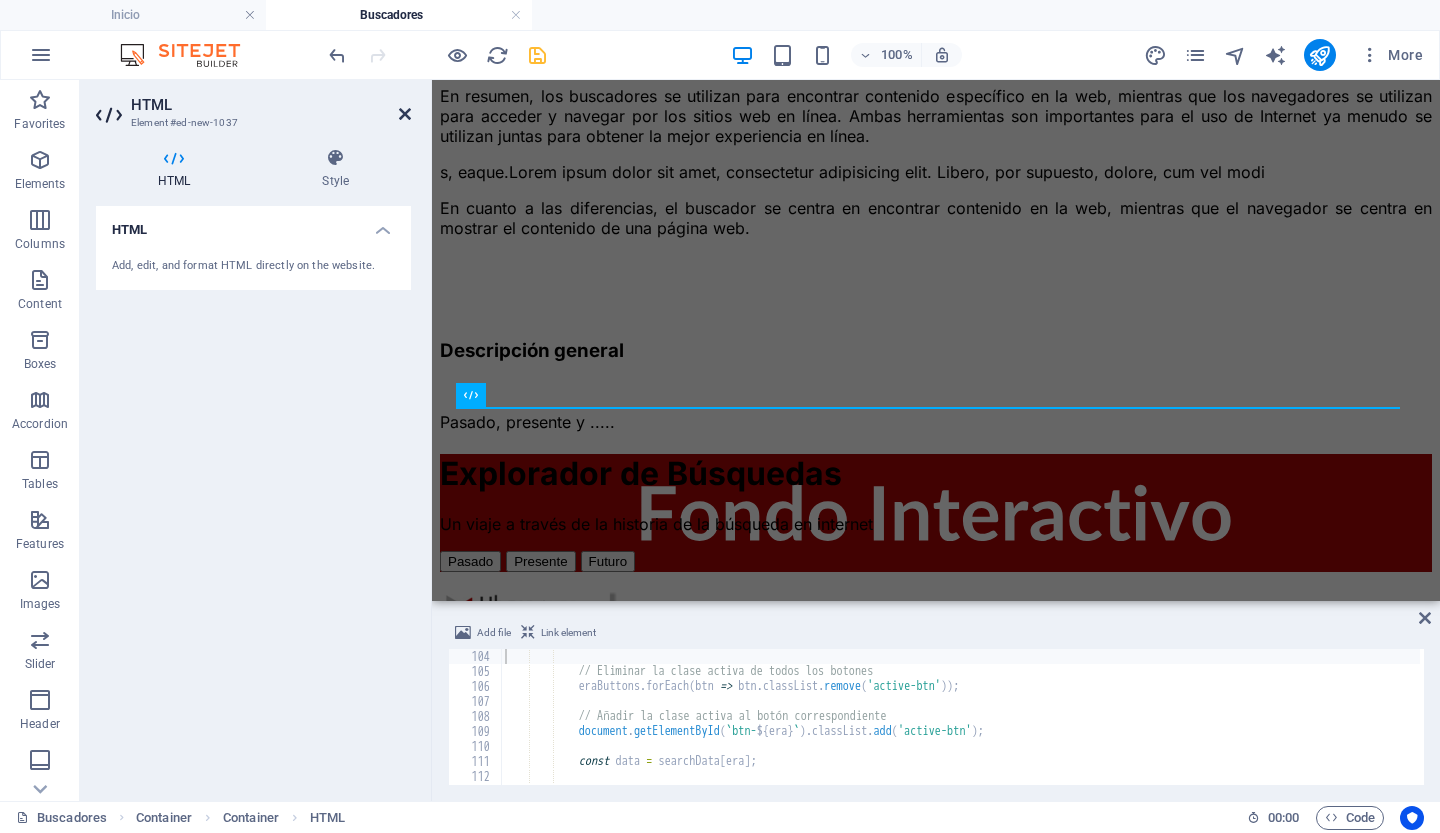click at bounding box center (405, 114) 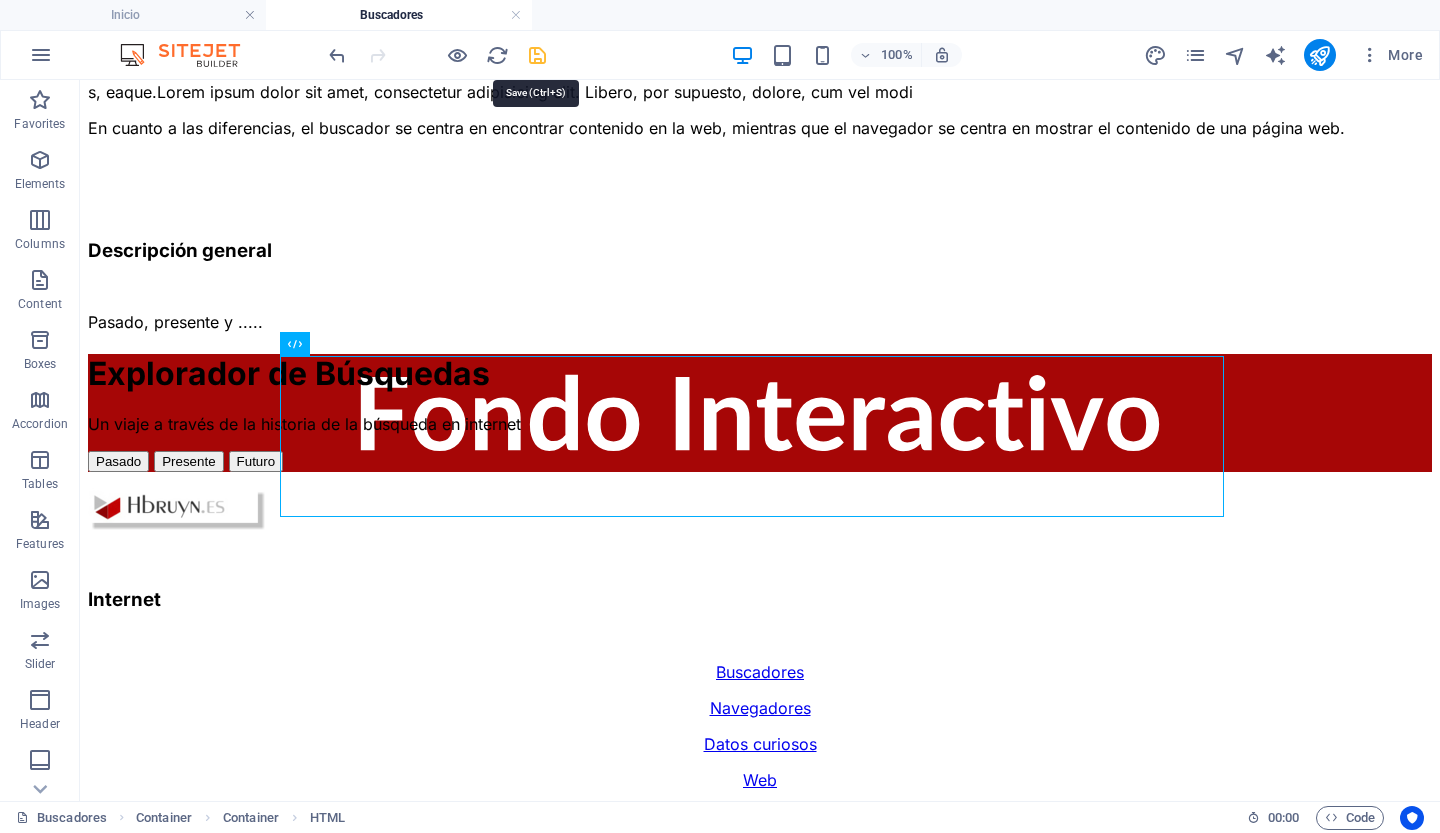 click at bounding box center [537, 55] 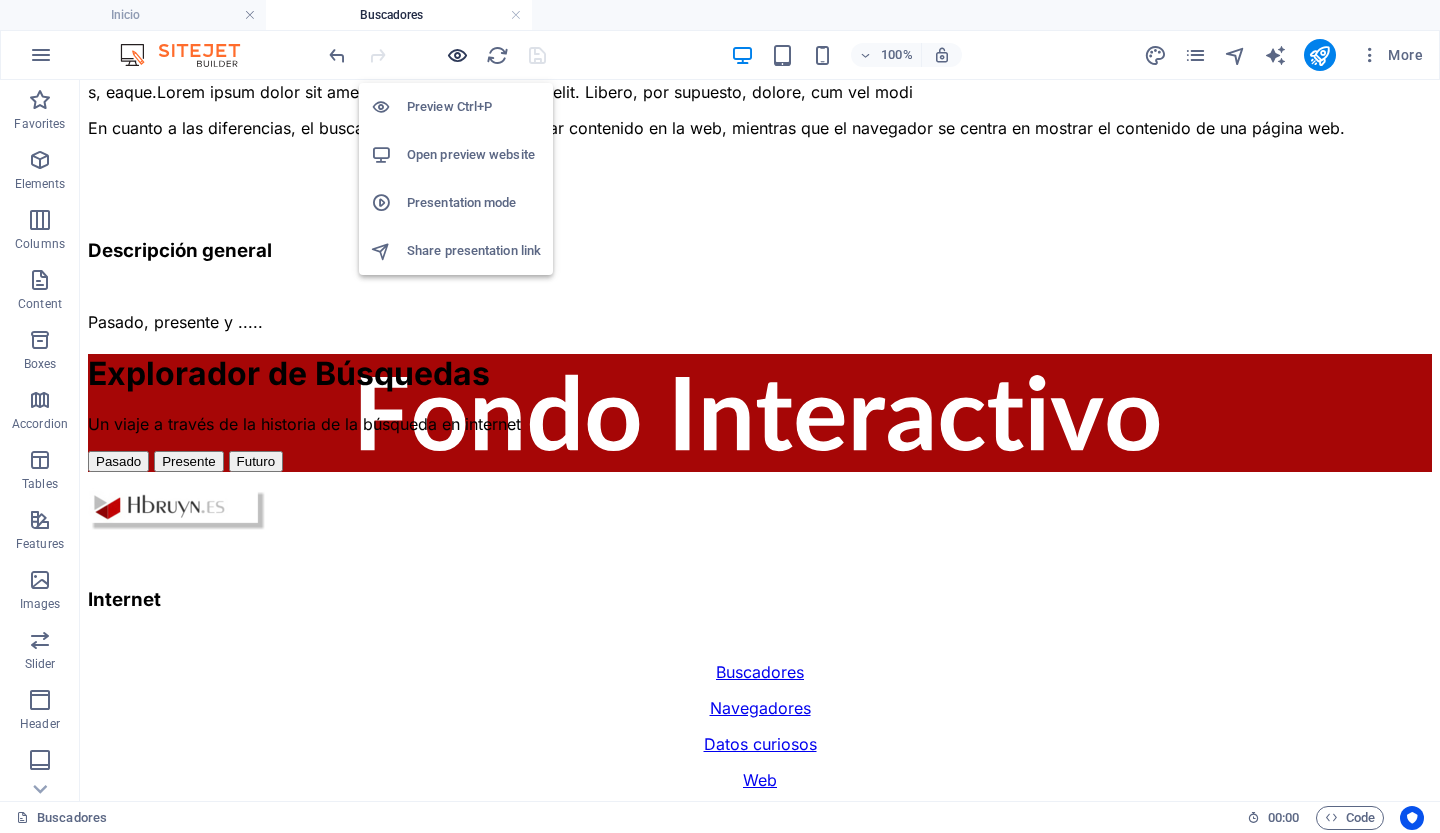 click at bounding box center (457, 55) 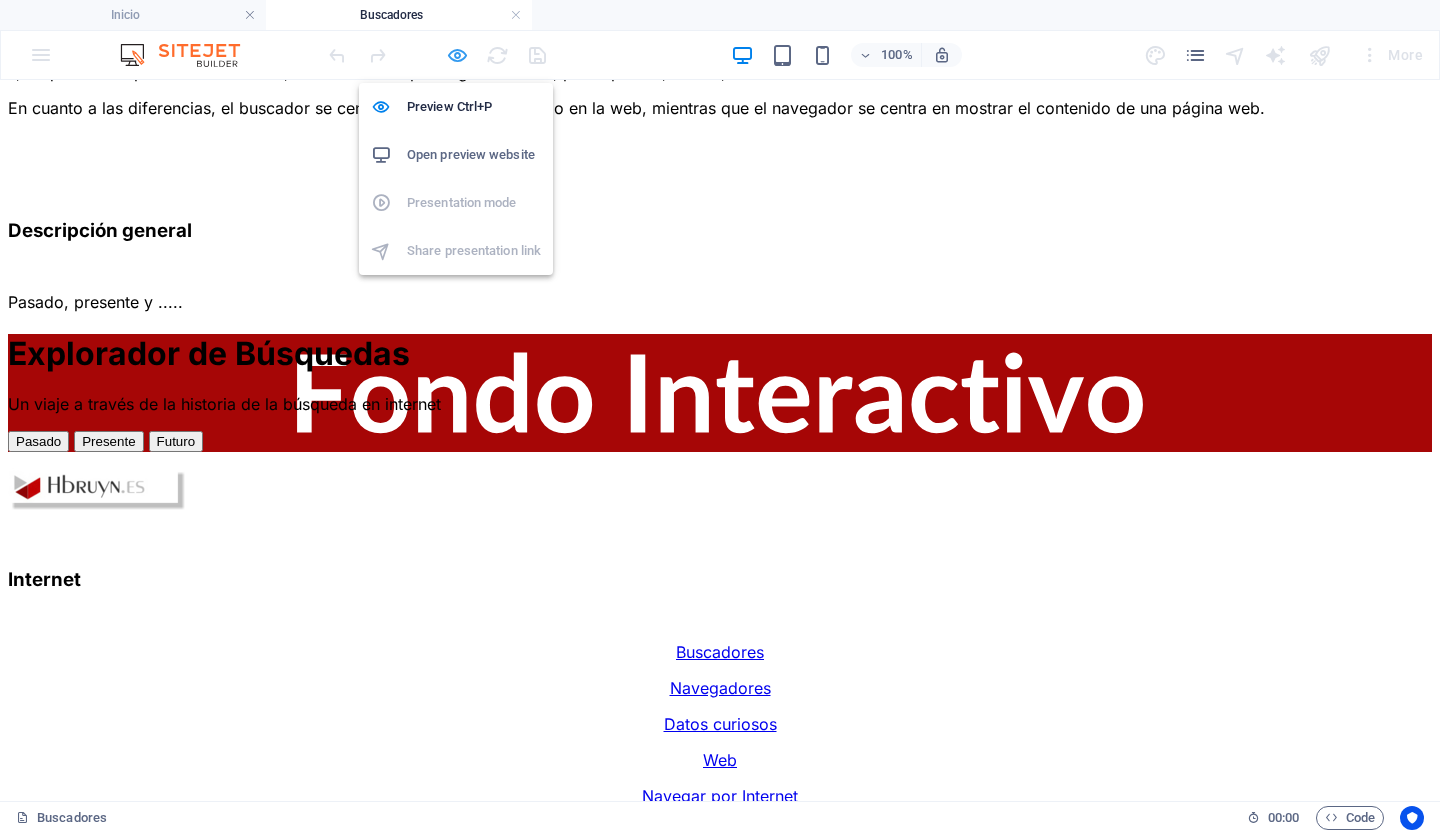 scroll, scrollTop: 564, scrollLeft: 0, axis: vertical 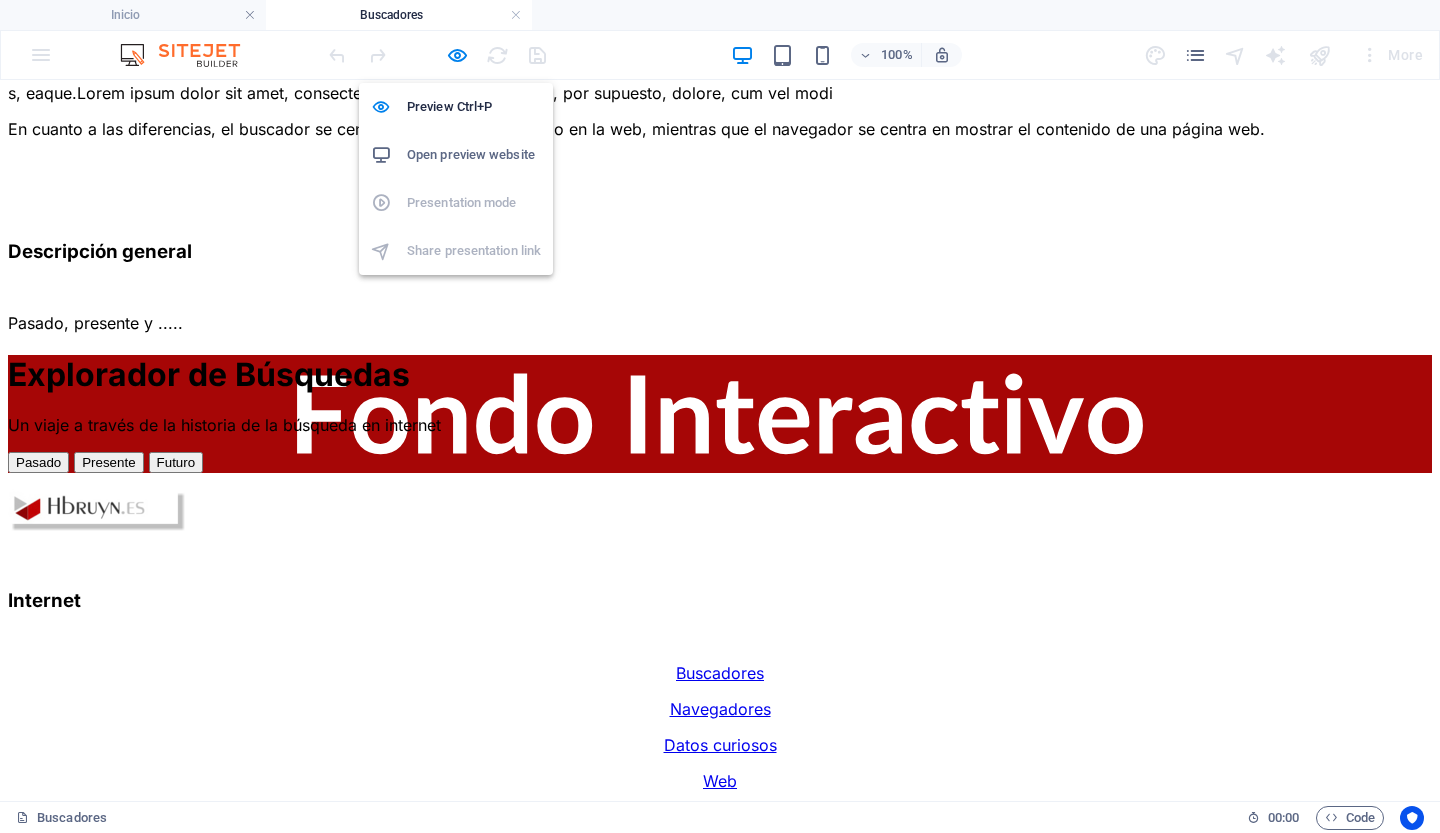 click on "Open preview website" at bounding box center [474, 155] 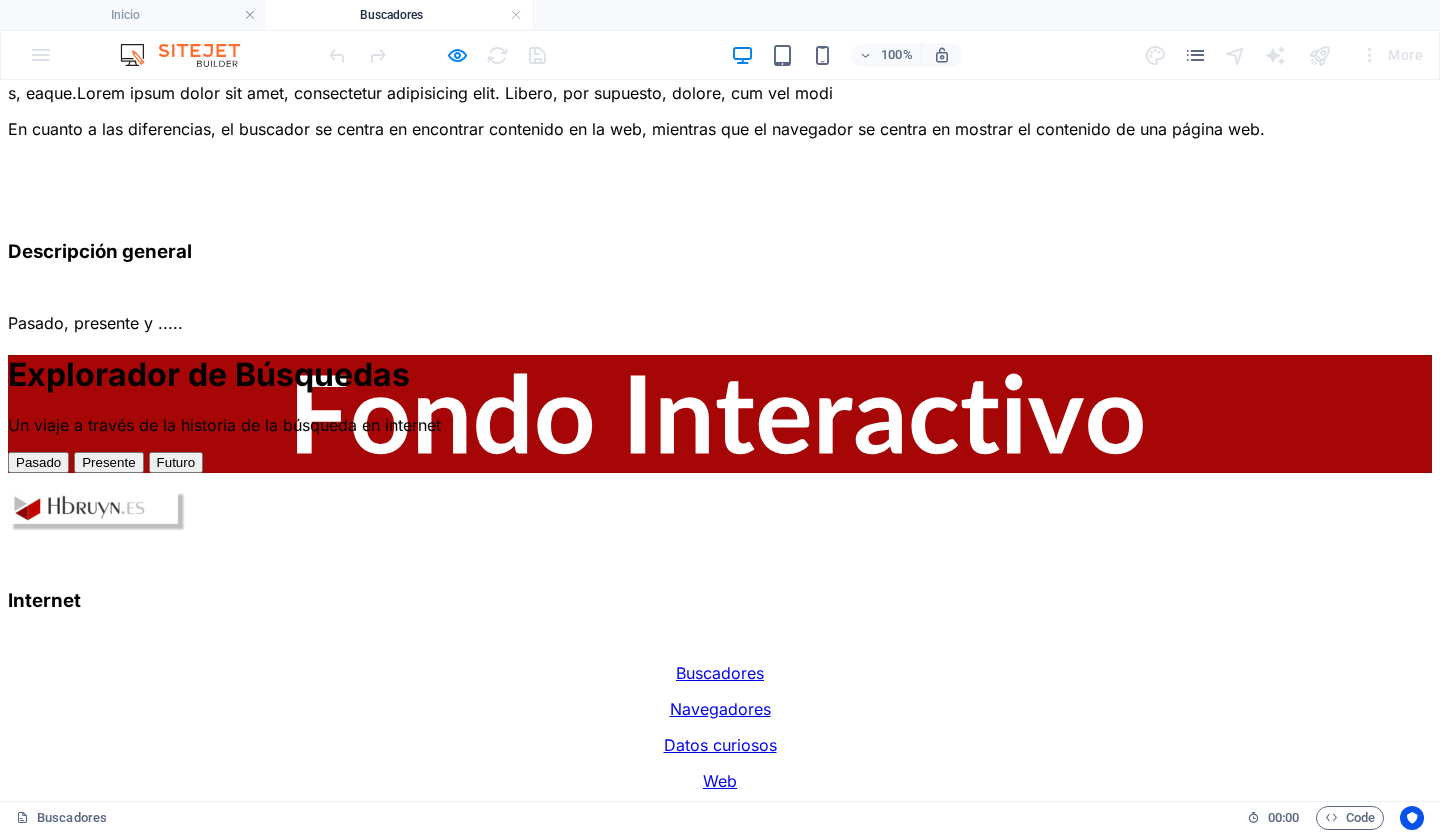click on "Buscadores Un buscador y un navegador son herramientas que se utilizan en Internet, aunque cumplen funciones distintas. Un buscador es una aplicación que permite realizar búsquedas en la web a través de palabras claves o frases. Los buscadores más populares son Google, Bing, Yahoo y DuckDuckGo, entre otros. Estas herramientas se encargan de rastrear la web en busca de contenido relevante a la búsqueda realizada, y presentan una lista de resultados ordenados por relevancia. Un navegador es una aplicación que permite acceder a sitios web en Internet. Los navegadores más comunes son Google Chrome, Mozilla Firefox, Safari y Microsoft Edge, entre otros. Estas herramientas se encargan de interpretar el código de una página web y presentarlo en una interfaz gráfica fácil de usar. Los usuarios pueden navegar por las páginas web utilizando el ratón o el teclado y pueden realizar una amplia variedad de acciones, como leer contenido, ver imágenes, reproducir vídeos, rellenar formularios, etc." at bounding box center (720, -42) 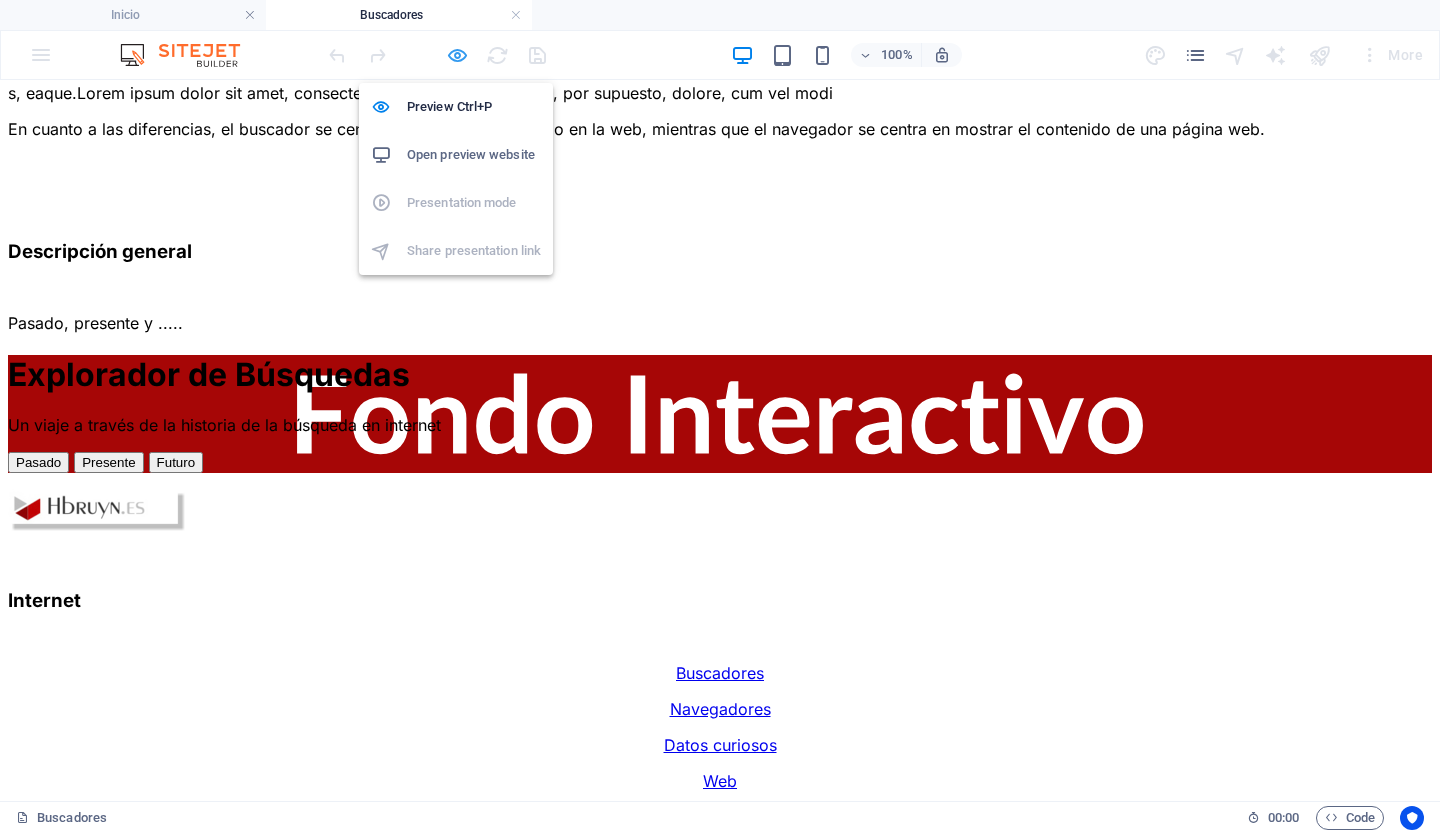 click at bounding box center [457, 55] 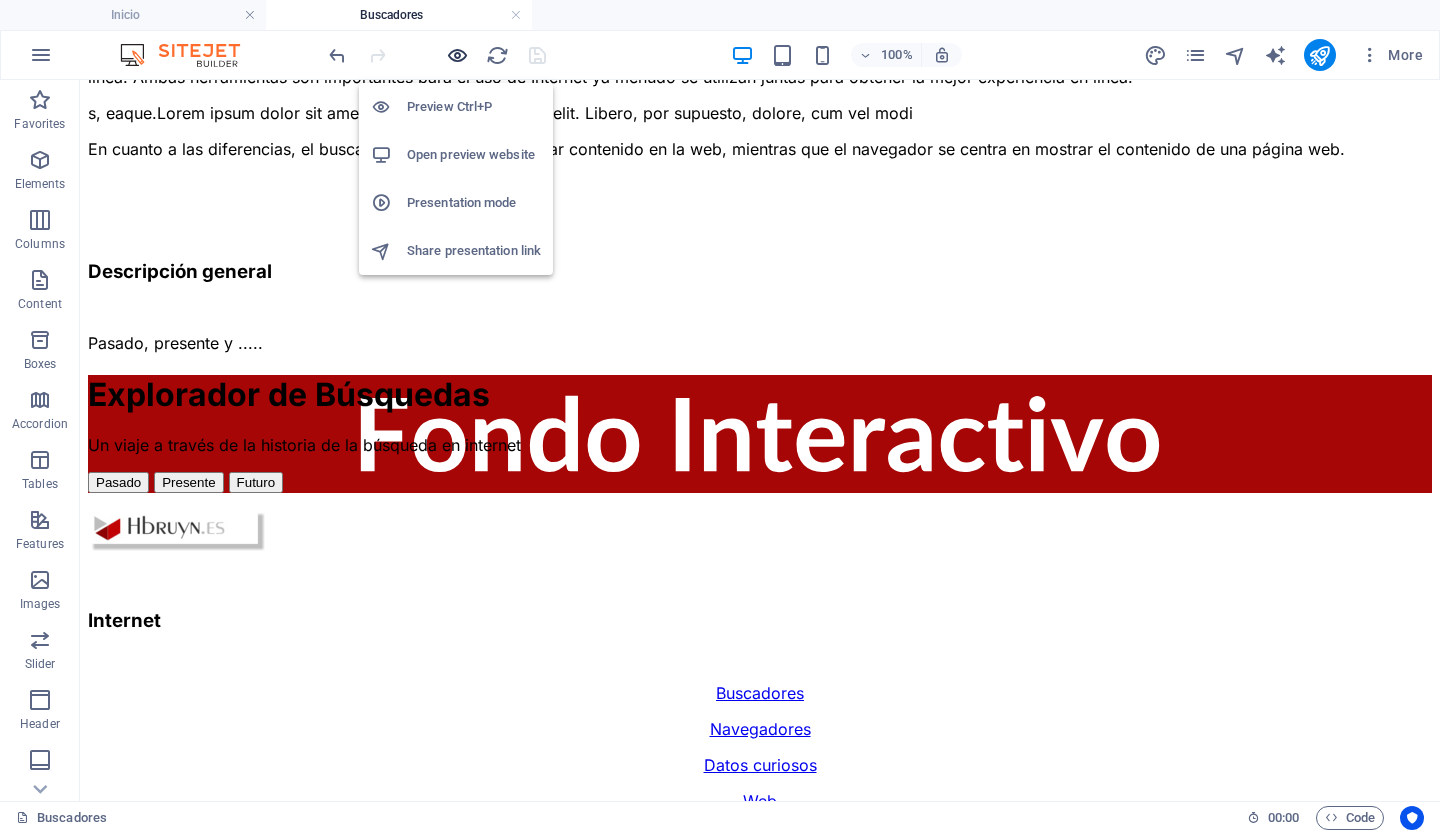 scroll, scrollTop: 585, scrollLeft: 0, axis: vertical 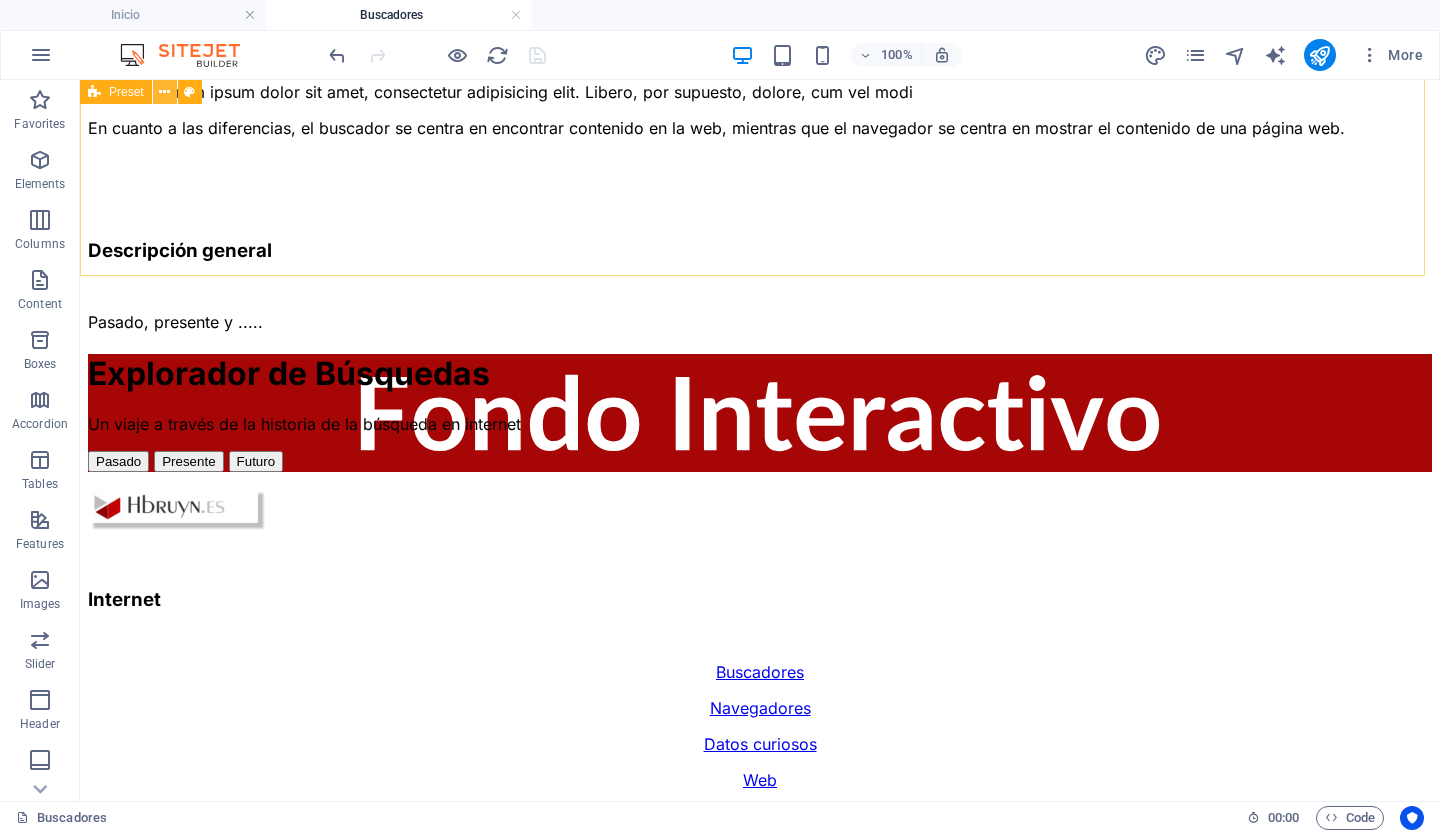 click at bounding box center (164, 92) 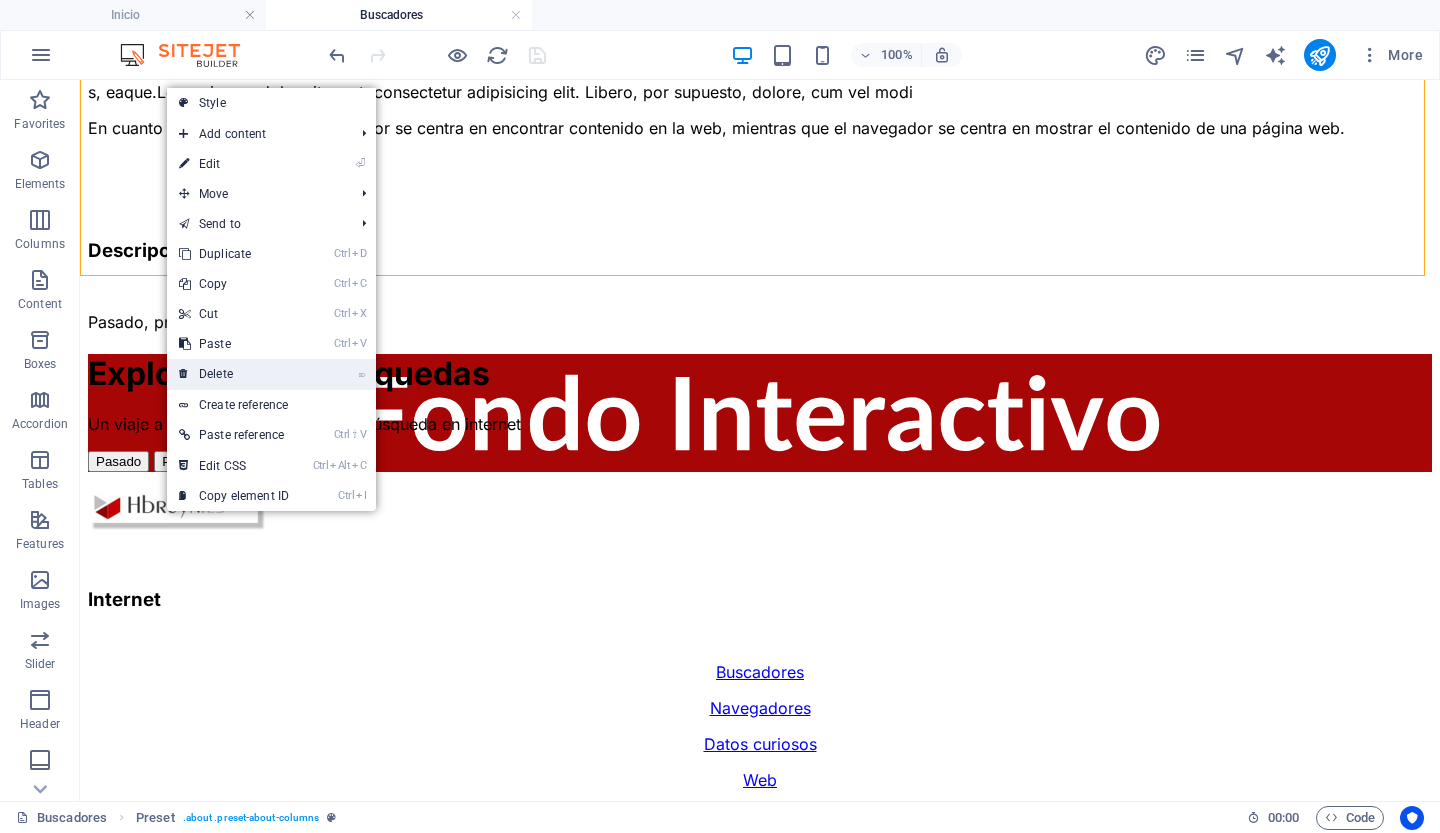 click on "⌦  Delete" at bounding box center [234, 374] 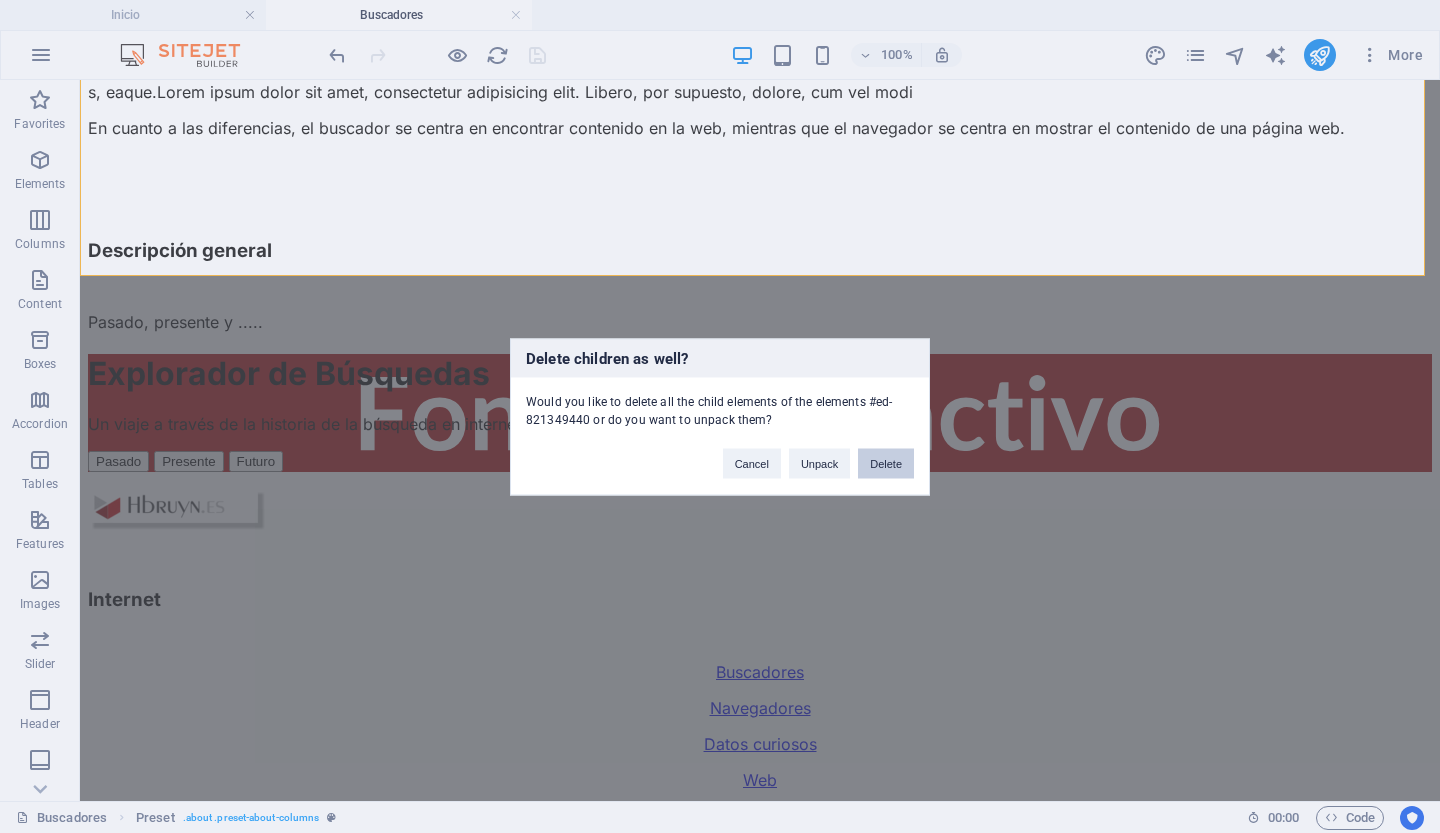 click on "Delete" at bounding box center (886, 463) 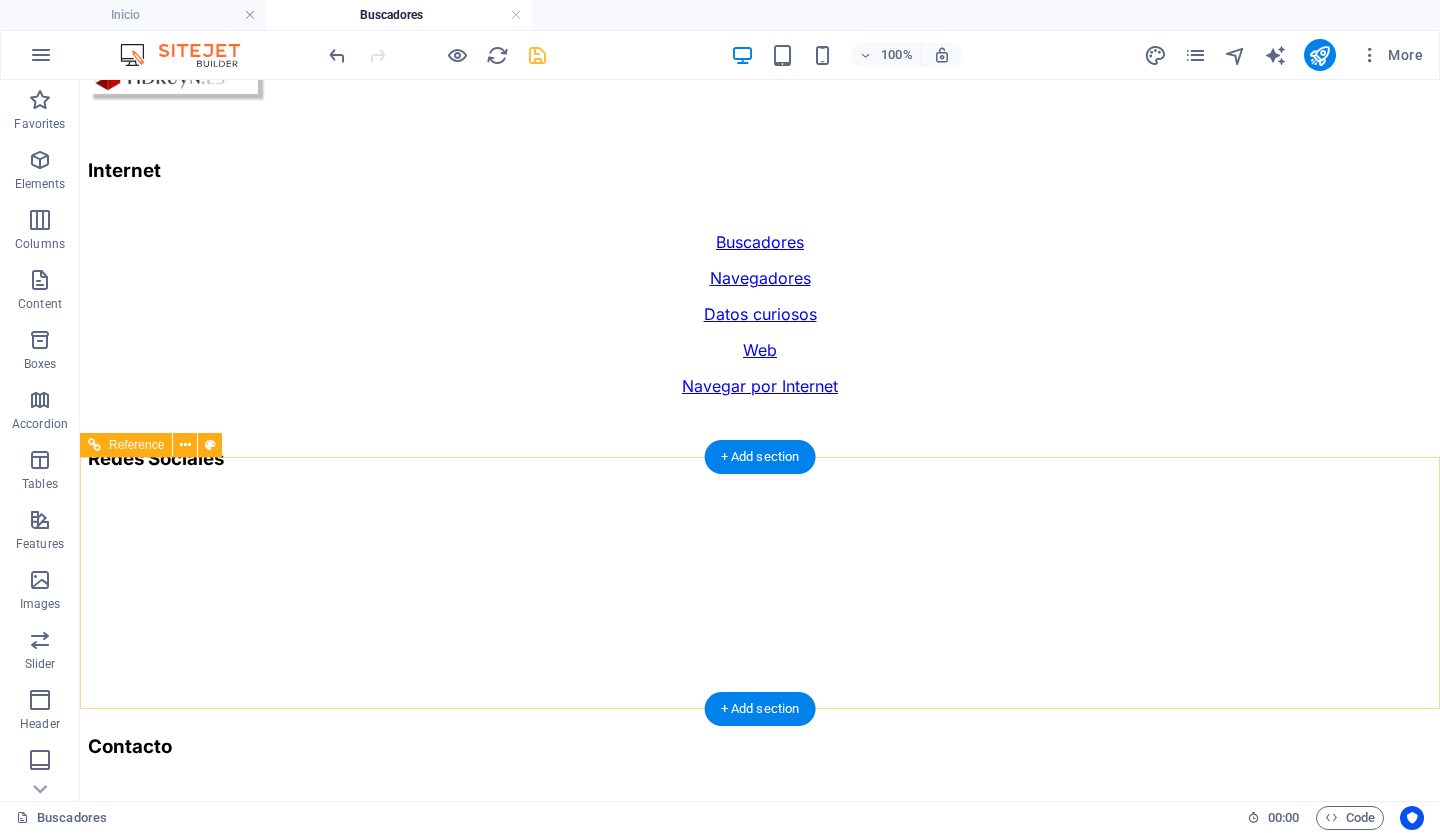 scroll, scrollTop: 0, scrollLeft: 0, axis: both 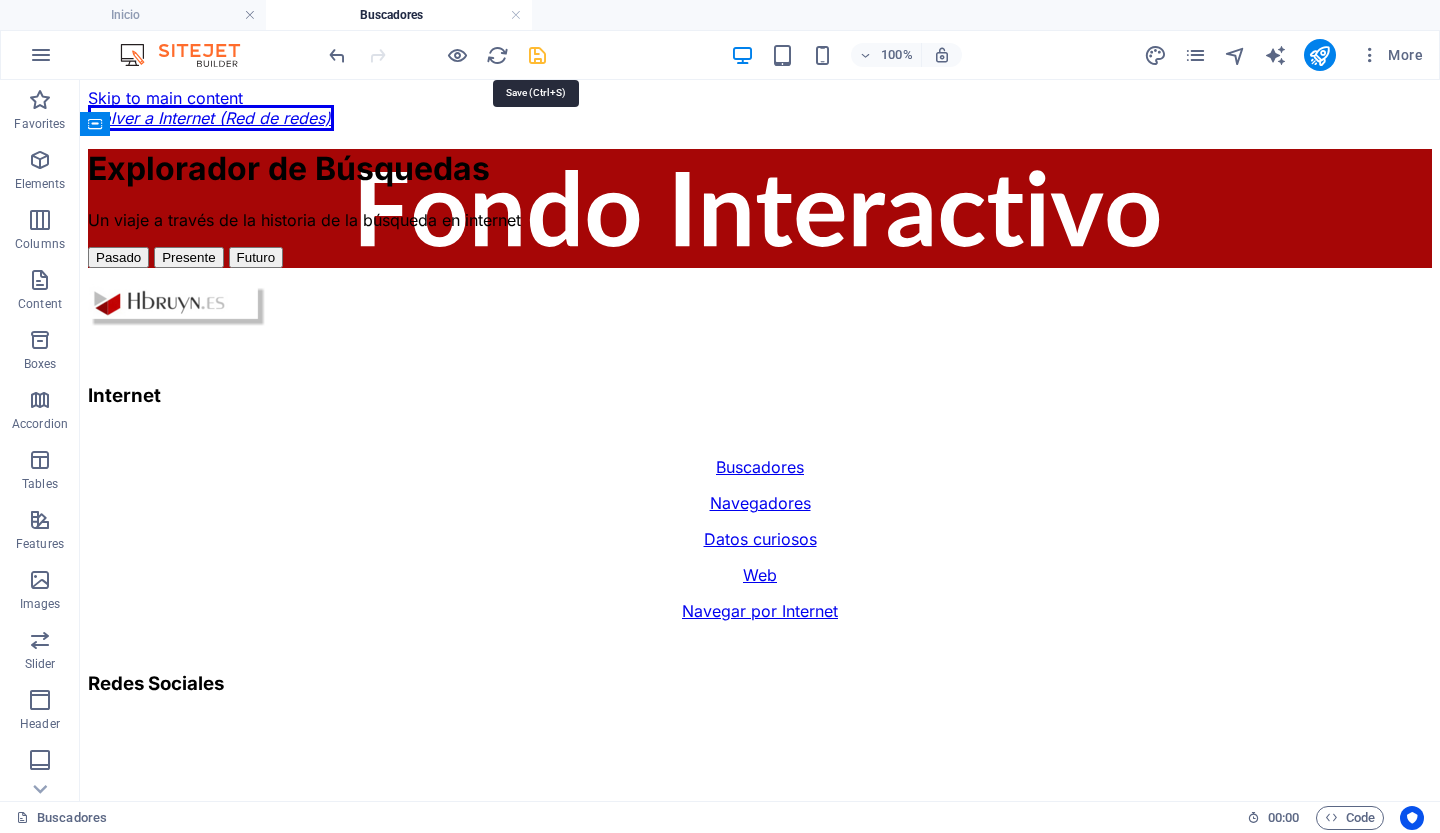 click at bounding box center [537, 55] 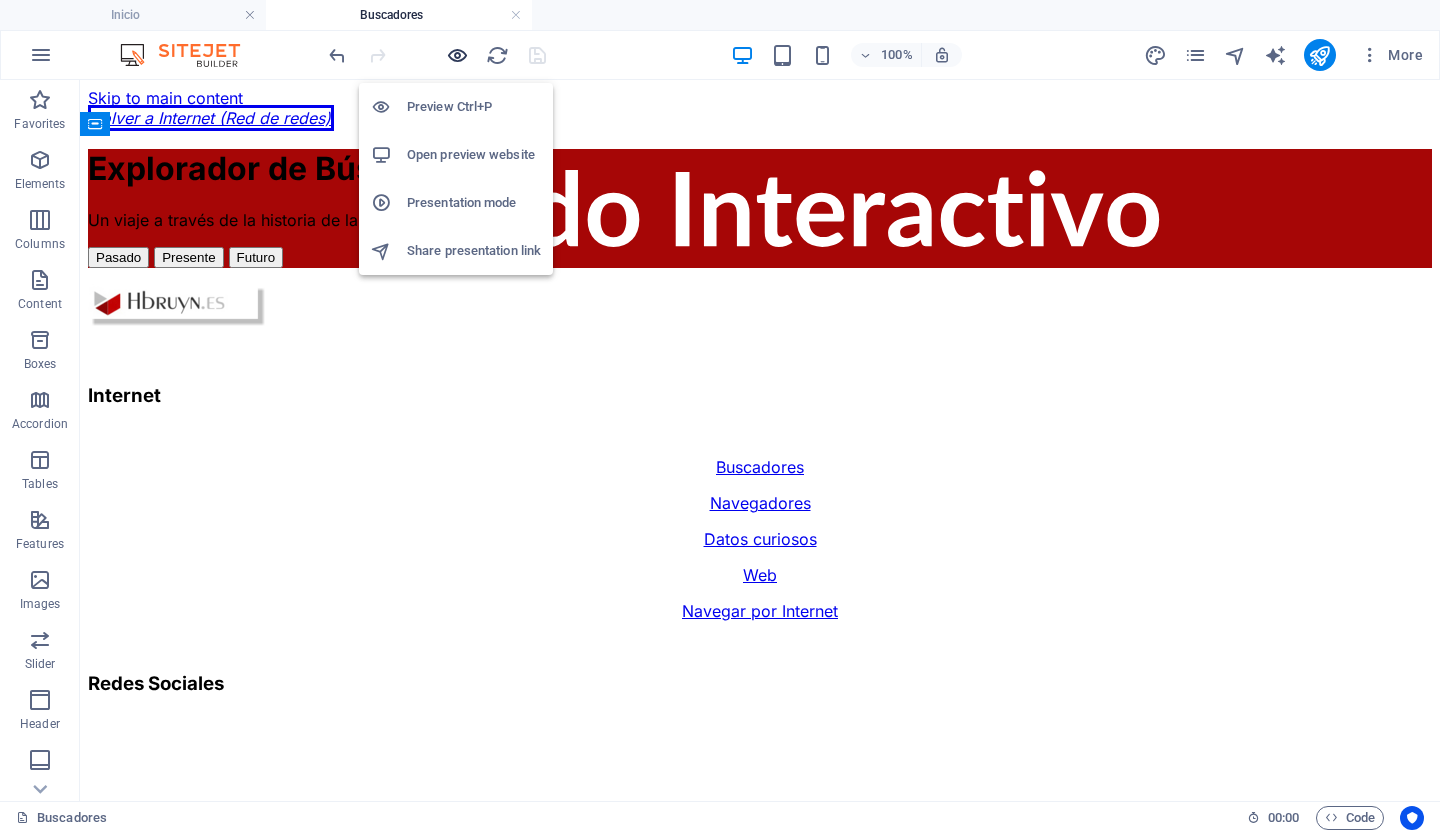 click at bounding box center [457, 55] 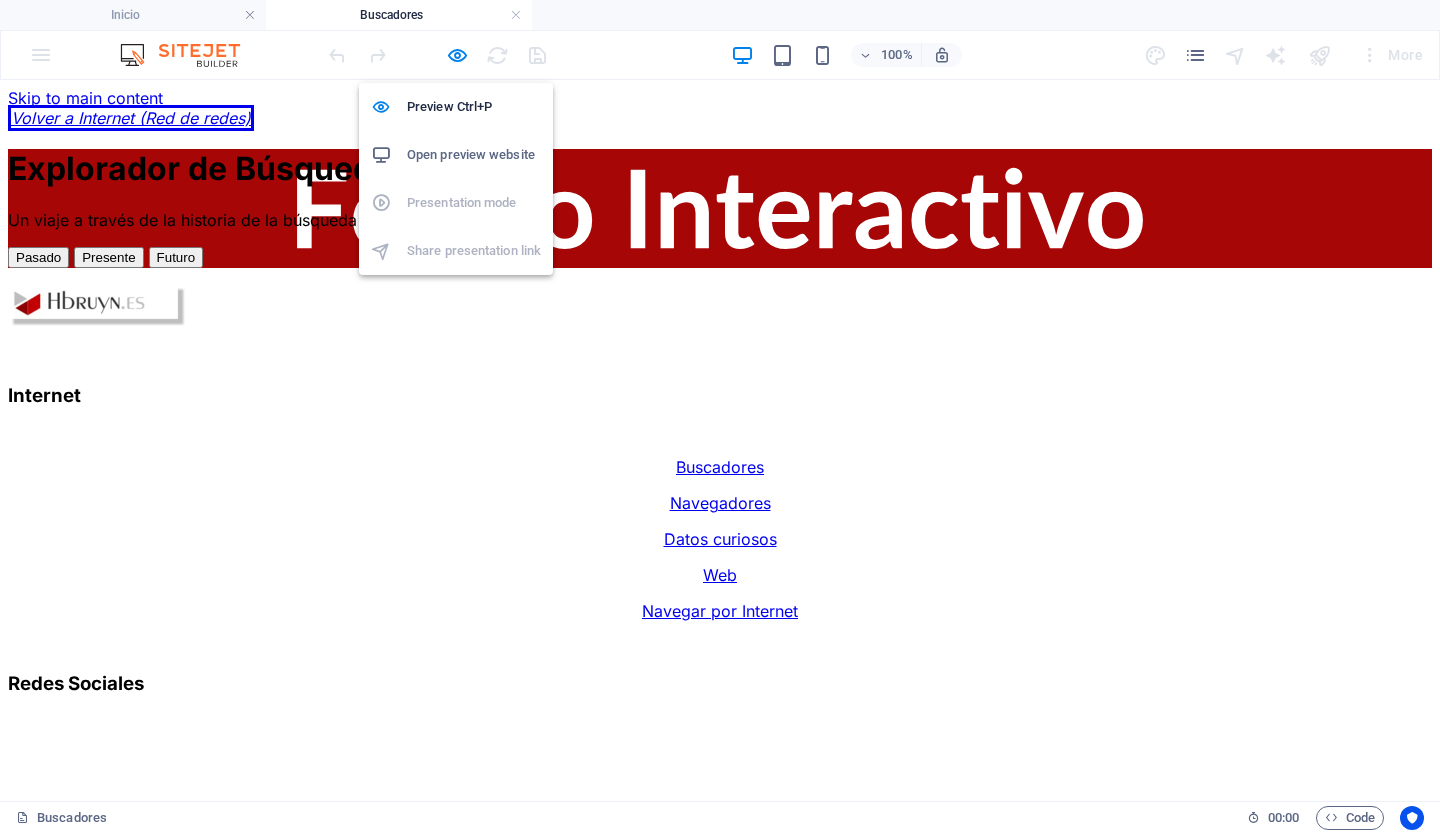 click on "Open preview website" at bounding box center [474, 155] 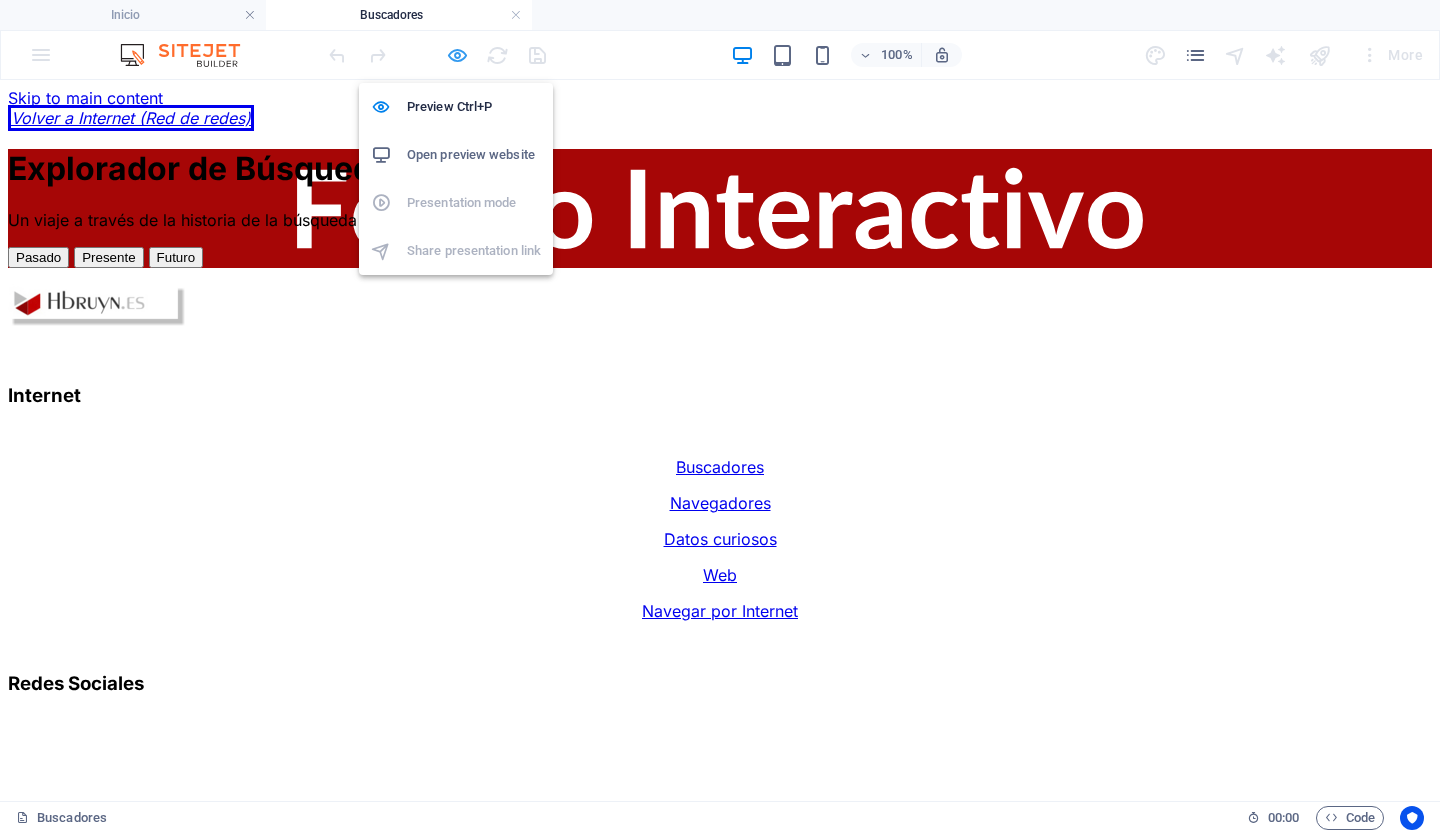 click at bounding box center (457, 55) 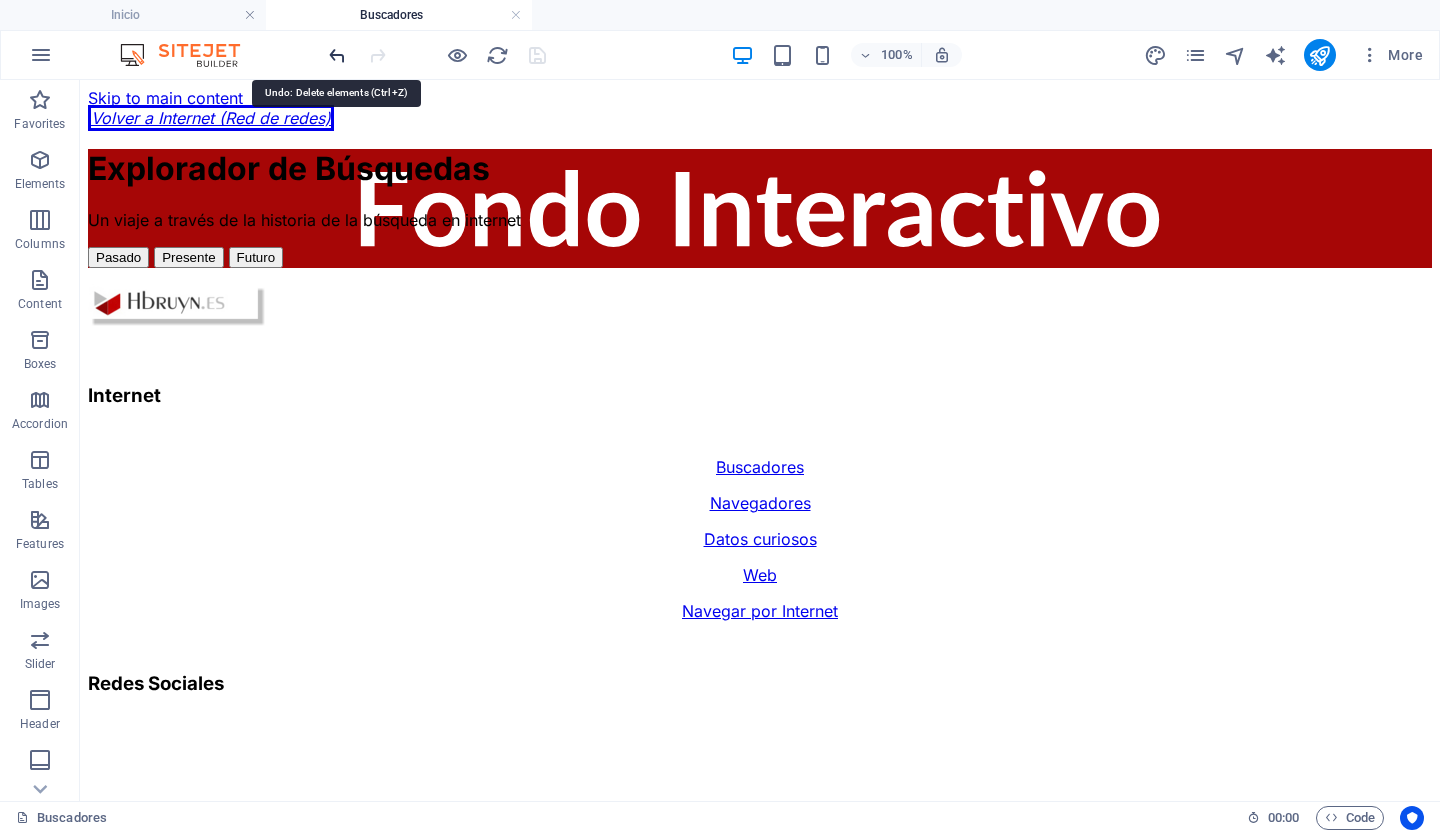 click at bounding box center (337, 55) 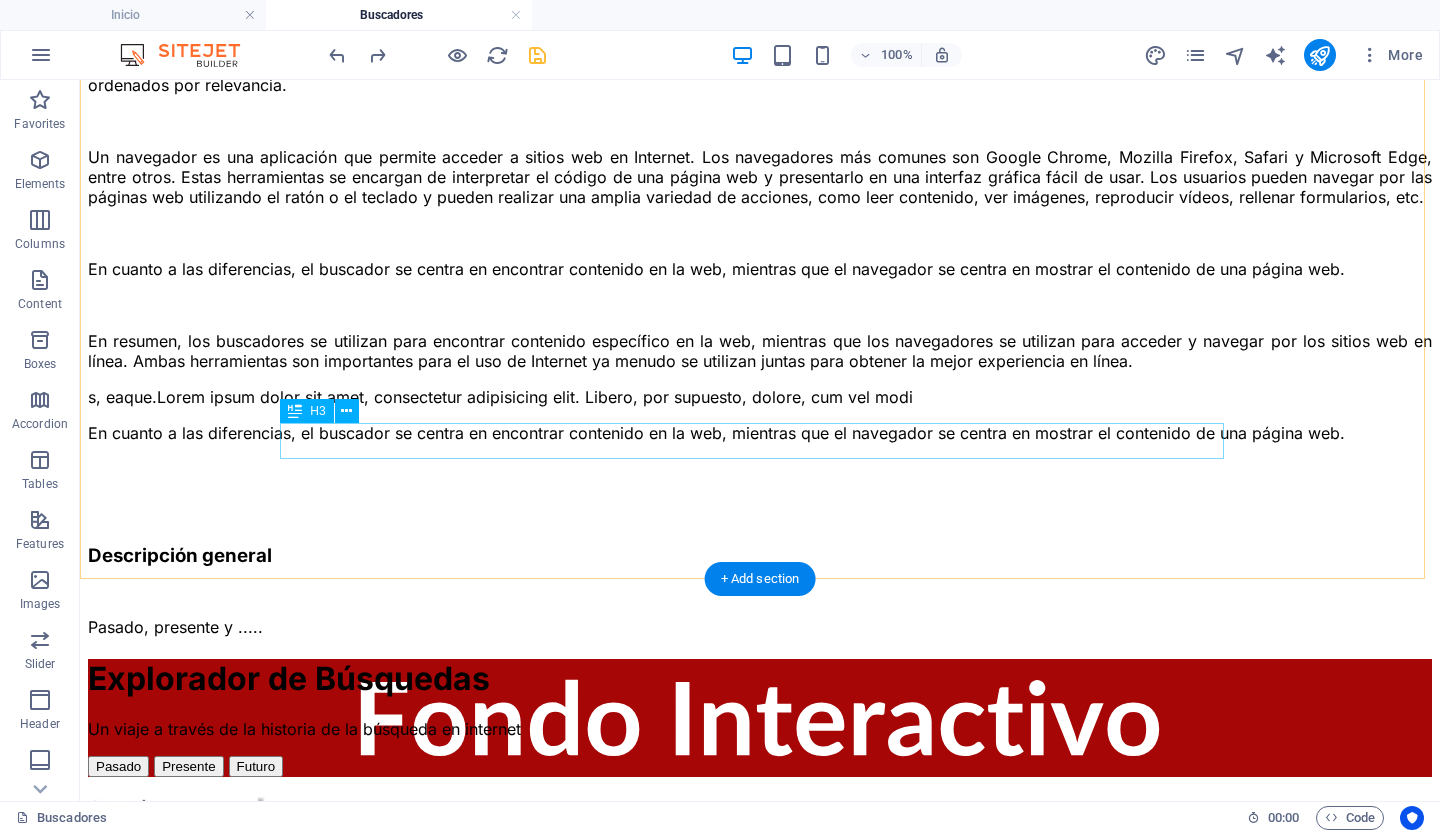 scroll, scrollTop: 282, scrollLeft: 0, axis: vertical 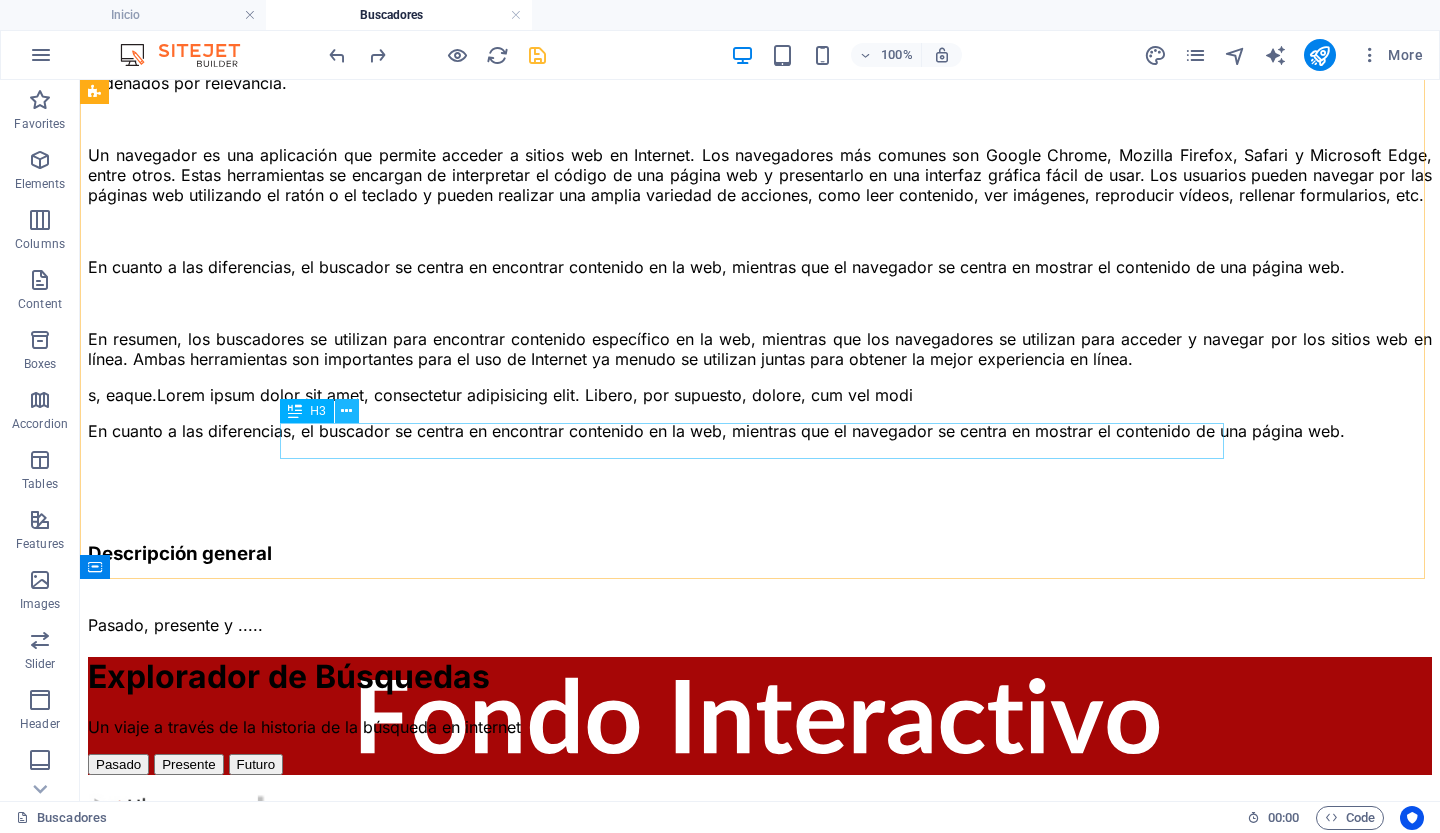 click at bounding box center (347, 411) 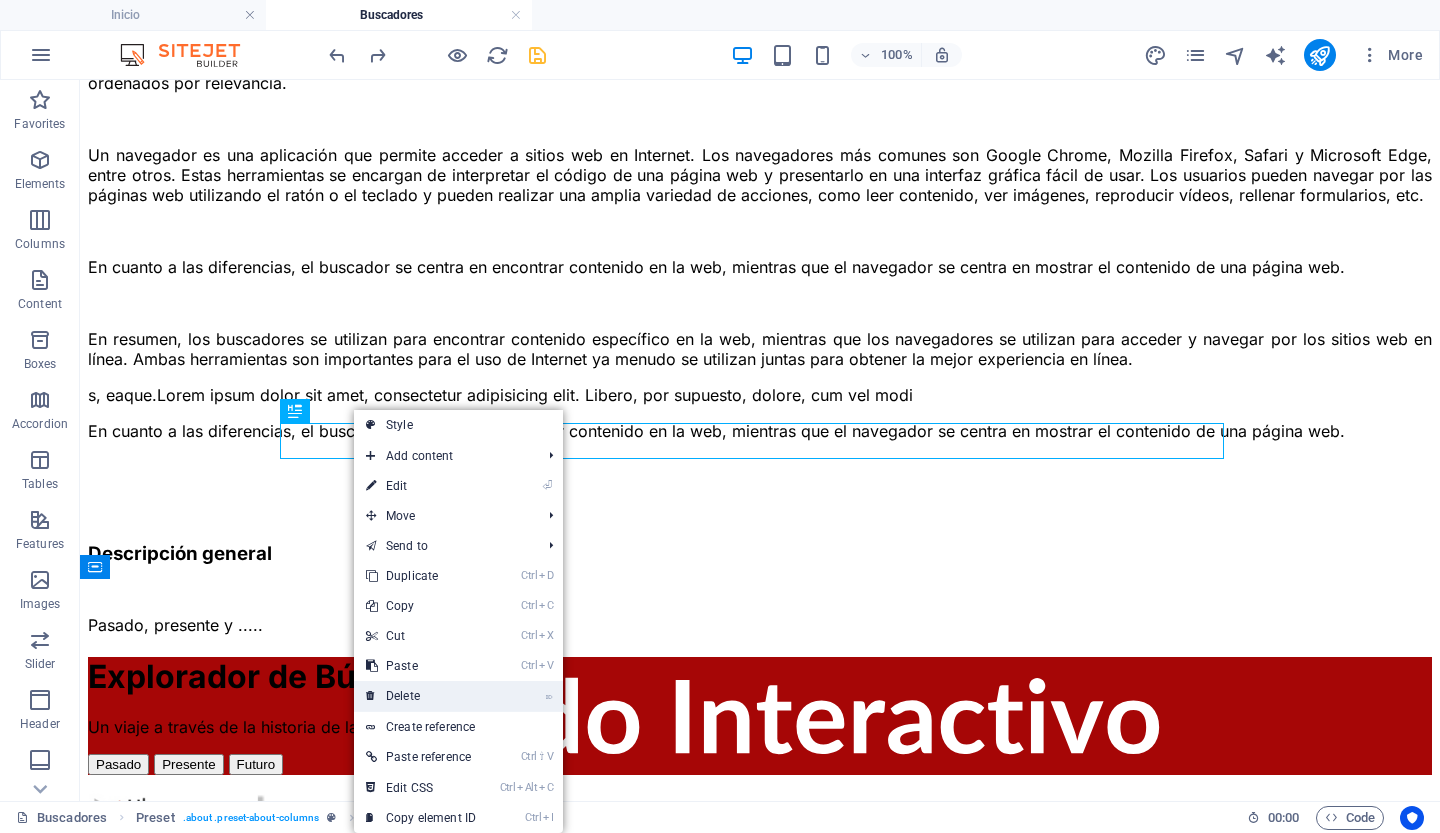 click on "⌦  Delete" at bounding box center [421, 696] 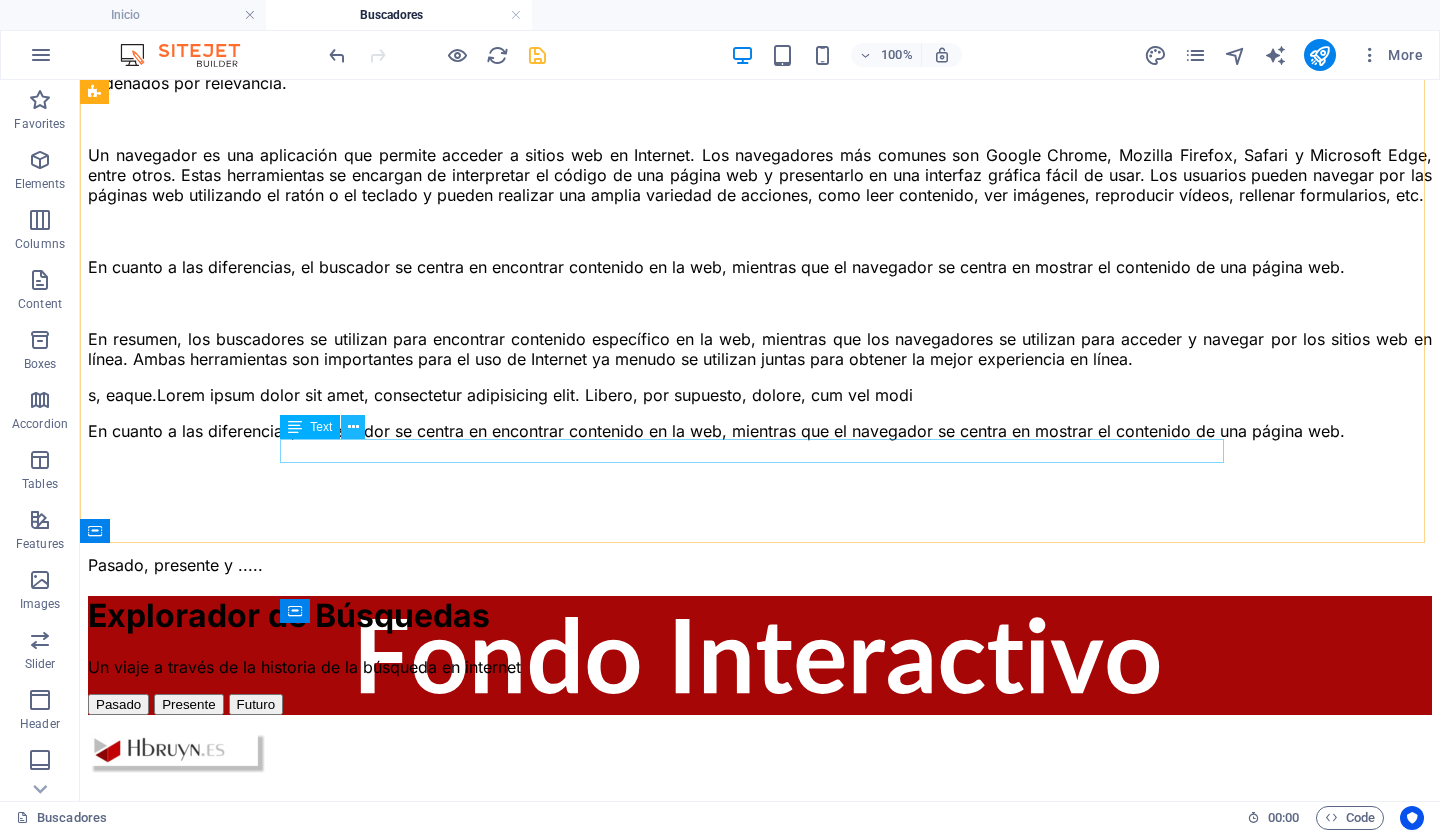 click at bounding box center (353, 427) 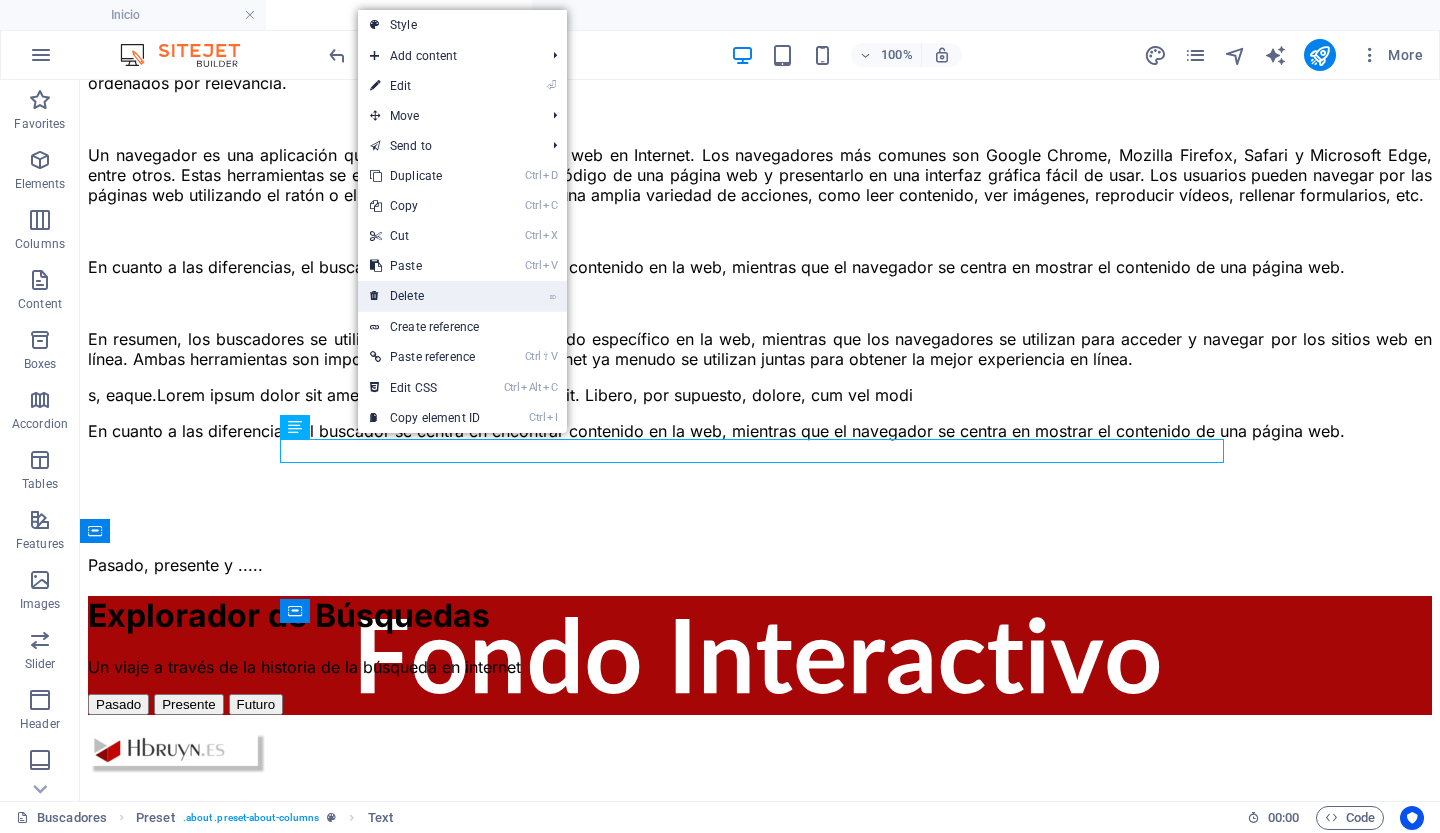 click on "⌦  Delete" at bounding box center (425, 296) 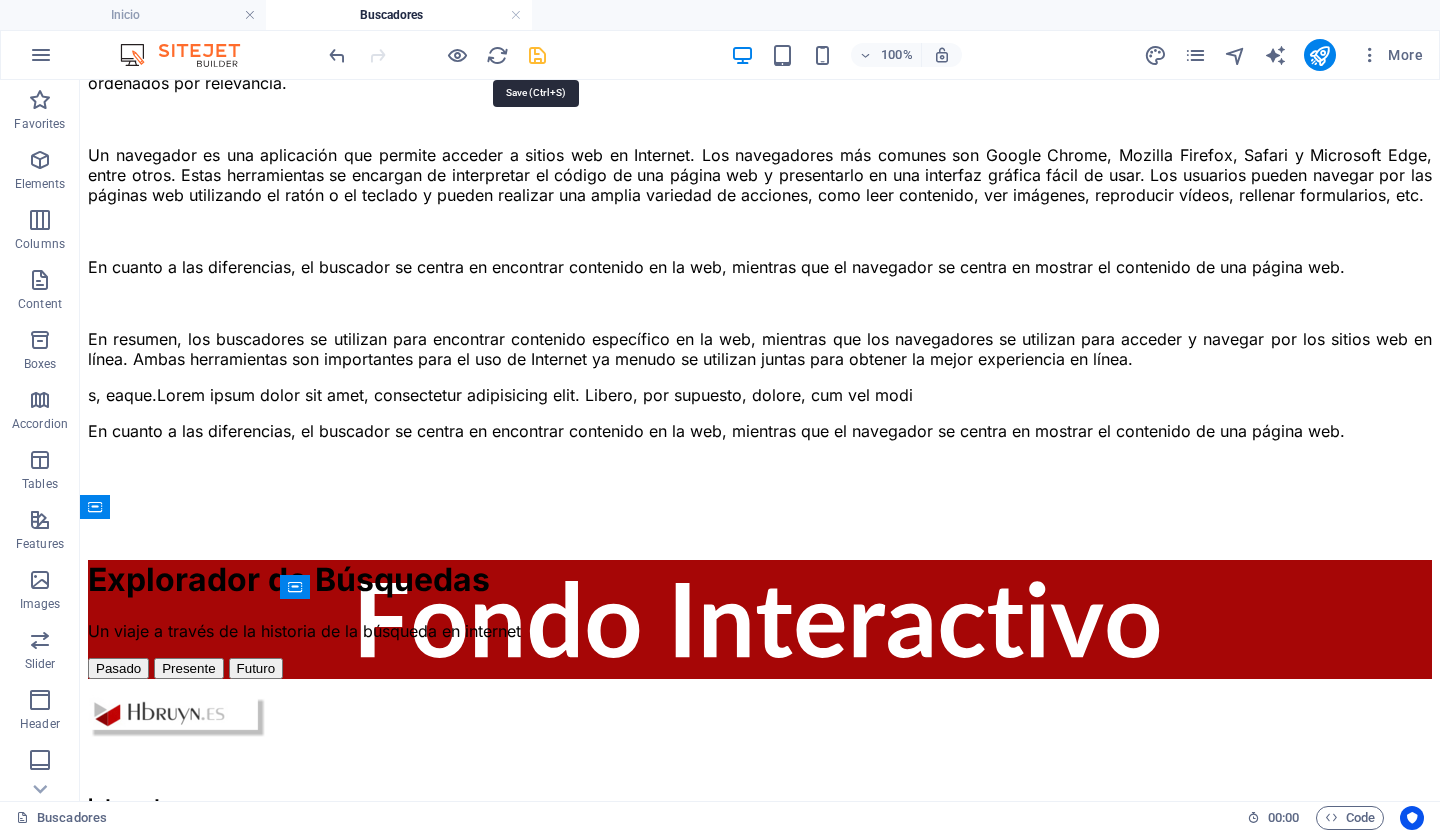 click at bounding box center (537, 55) 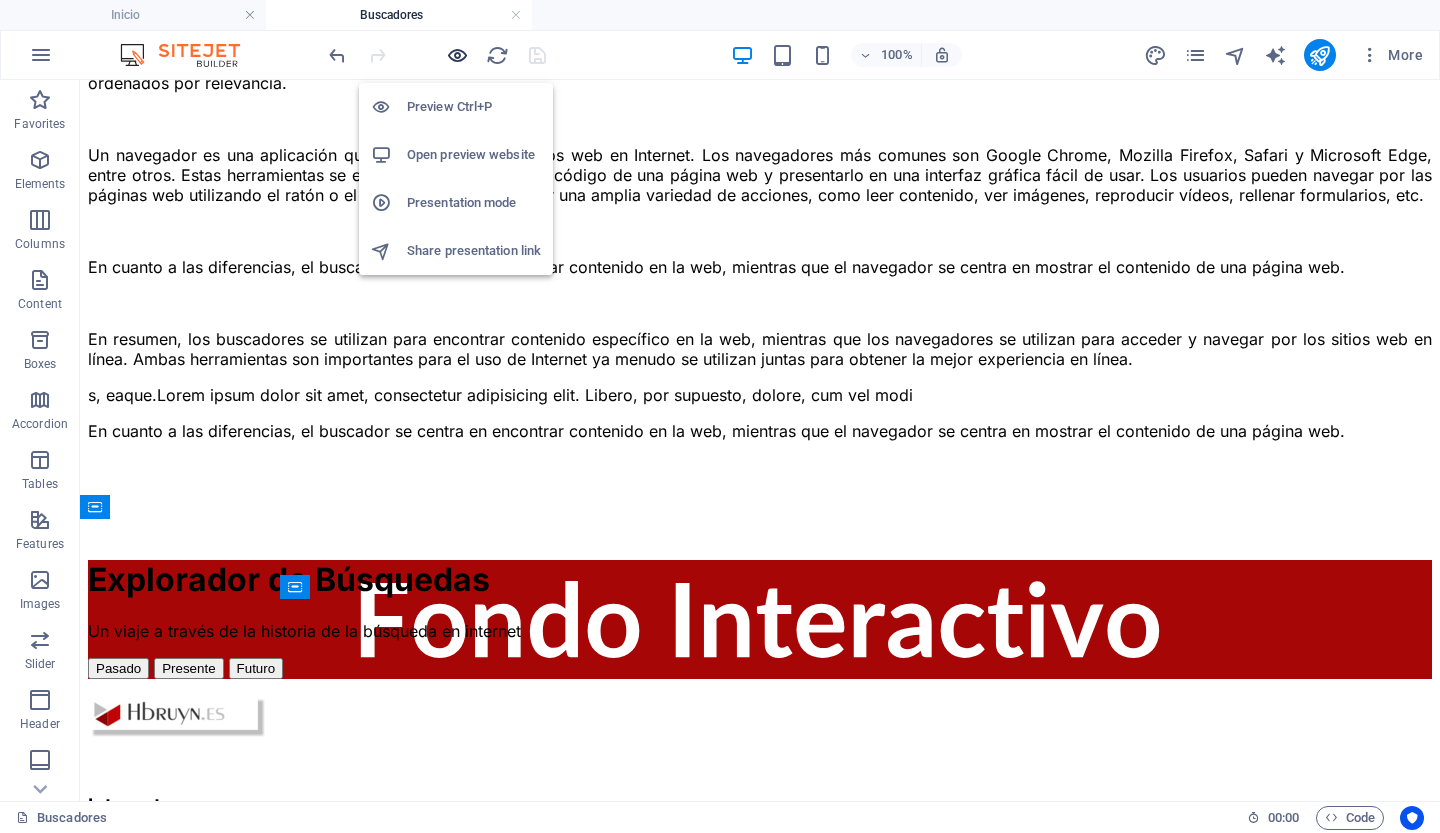 click at bounding box center (457, 55) 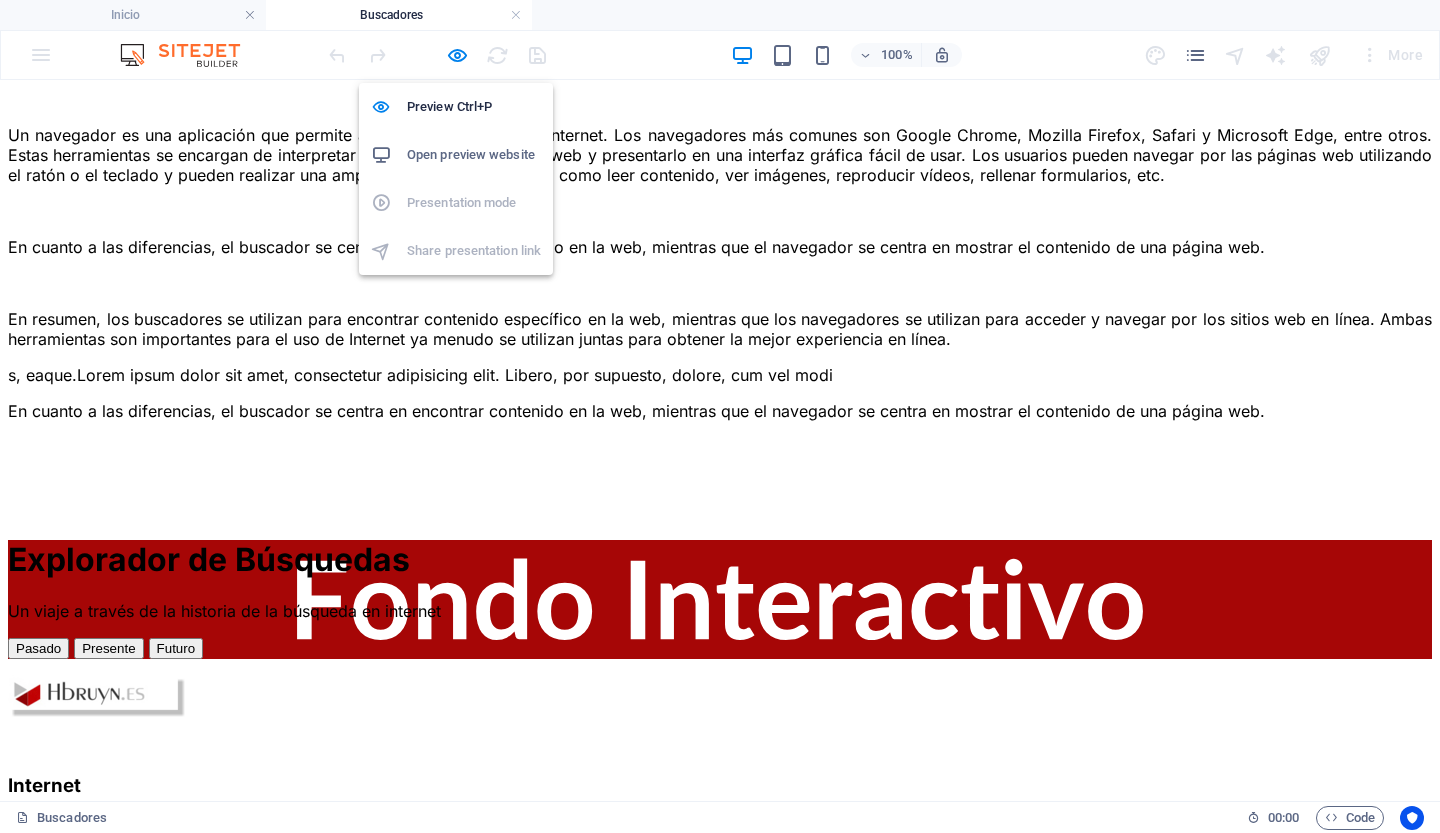 click on "Open preview website" at bounding box center [474, 155] 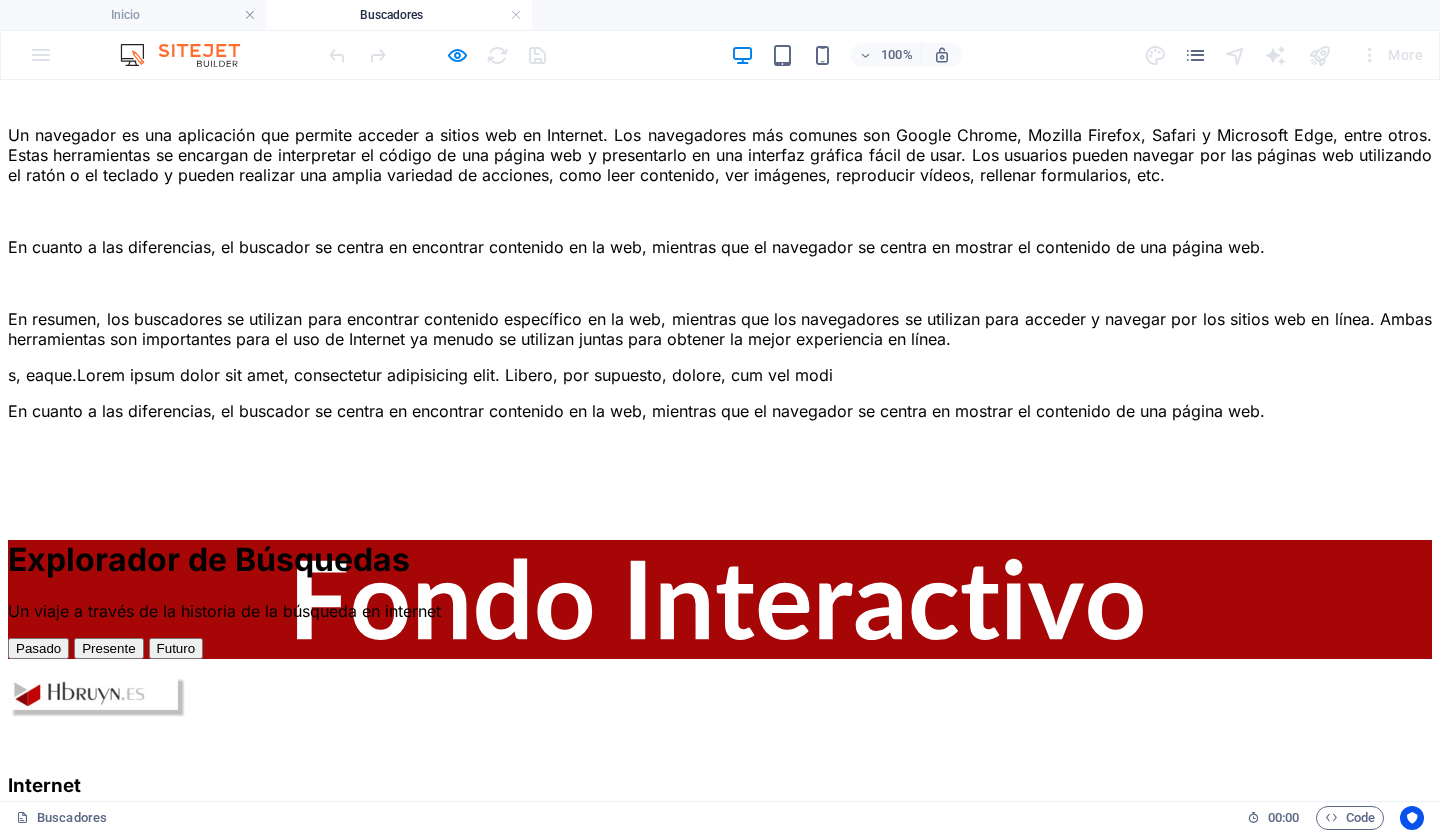 click at bounding box center (720, 488) 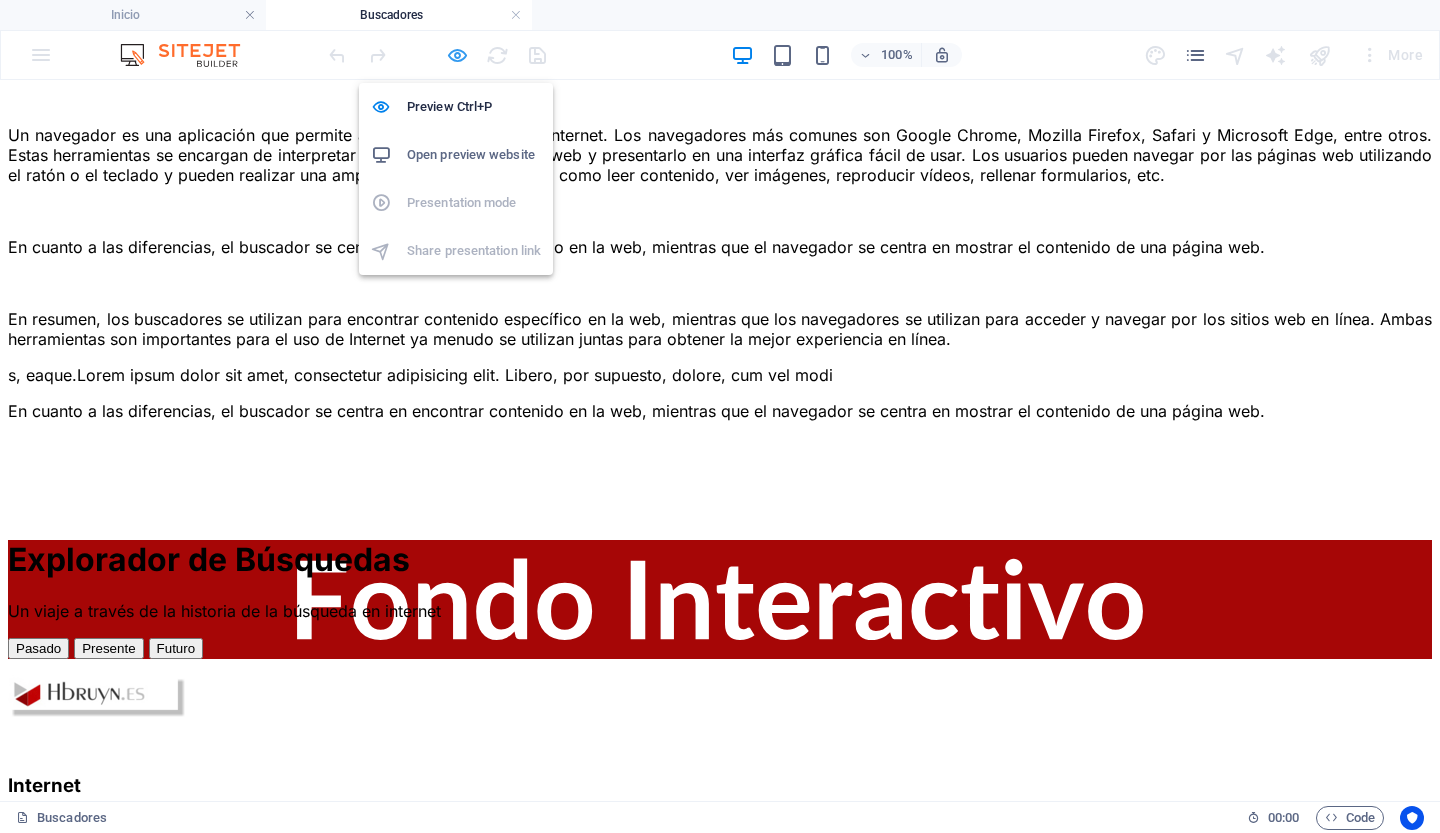 click at bounding box center [457, 55] 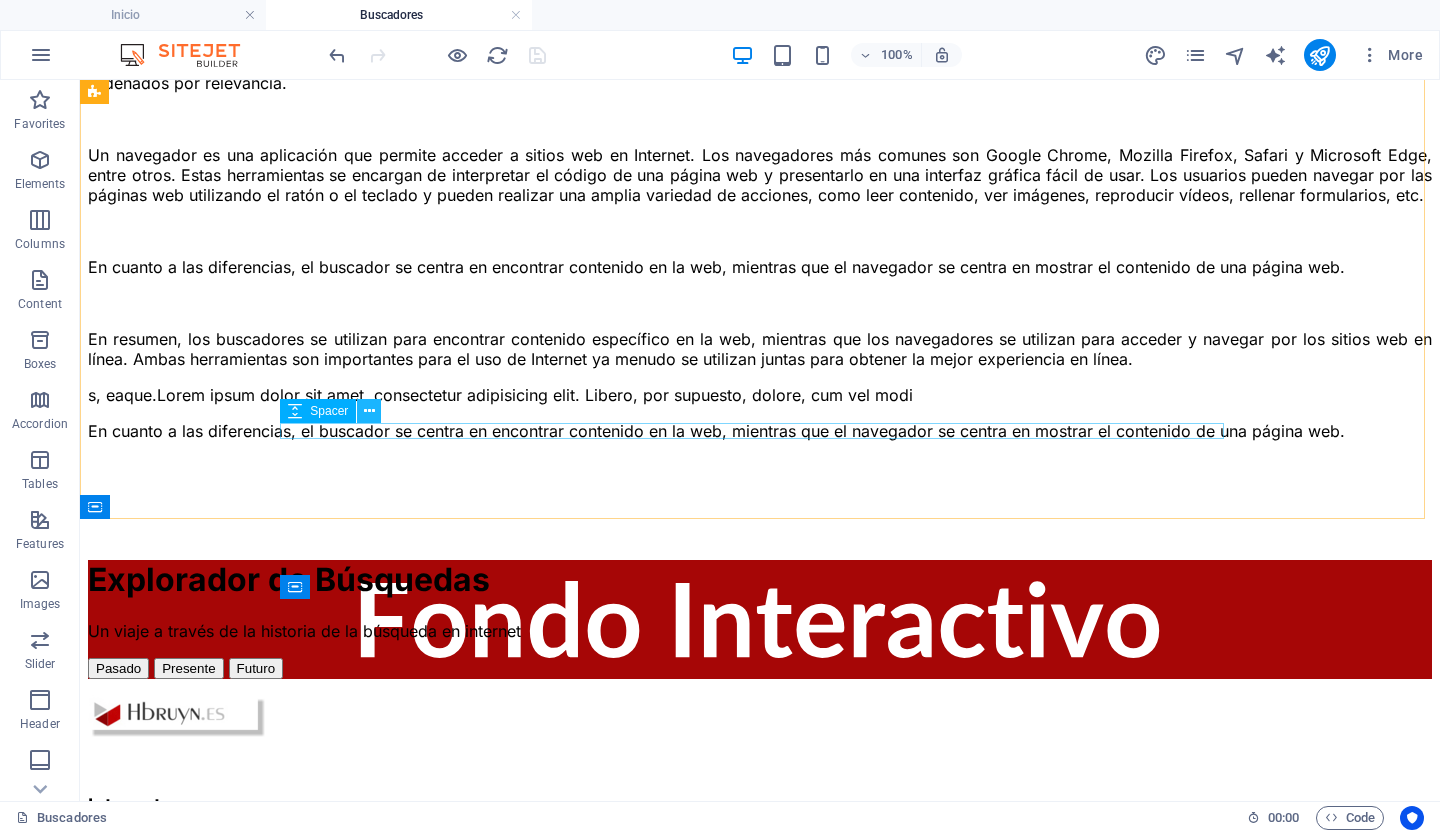 click at bounding box center [369, 411] 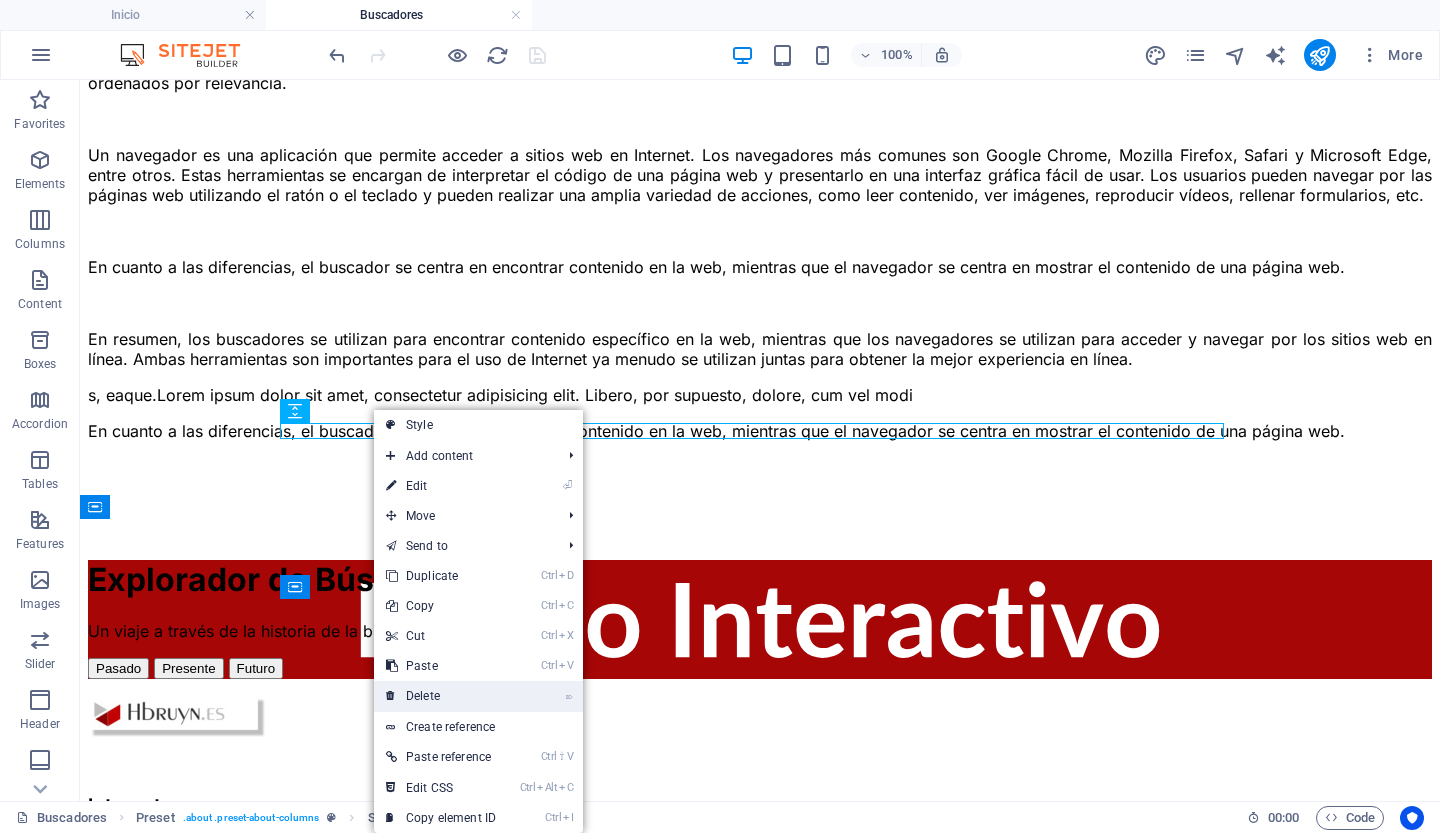 click on "⌦  Delete" at bounding box center [441, 696] 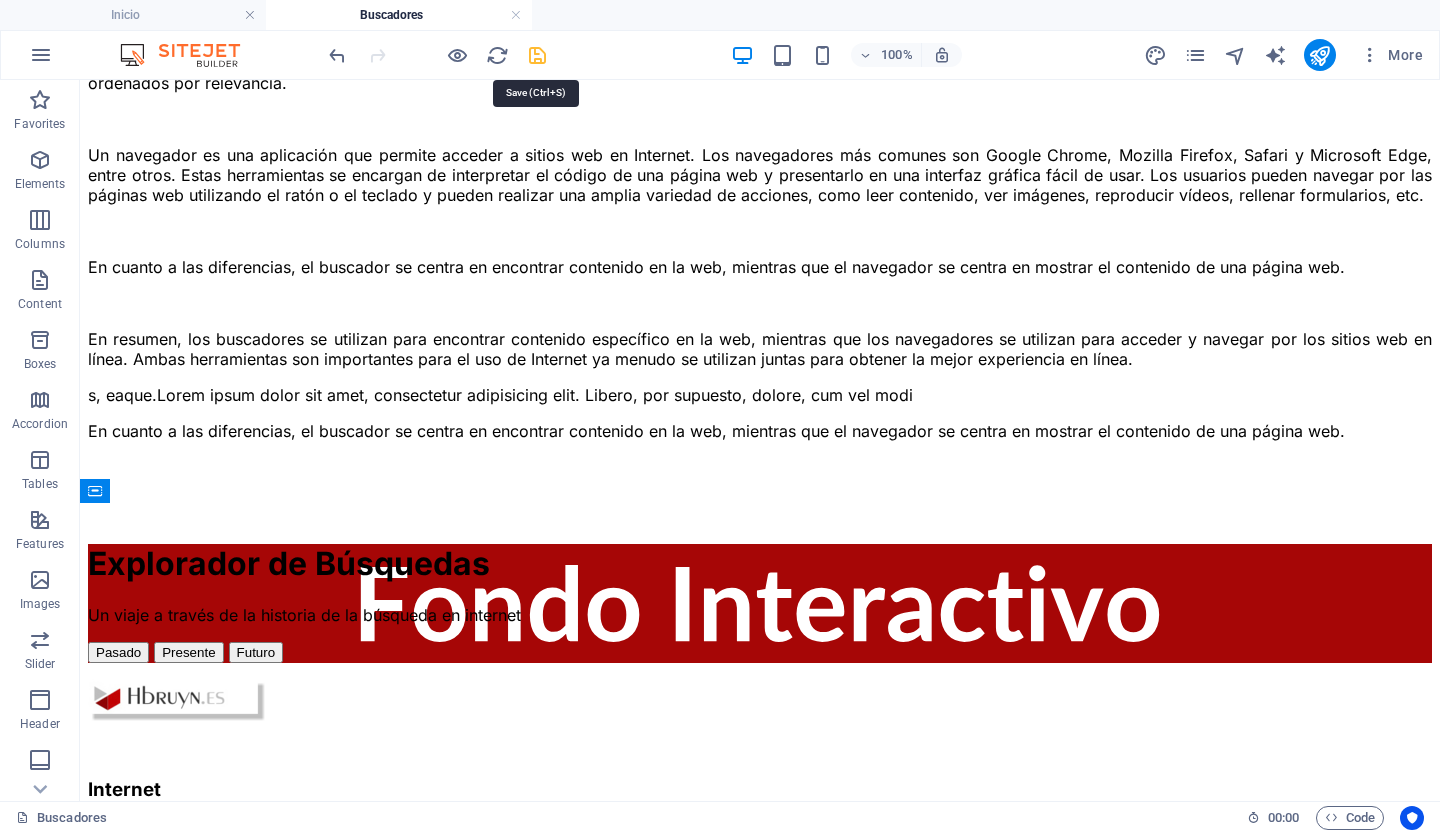 click at bounding box center [537, 55] 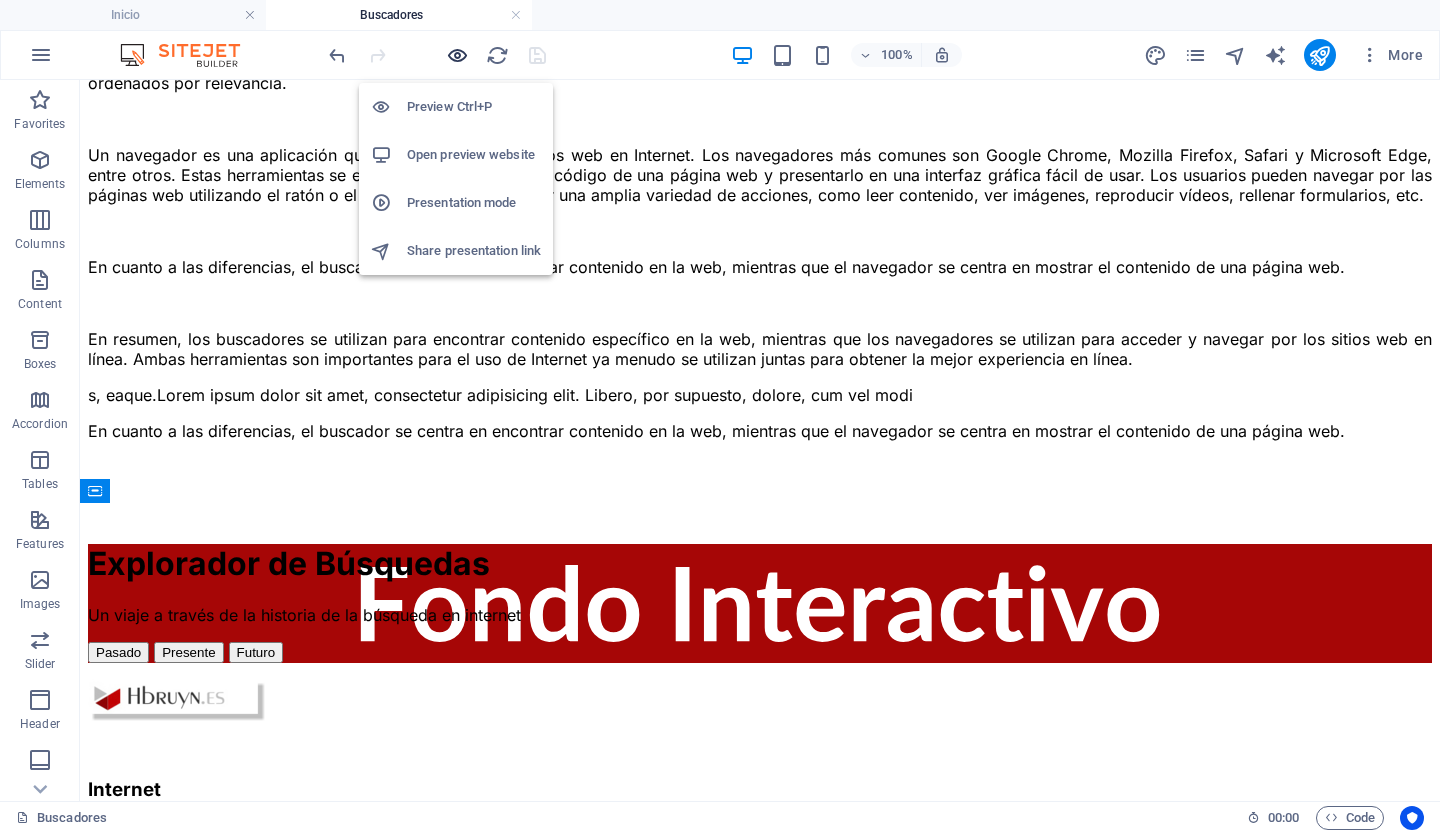 click at bounding box center (457, 55) 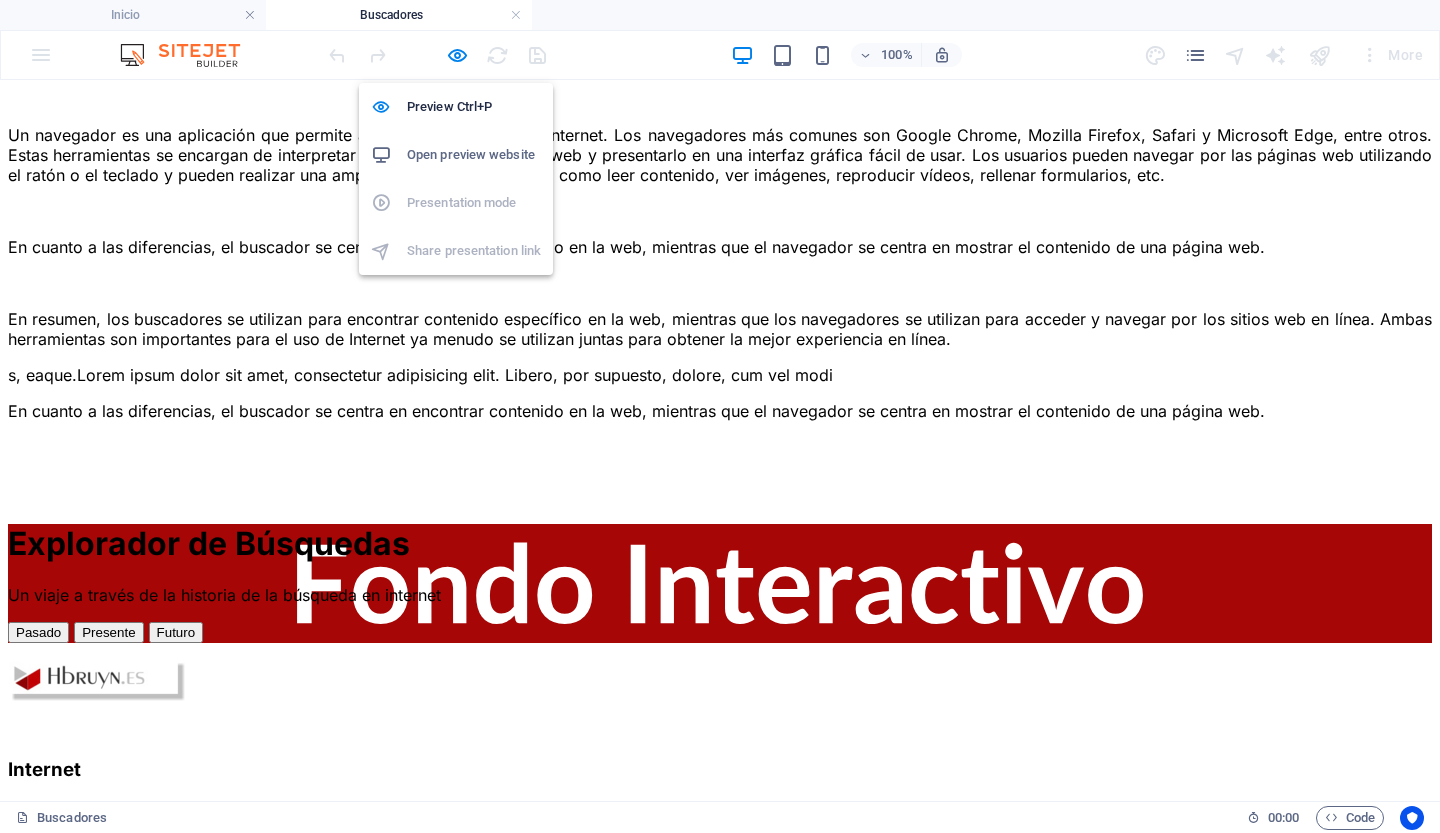 click on "Open preview website" at bounding box center (474, 155) 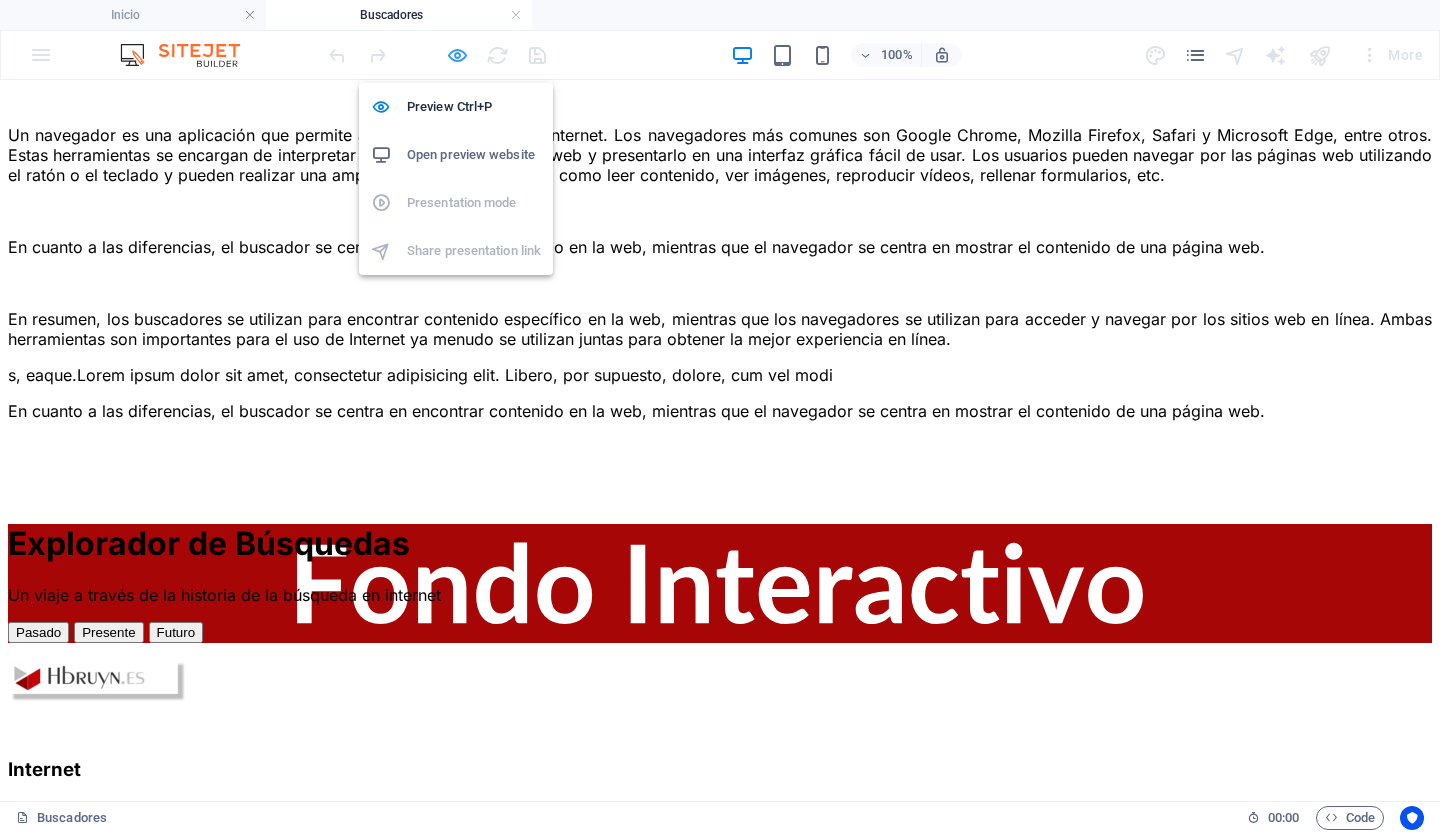 click at bounding box center [457, 55] 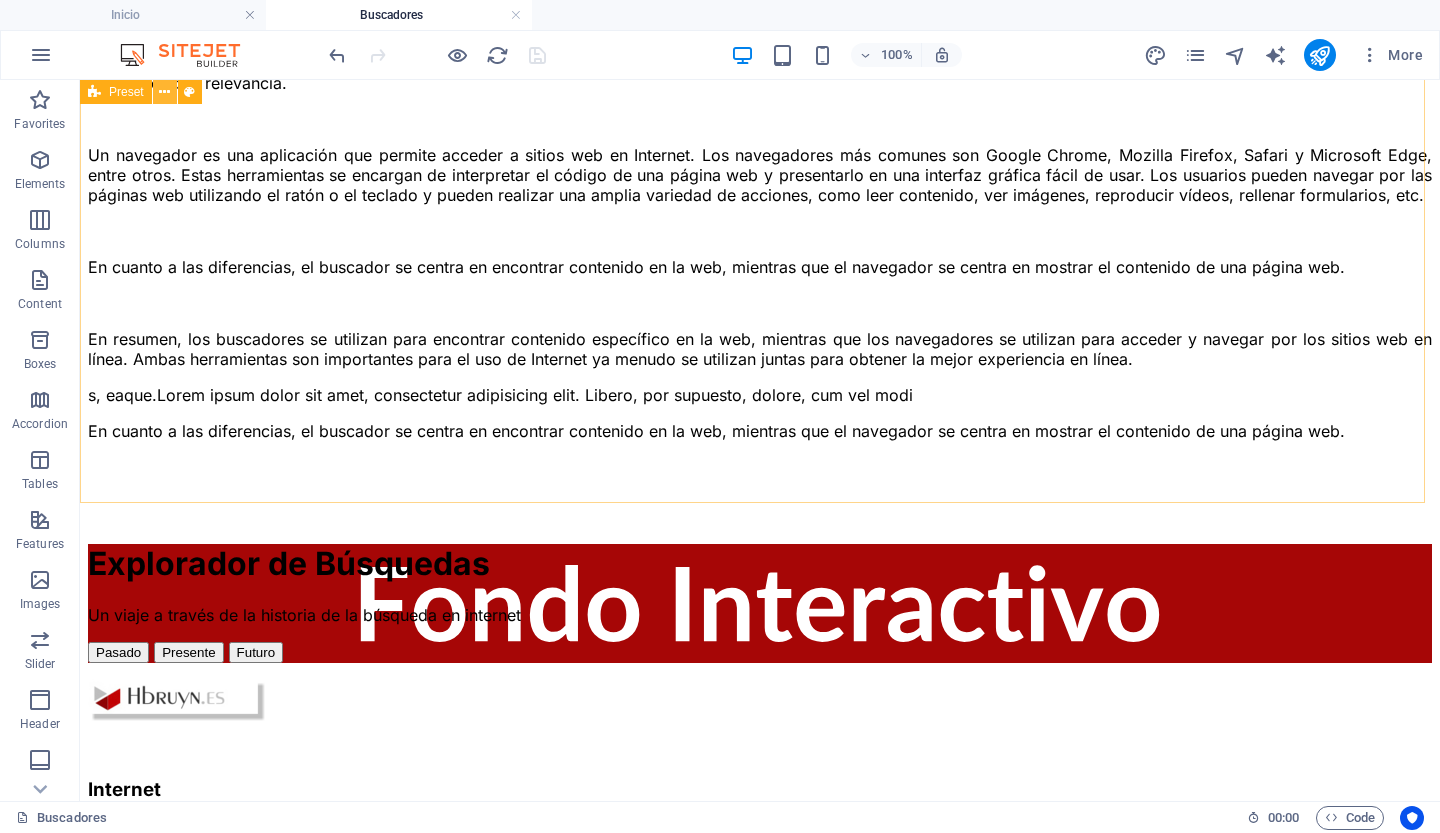 click at bounding box center [164, 92] 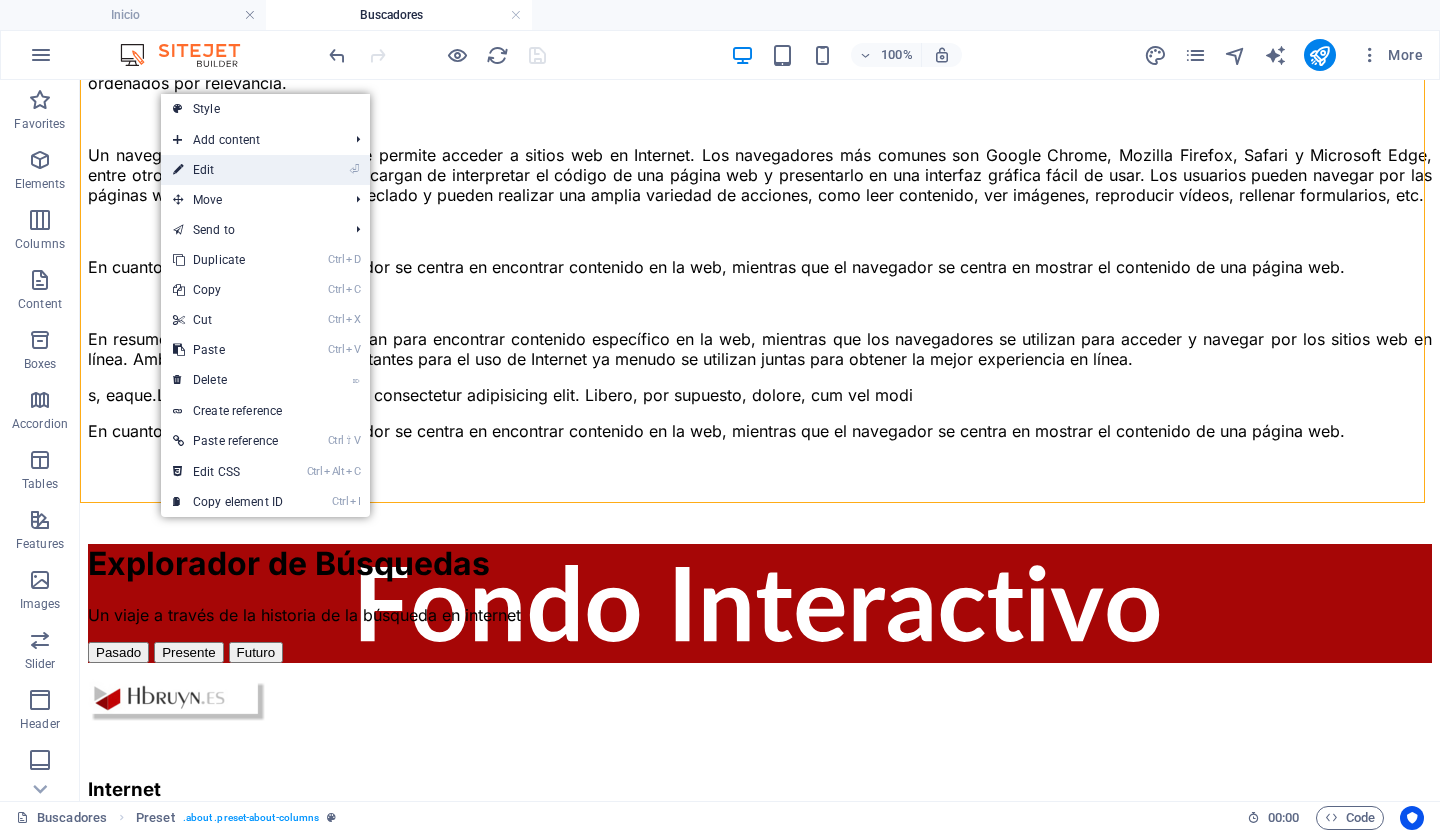 click on "⏎  Edit" at bounding box center (228, 170) 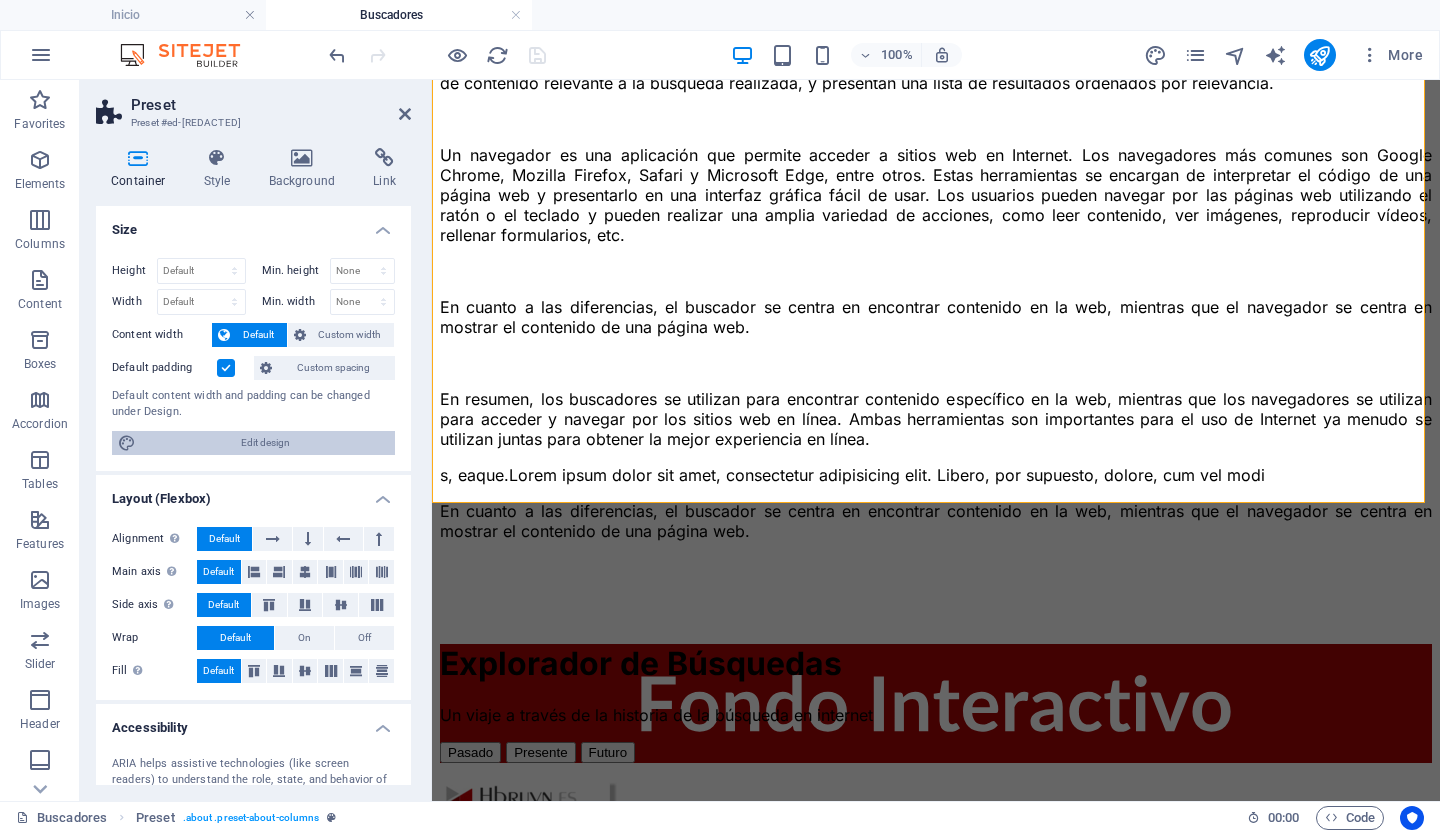 click on "Edit design" at bounding box center [265, 443] 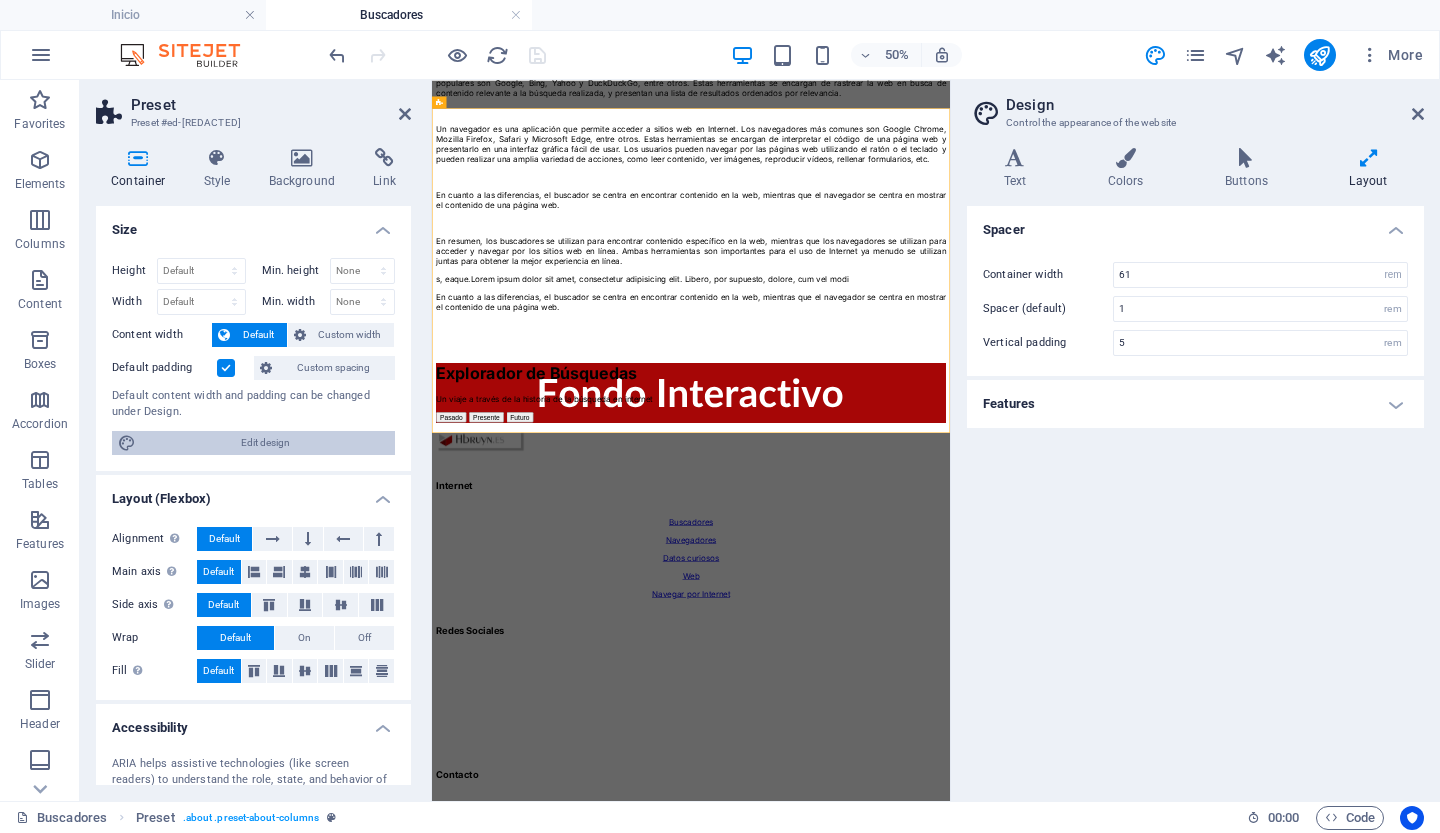 scroll, scrollTop: 0, scrollLeft: 0, axis: both 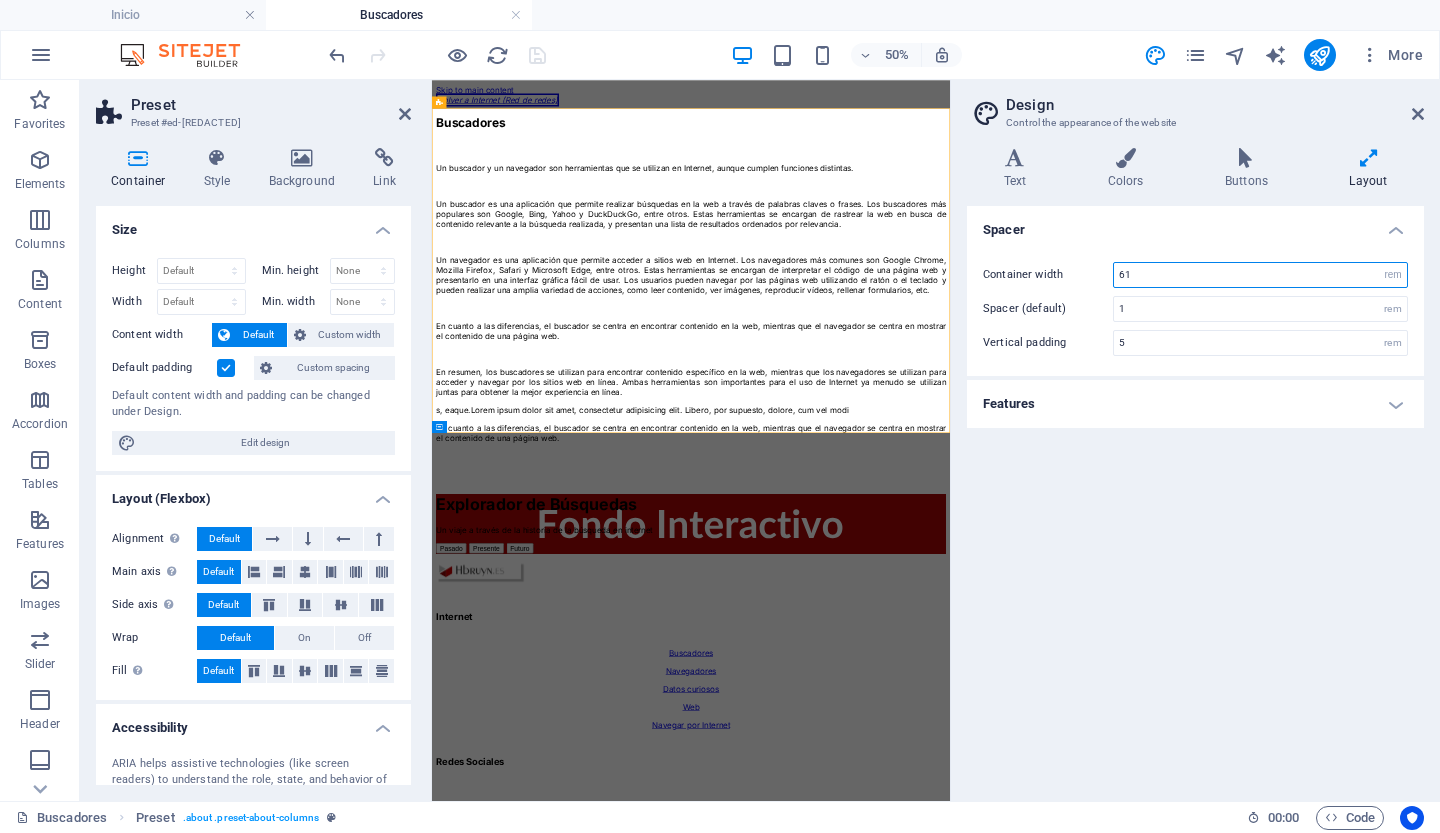 click on "61" at bounding box center (1260, 275) 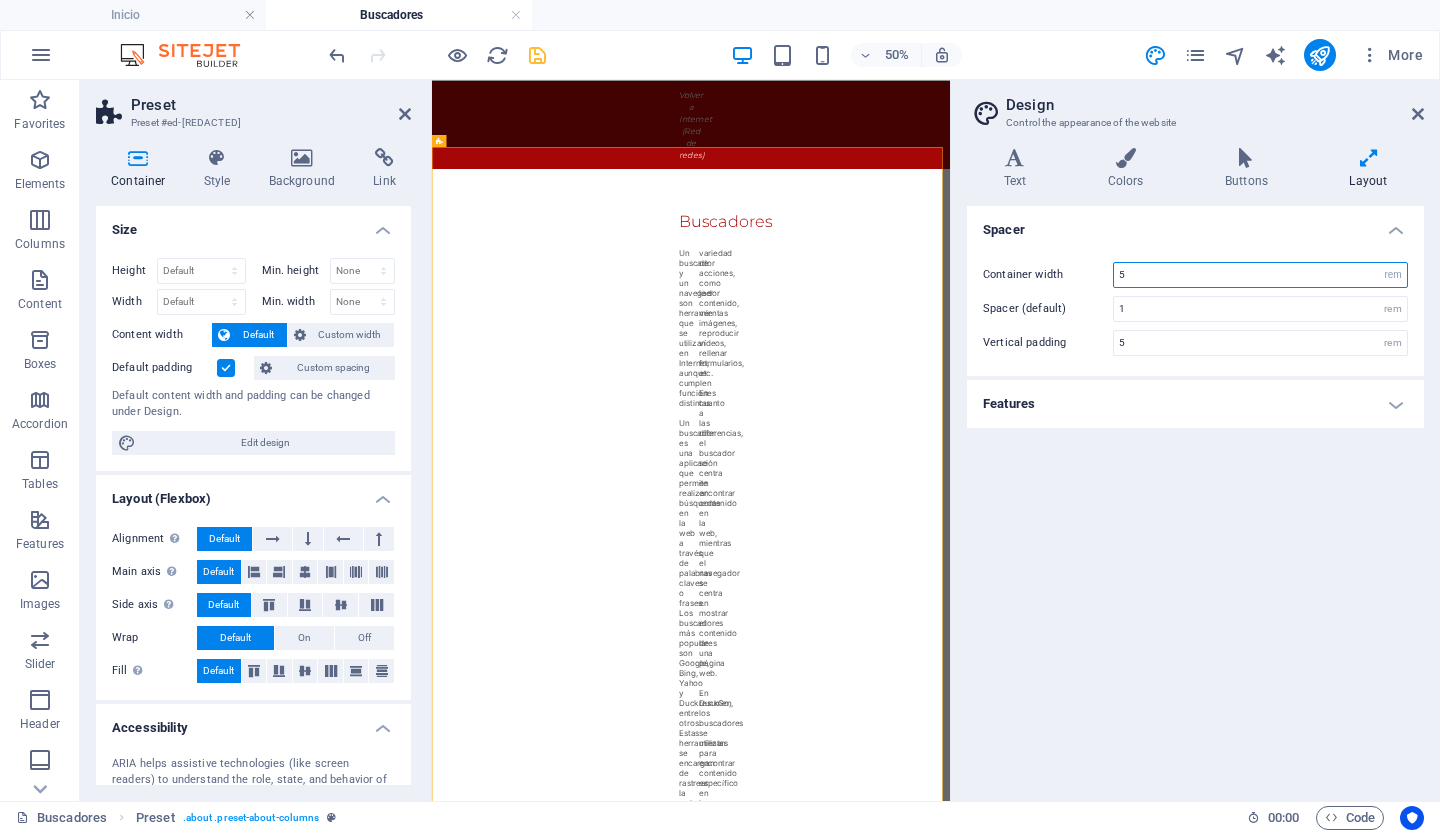 click on "5" at bounding box center (1260, 275) 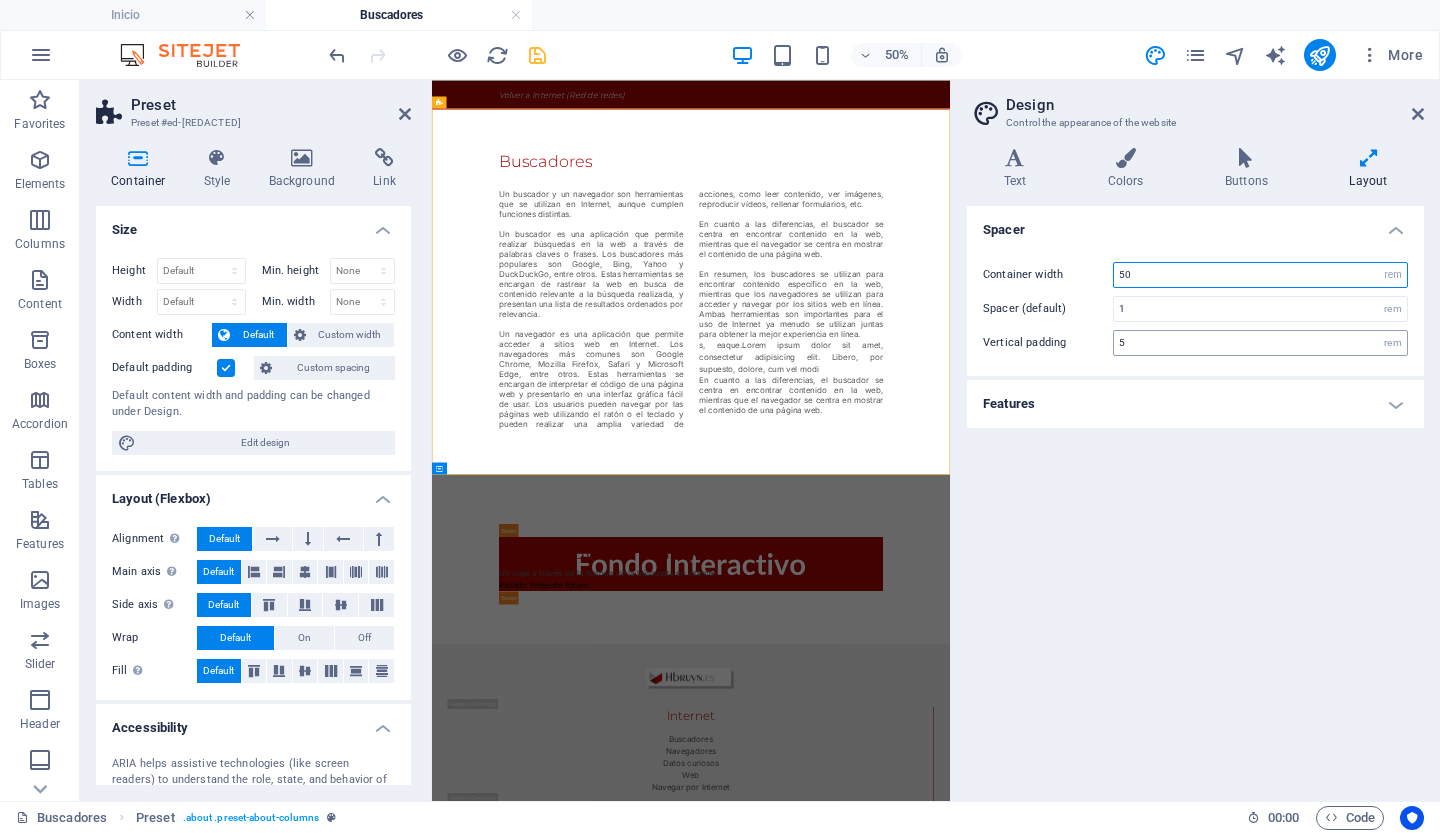 type on "50" 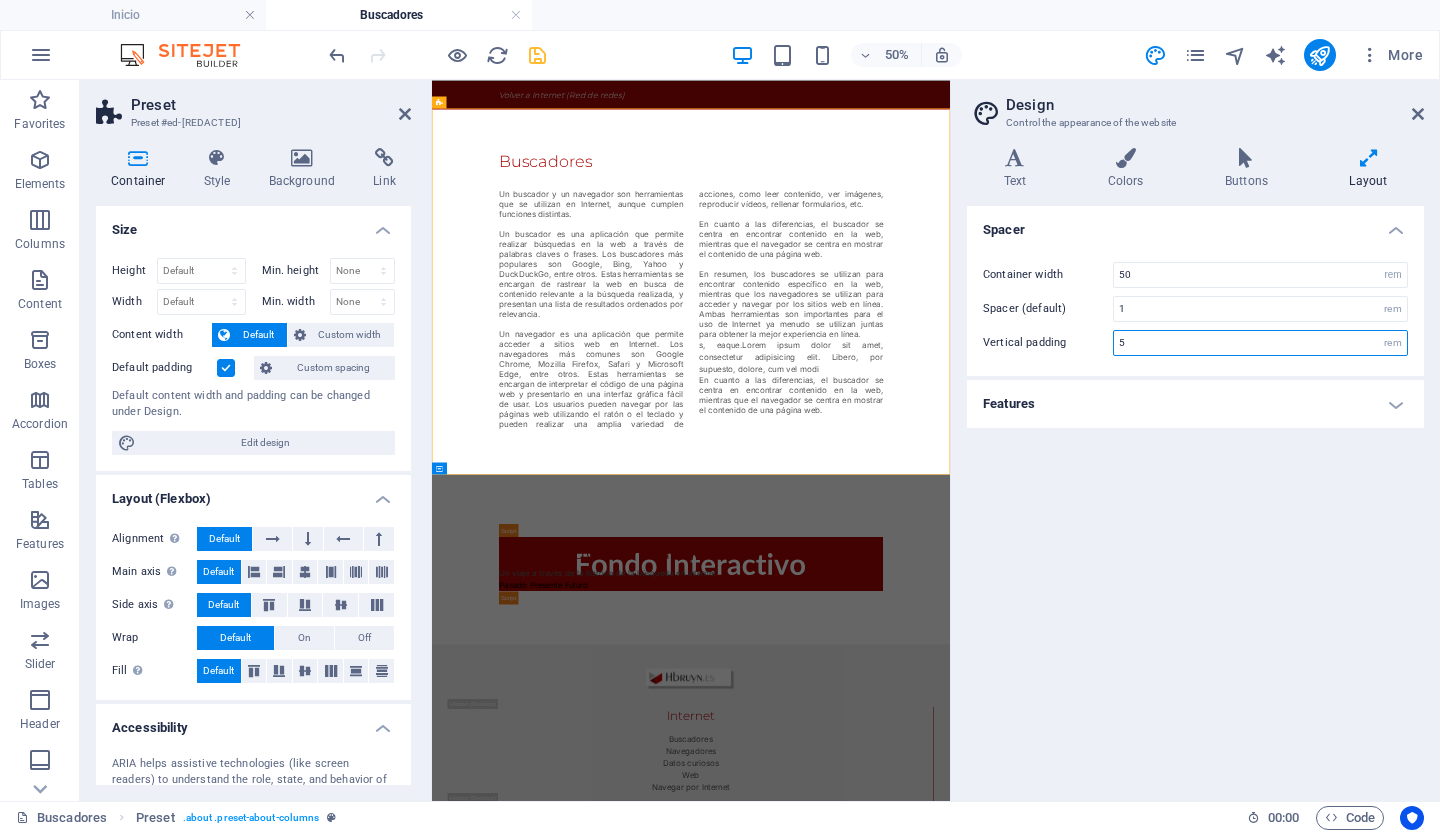 click on "5" at bounding box center [1260, 343] 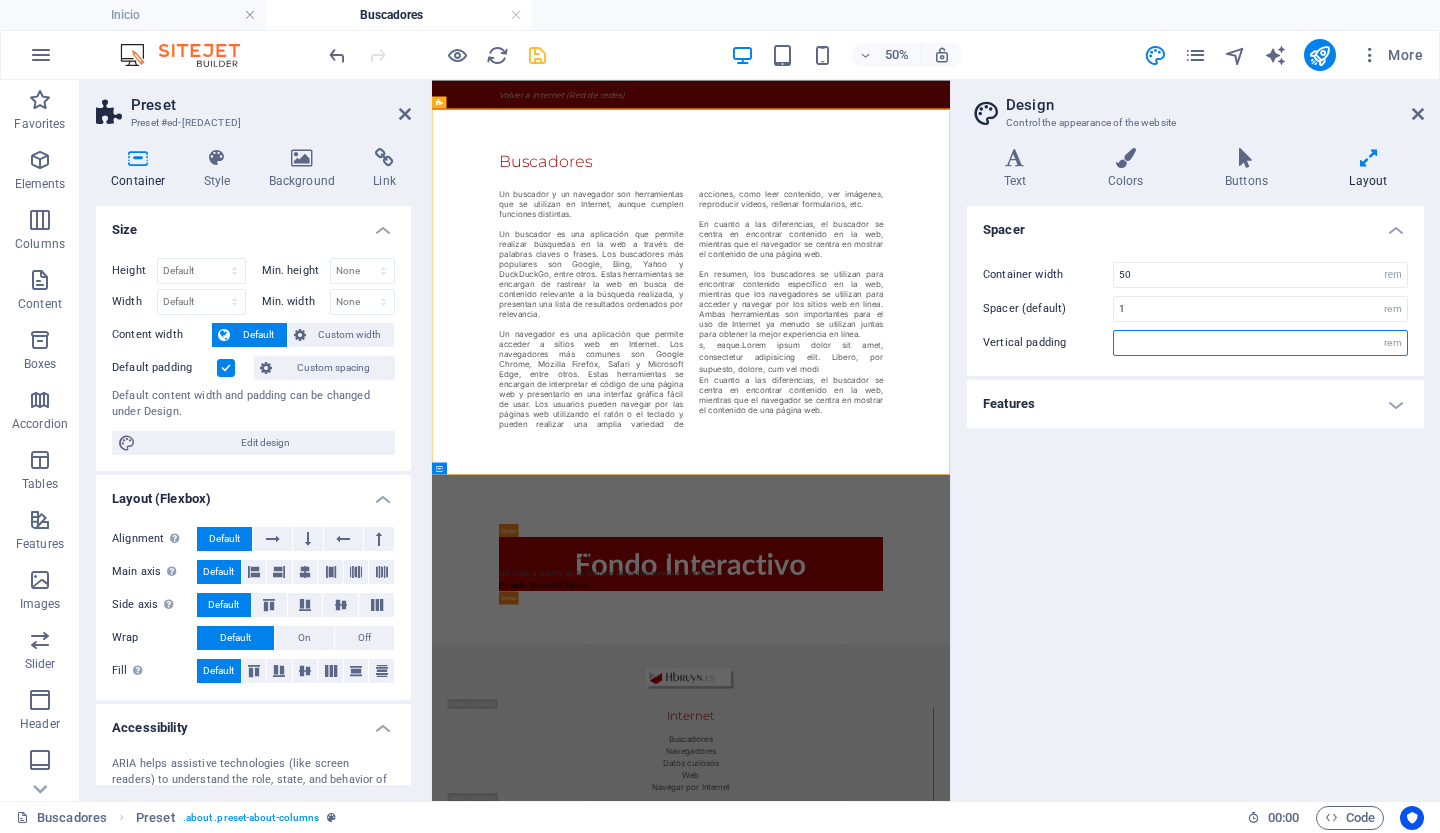 type on "3" 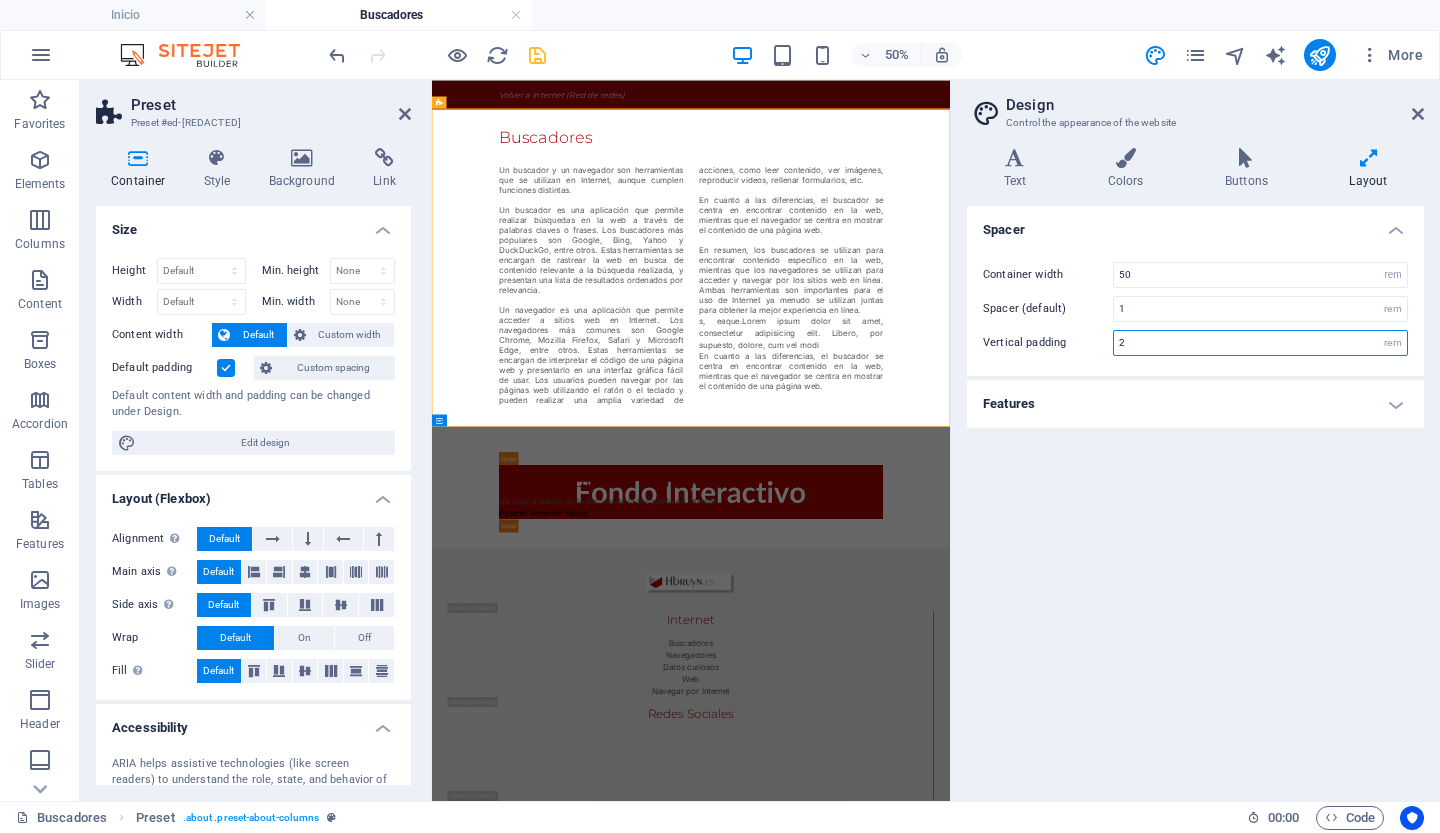 type on "2" 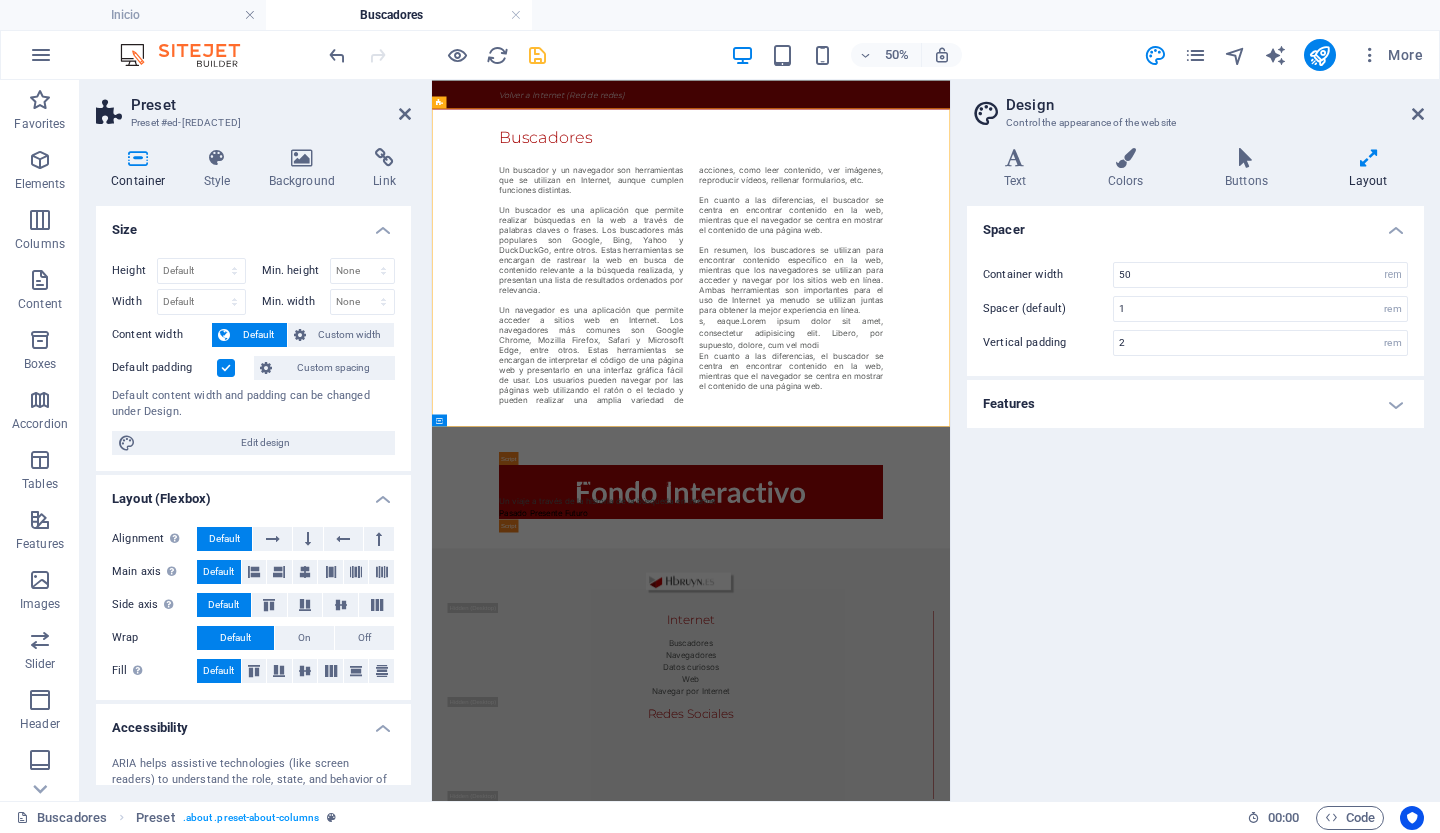 click on "Design Control the appearance of the website Variants  Text  Colors  Buttons  Layout Text Standard Bold Links Font color Font Montserrat Font size 16 rem px Line height 1.5 Font weight To display the font weight correctly, it may need to be enabled.  Manage Fonts Thin, 100 Extra-light, 200 Light, 300 Regular, 400 Medium, 500 Semi-bold, 600 Bold, 700 Extra-bold, 800 Black, 900 Letter spacing 0 rem px Font style Text transform Tt TT tt Text align Font weight To display the font weight correctly, it may need to be enabled.  Manage Fonts Thin, 100 Extra-light, 200 Light, 300 Regular, 400 Medium, 500 Semi-bold, 600 Bold, 700 Extra-bold, 800 Black, 900 Default Hover / Active Font color Font color Decoration None Decoration None Transition duration 0.3 s Transition function Ease Ease In Ease Out Ease In/Ease Out Linear Headlines All H1 / Textlogo H2 H3 H4 H5 H6 Font color Font Montserrat Line height 1.5 Font weight To display the font weight correctly, it may need to be enabled.  Manage Fonts Thin, 100 Light, 300 0" at bounding box center (1195, 440) 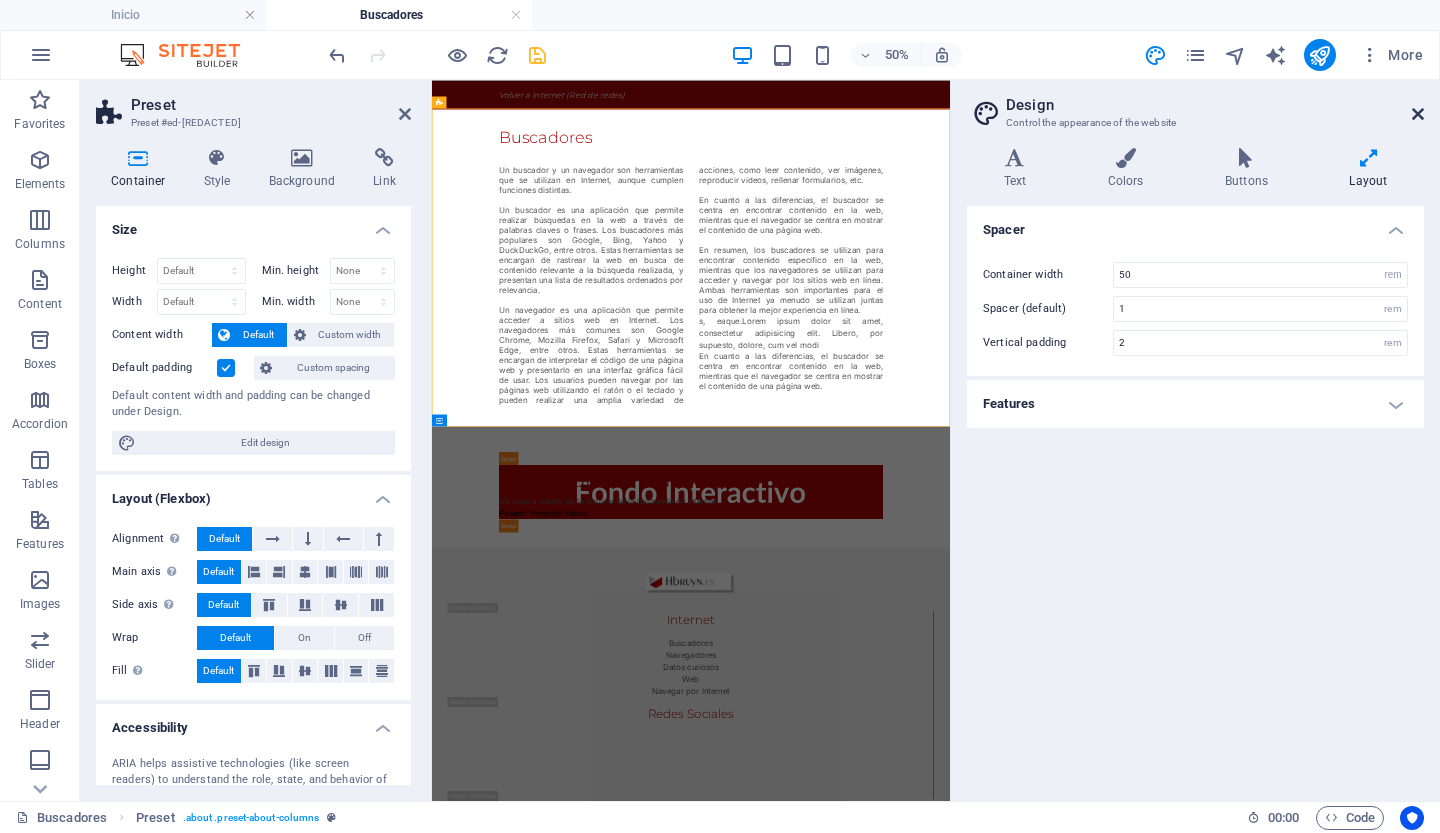 click at bounding box center [1418, 114] 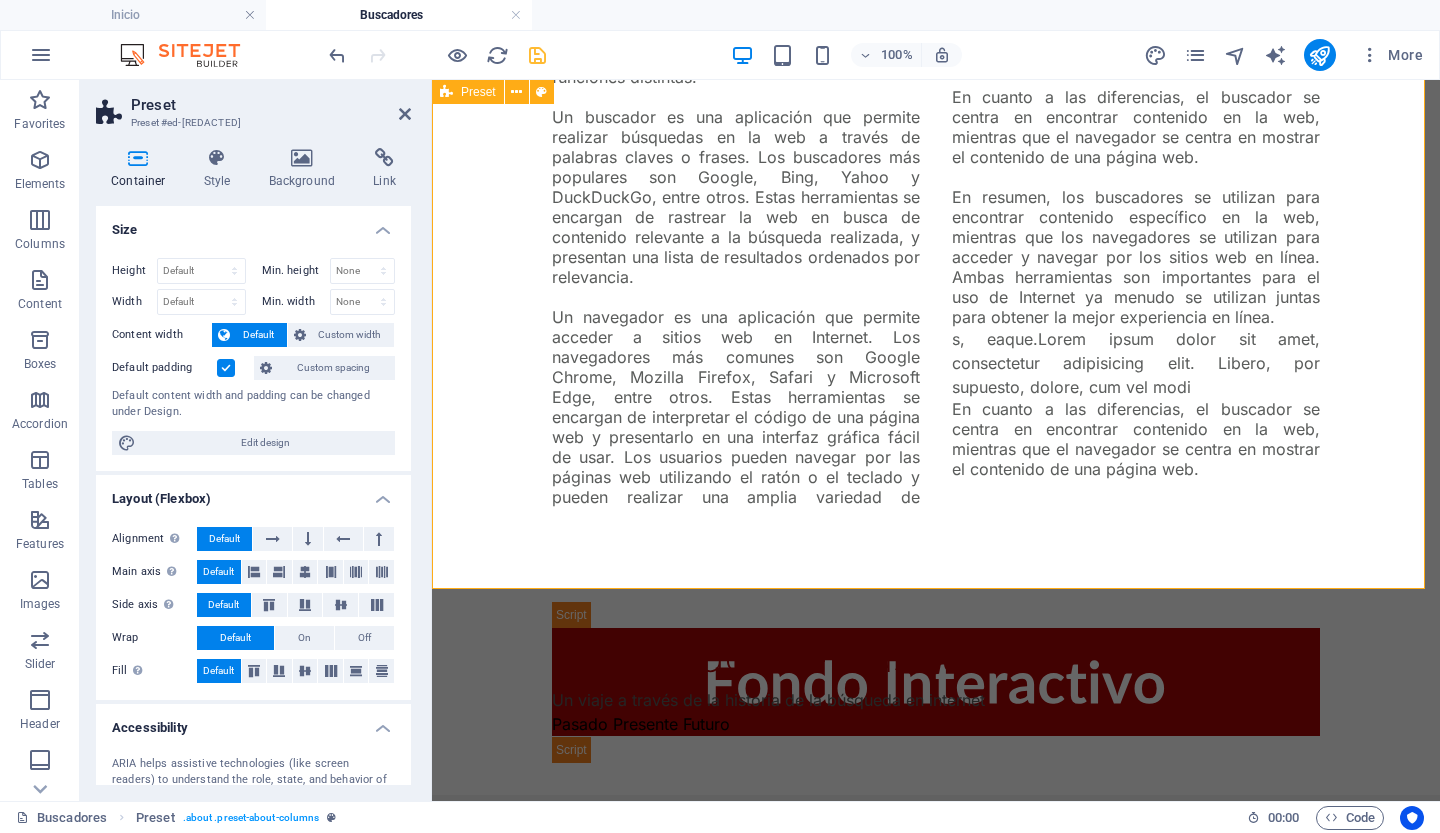 scroll, scrollTop: 227, scrollLeft: 0, axis: vertical 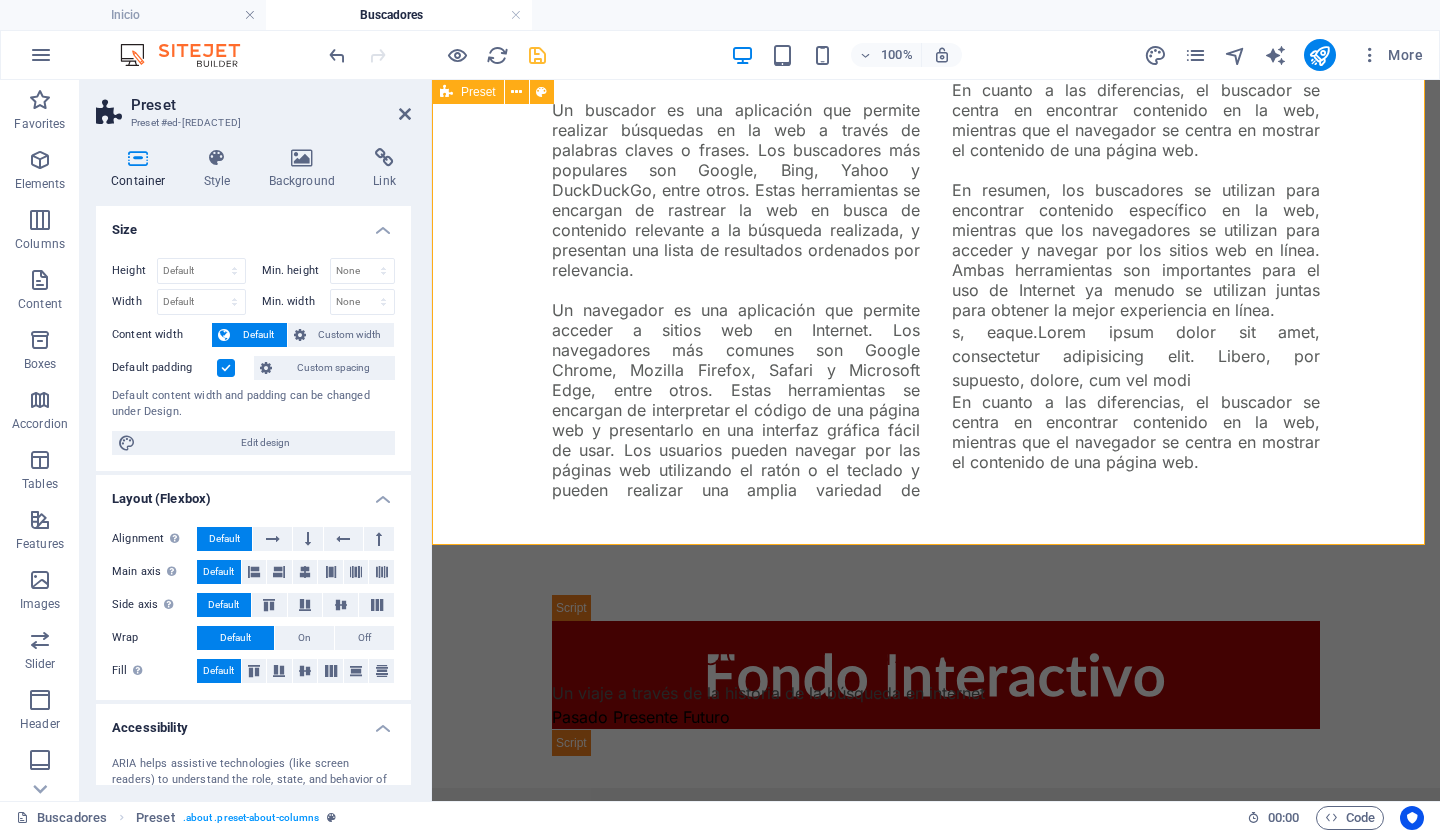 click on "Buscadores Un buscador y un navegador son herramientas que se utilizan en Internet, aunque cumplen funciones distintas. Un buscador es una aplicación que permite realizar búsquedas en la web a través de palabras claves o frases. Los buscadores más populares son Google, Bing, Yahoo y DuckDuckGo, entre otros. Estas herramientas se encargan de rastrear la web en busca de contenido relevante a la búsqueda realizada, y presentan una lista de resultados ordenados por relevancia. Un navegador es una aplicación que permite acceder a sitios web en Internet. Los navegadores más comunes son Google Chrome, Mozilla Firefox, Safari y Microsoft Edge, entre otros. Estas herramientas se encargan de interpretar el código de una página web y presentarlo en una interfaz gráfica fácil de usar. Los usuarios pueden navegar por las páginas web utilizando el ratón o el teclado y pueden realizar una amplia variedad de acciones, como leer contenido, ver imágenes, reproducir vídeos, rellenar formularios, etc." at bounding box center (936, 236) 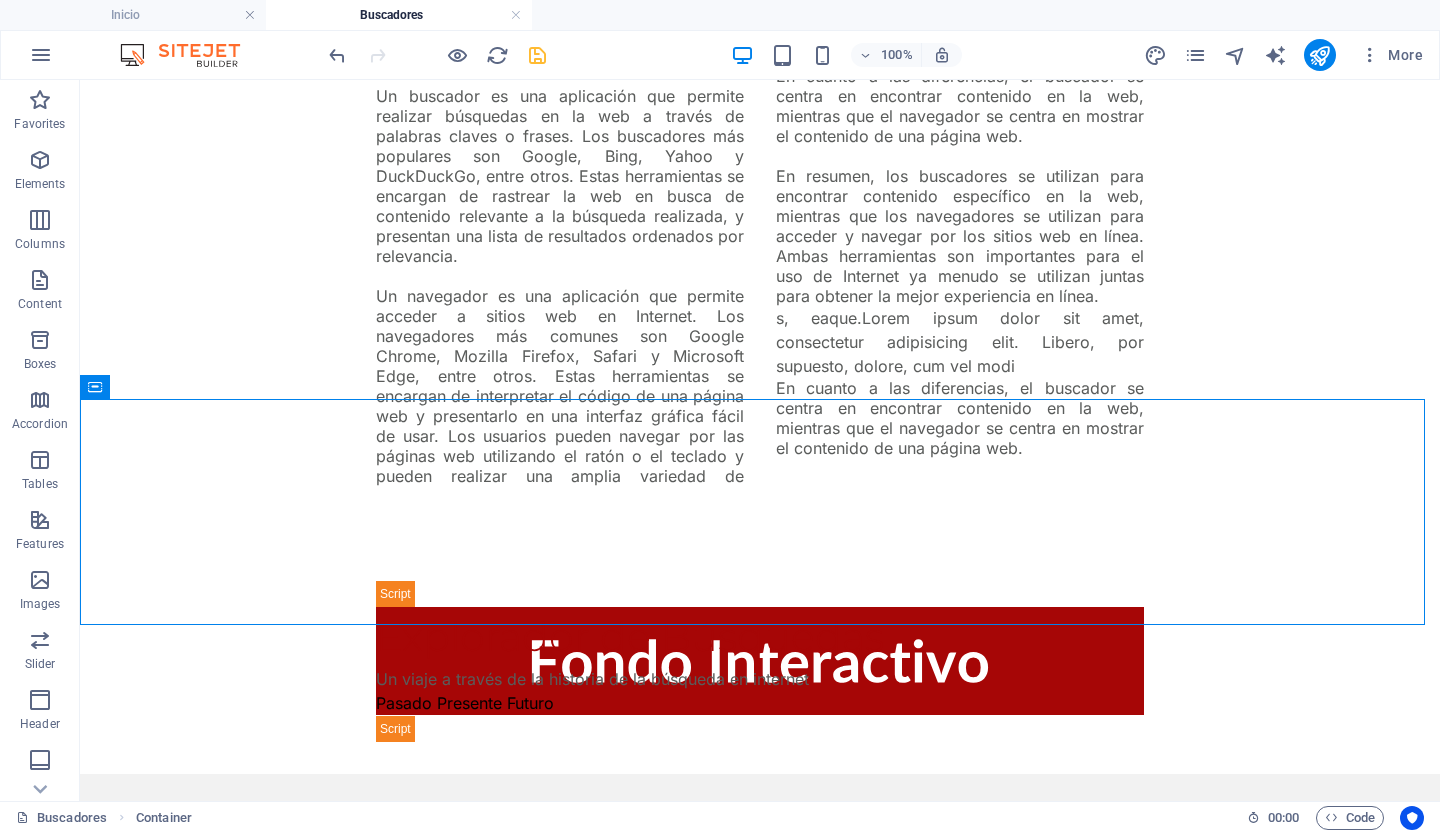 scroll, scrollTop: 448, scrollLeft: 0, axis: vertical 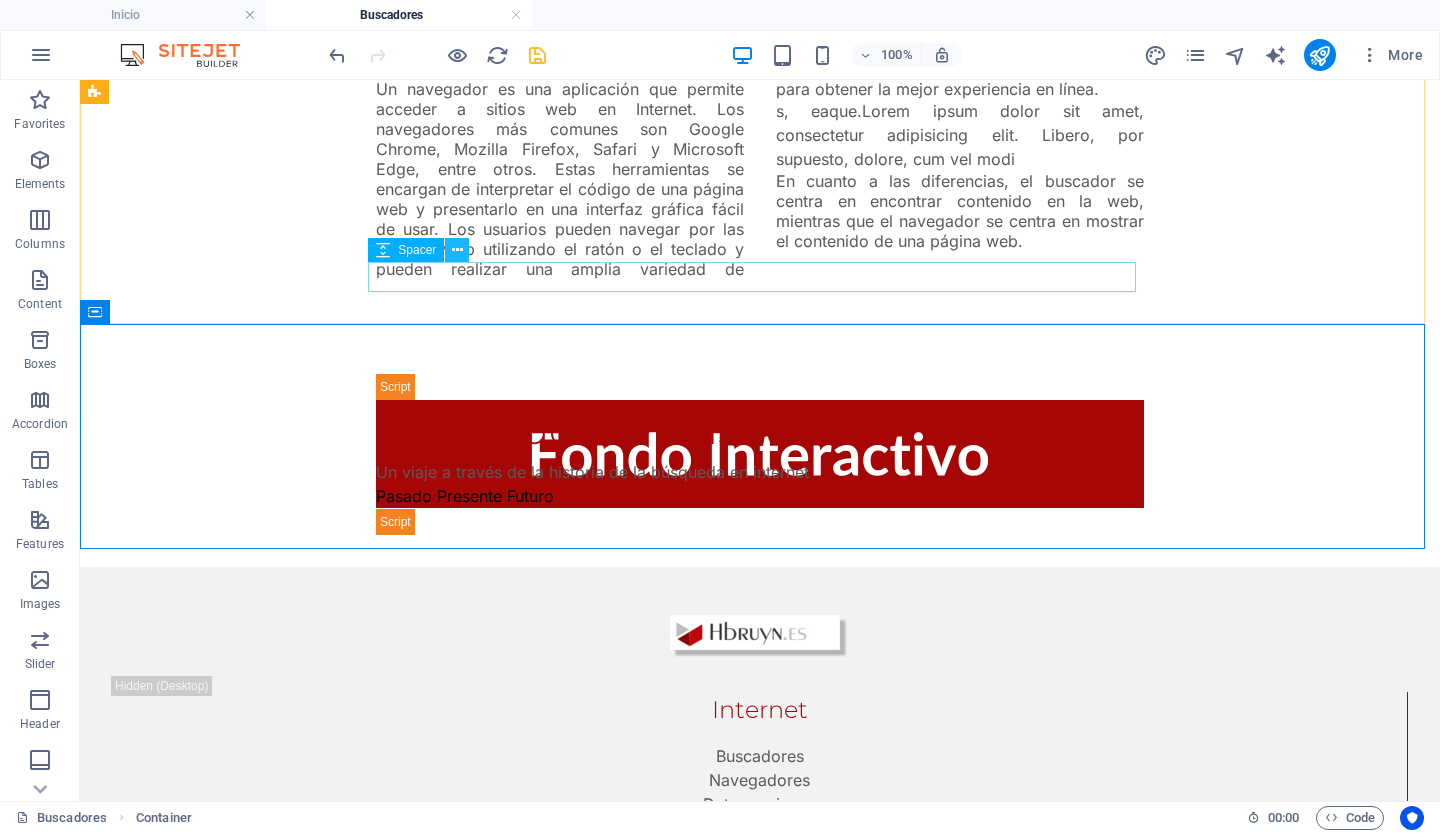 click at bounding box center (457, 250) 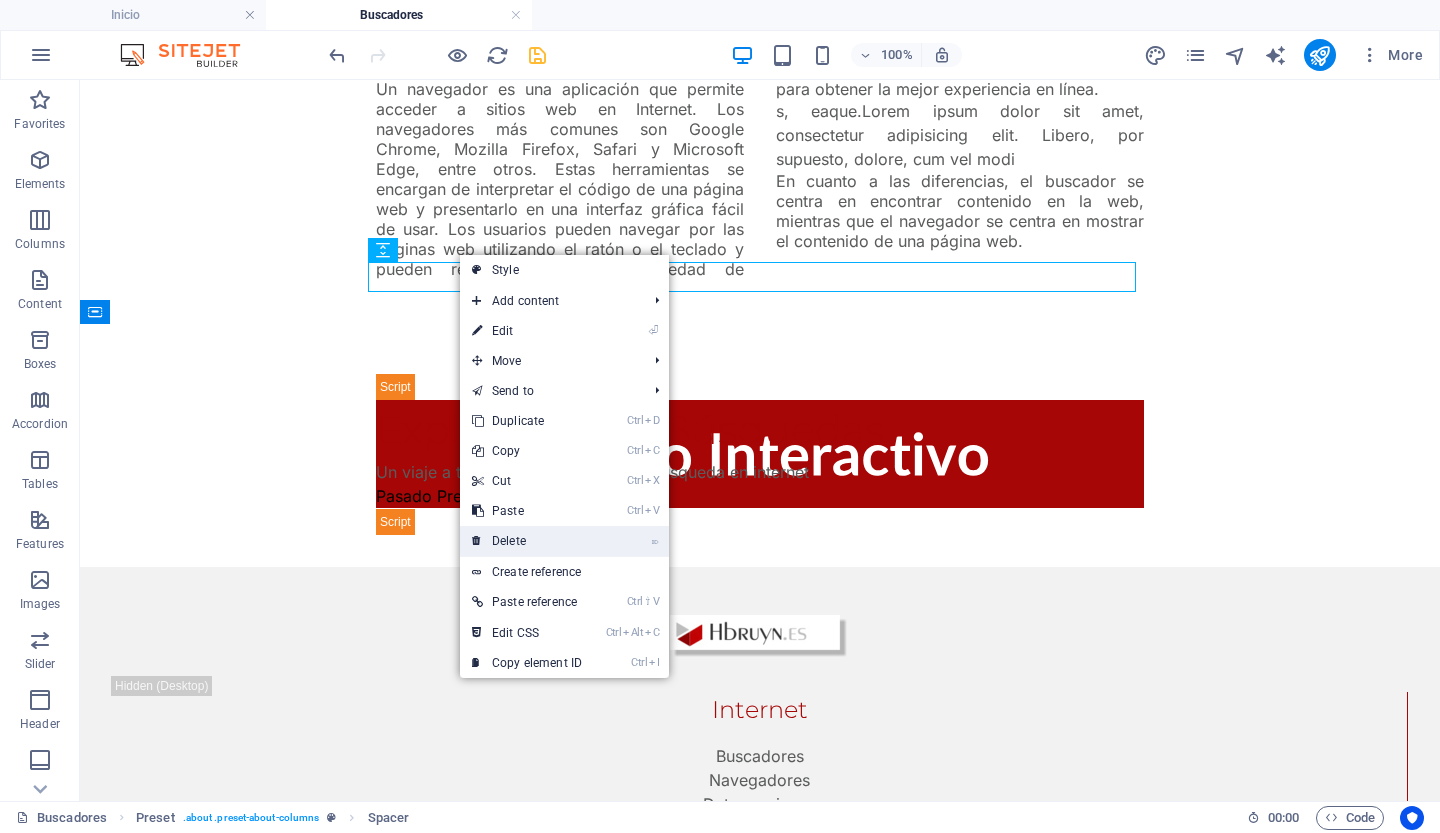 click on "⌦  Delete" at bounding box center (527, 541) 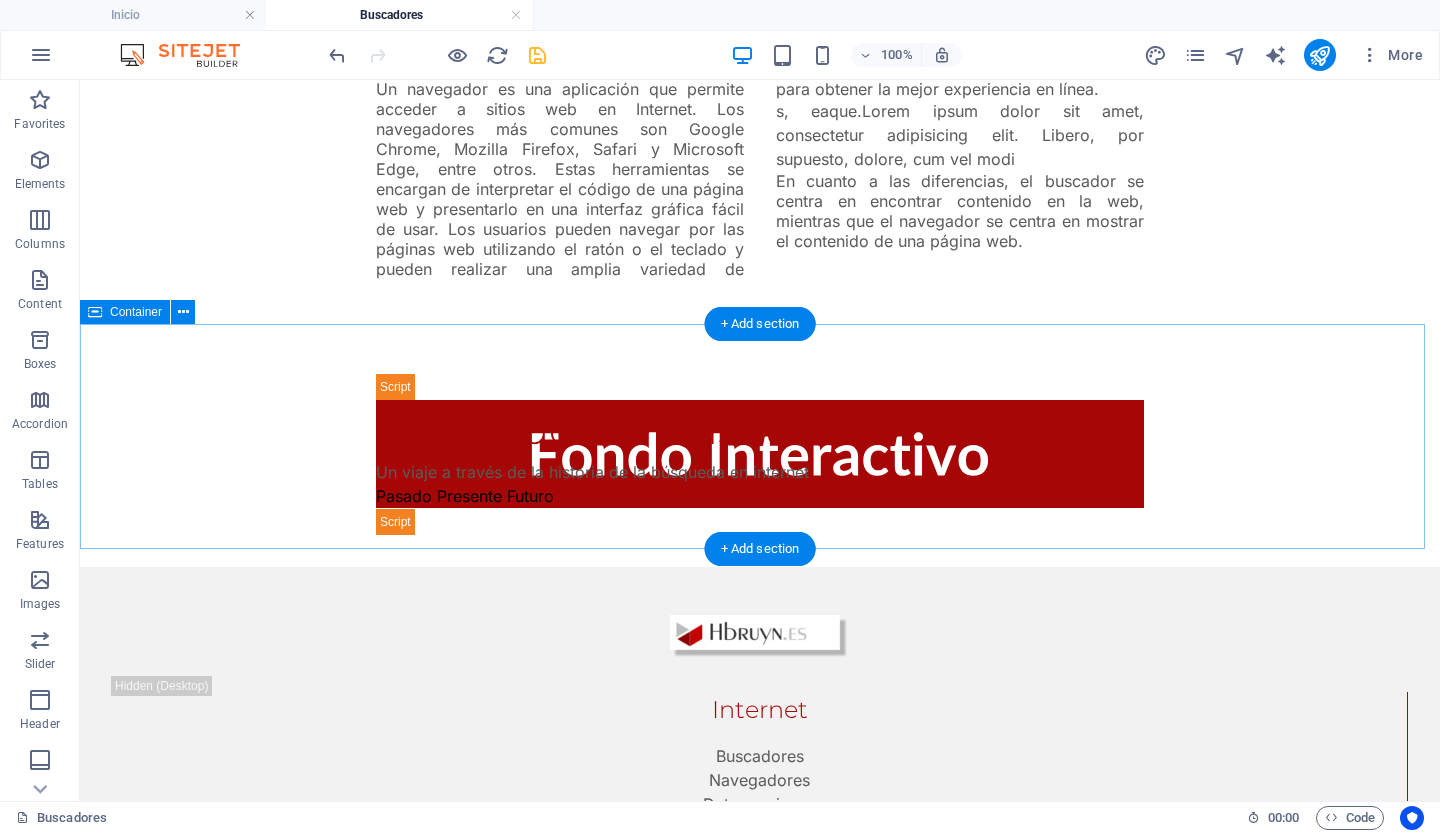 scroll, scrollTop: 418, scrollLeft: 0, axis: vertical 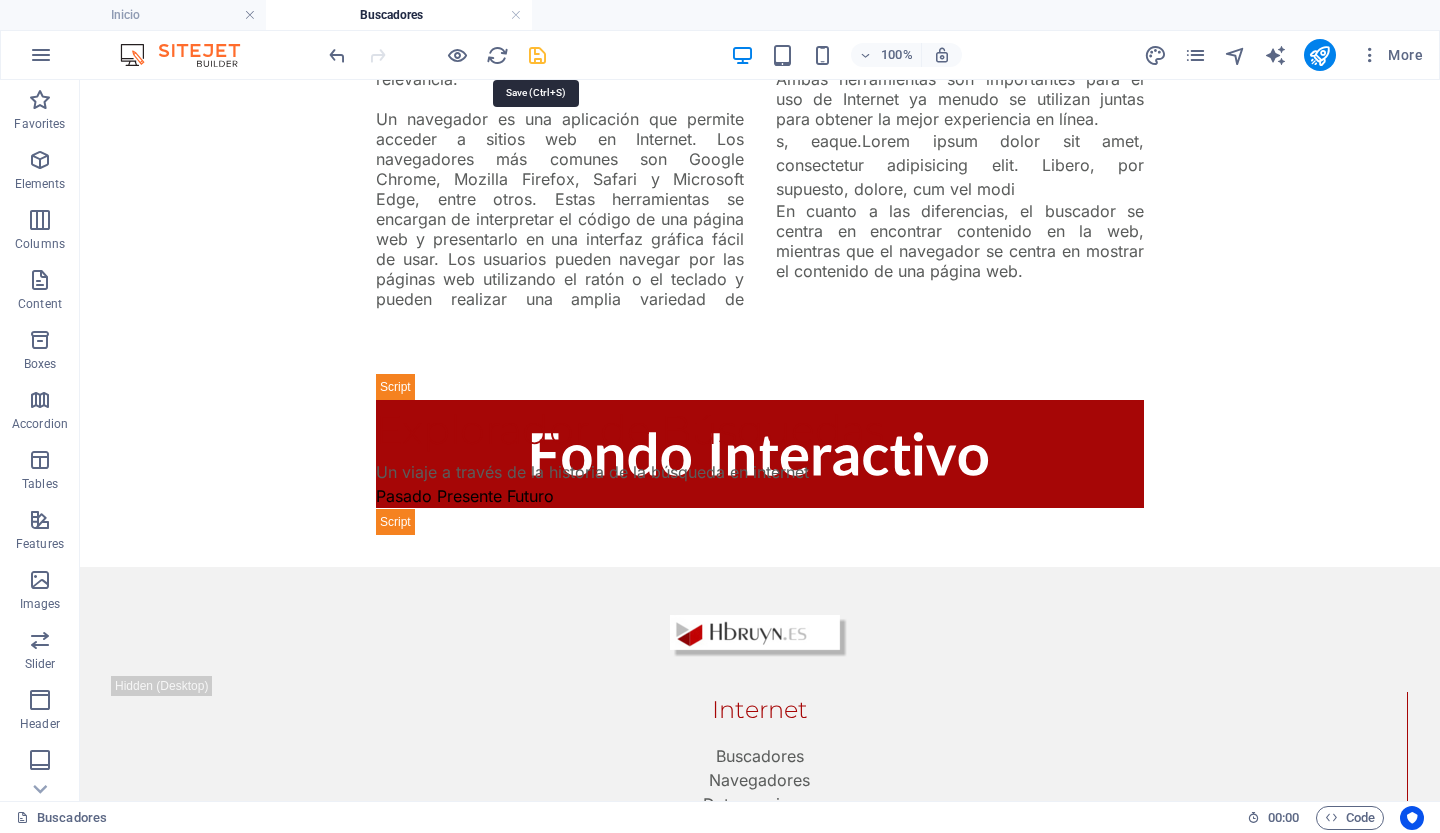 click at bounding box center (537, 55) 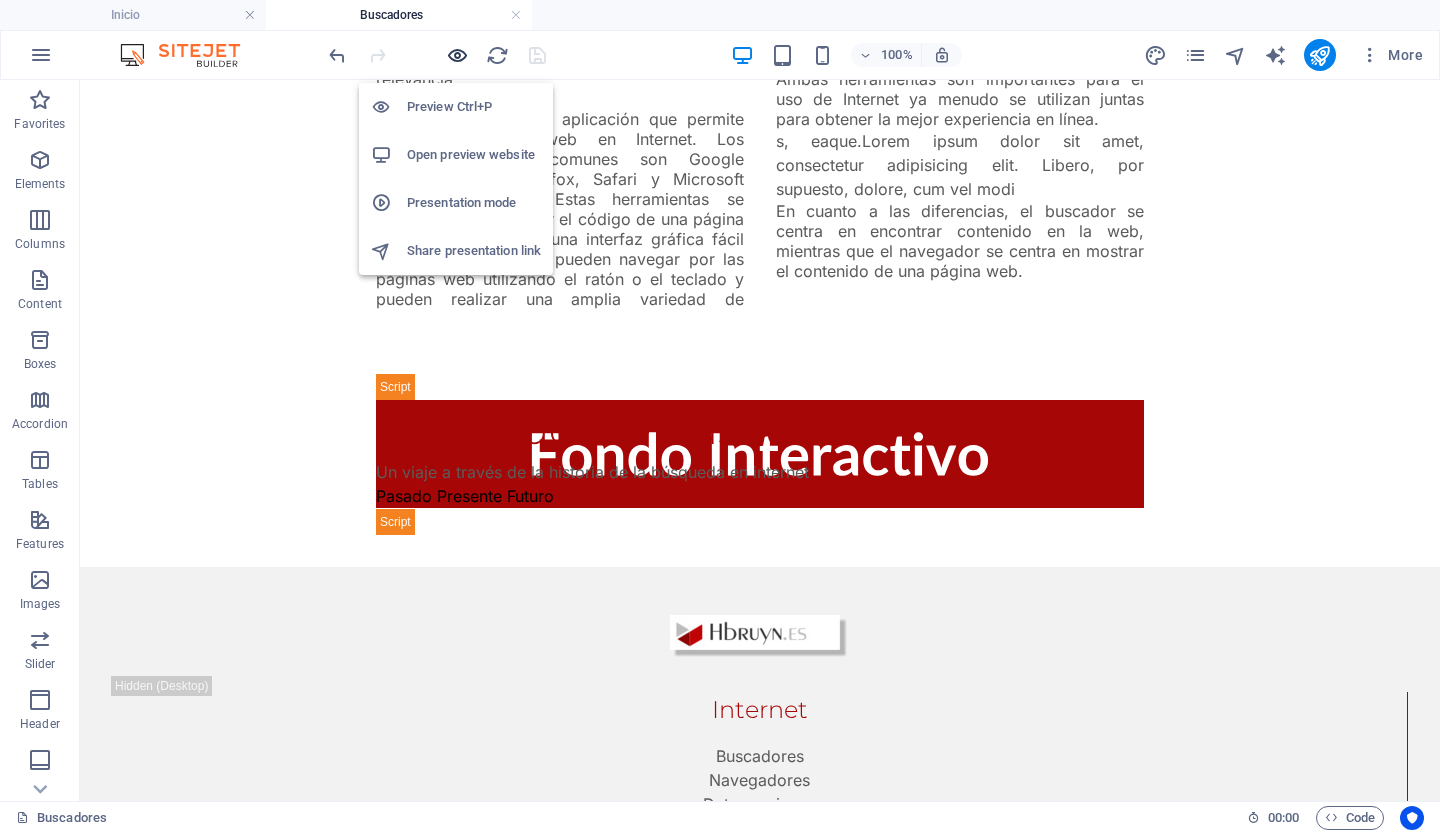 click at bounding box center (457, 55) 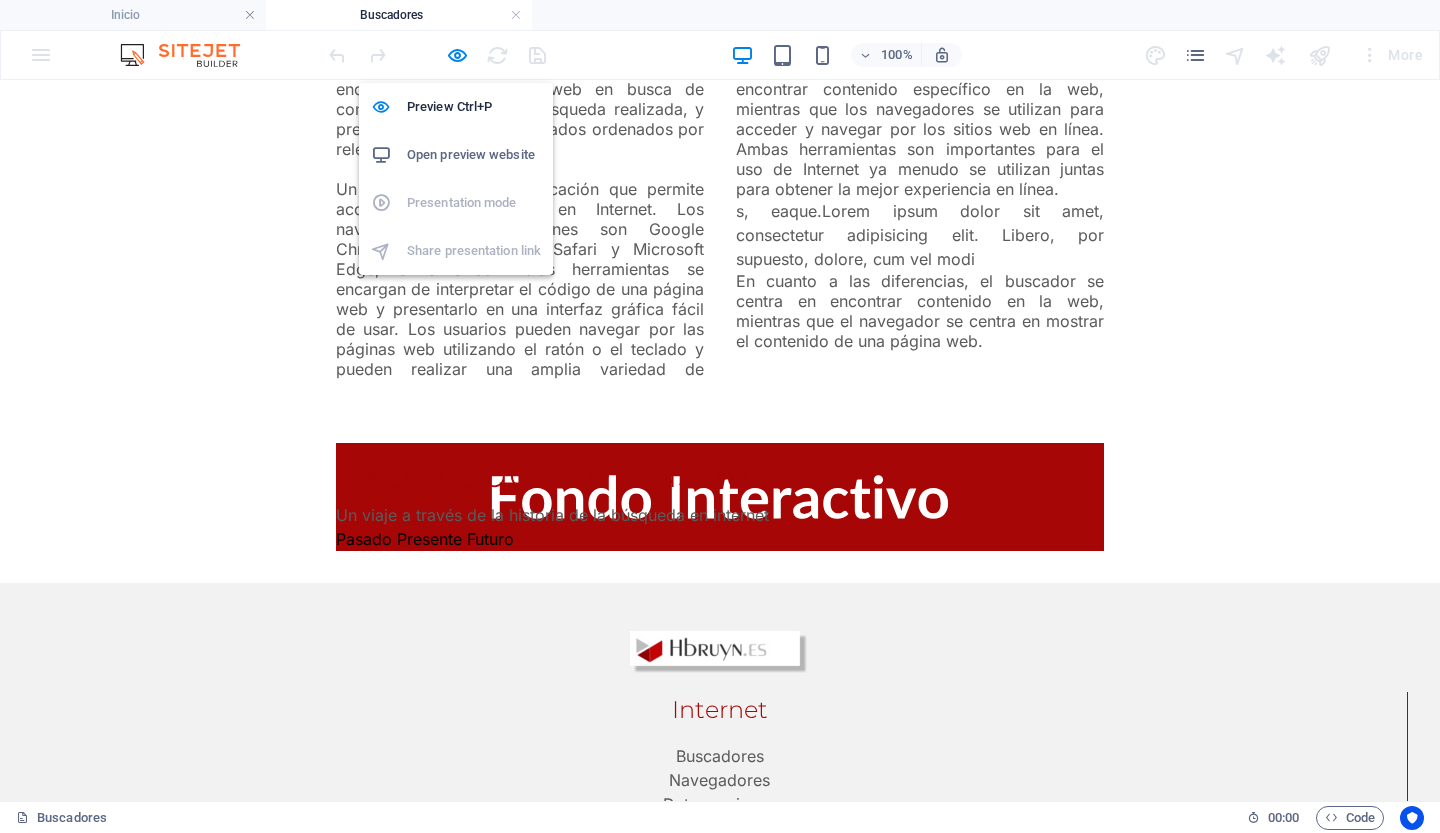 click on "Open preview website" at bounding box center (474, 155) 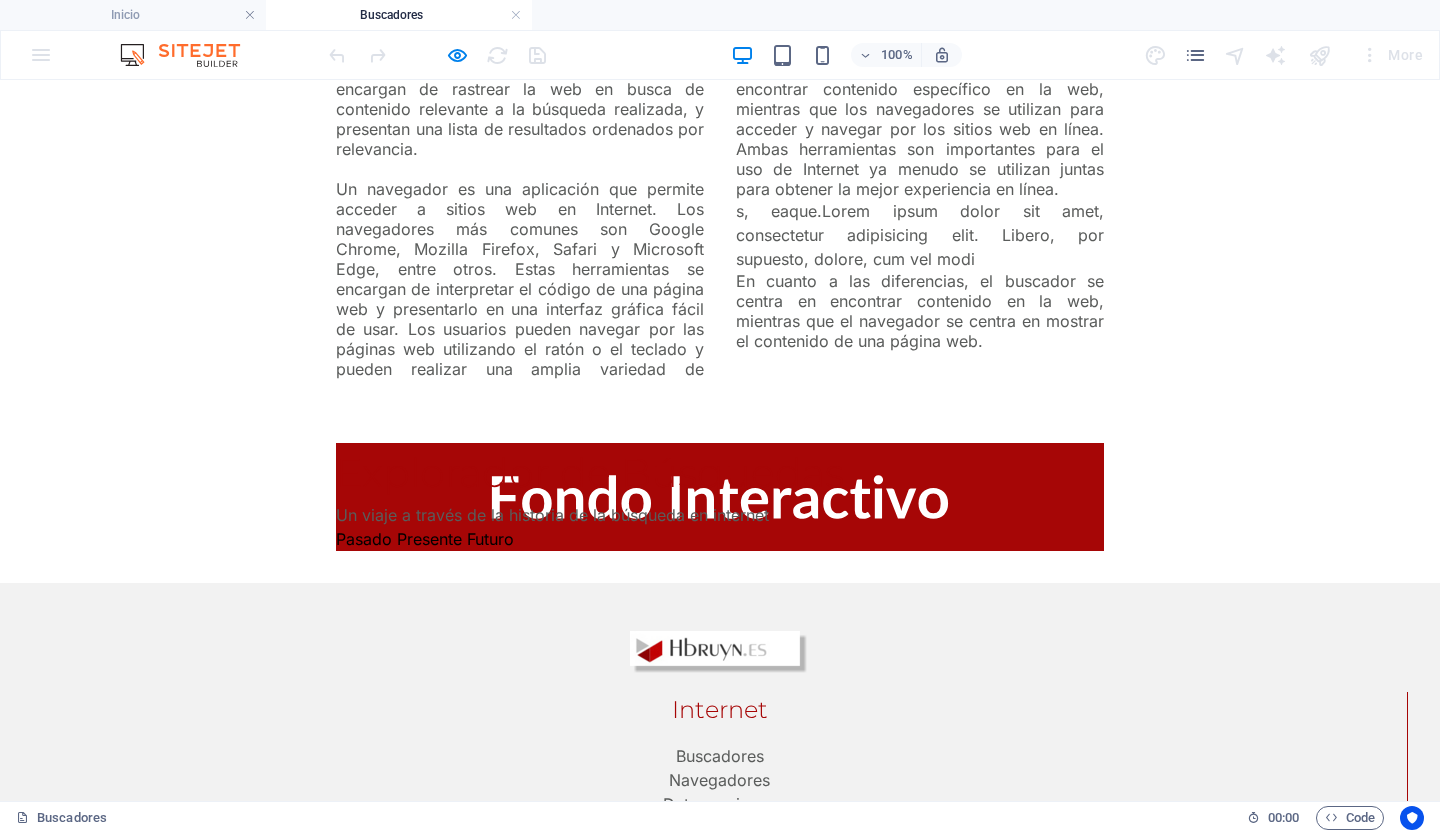 click on "Buscadores Un buscador y un navegador son herramientas que se utilizan en Internet, aunque cumplen funciones distintas. Un buscador es una aplicación que permite realizar búsquedas en la web a través de palabras claves o frases. Los buscadores más populares son Google, Bing, Yahoo y DuckDuckGo, entre otros. Estas herramientas se encargan de rastrear la web en busca de contenido relevante a la búsqueda realizada, y presentan una lista de resultados ordenados por relevancia. Un navegador es una aplicación que permite acceder a sitios web en Internet. Los navegadores más comunes son Google Chrome, Mozilla Firefox, Safari y Microsoft Edge, entre otros. Estas herramientas se encargan de interpretar el código de una página web y presentarlo en una interfaz gráfica fácil de usar. Los usuarios pueden navegar por las páginas web utilizando el ratón o el teclado y pueden realizar una amplia variedad de acciones, como leer contenido, ver imágenes, reproducir vídeos, rellenar formularios, etc." at bounding box center (720, 100) 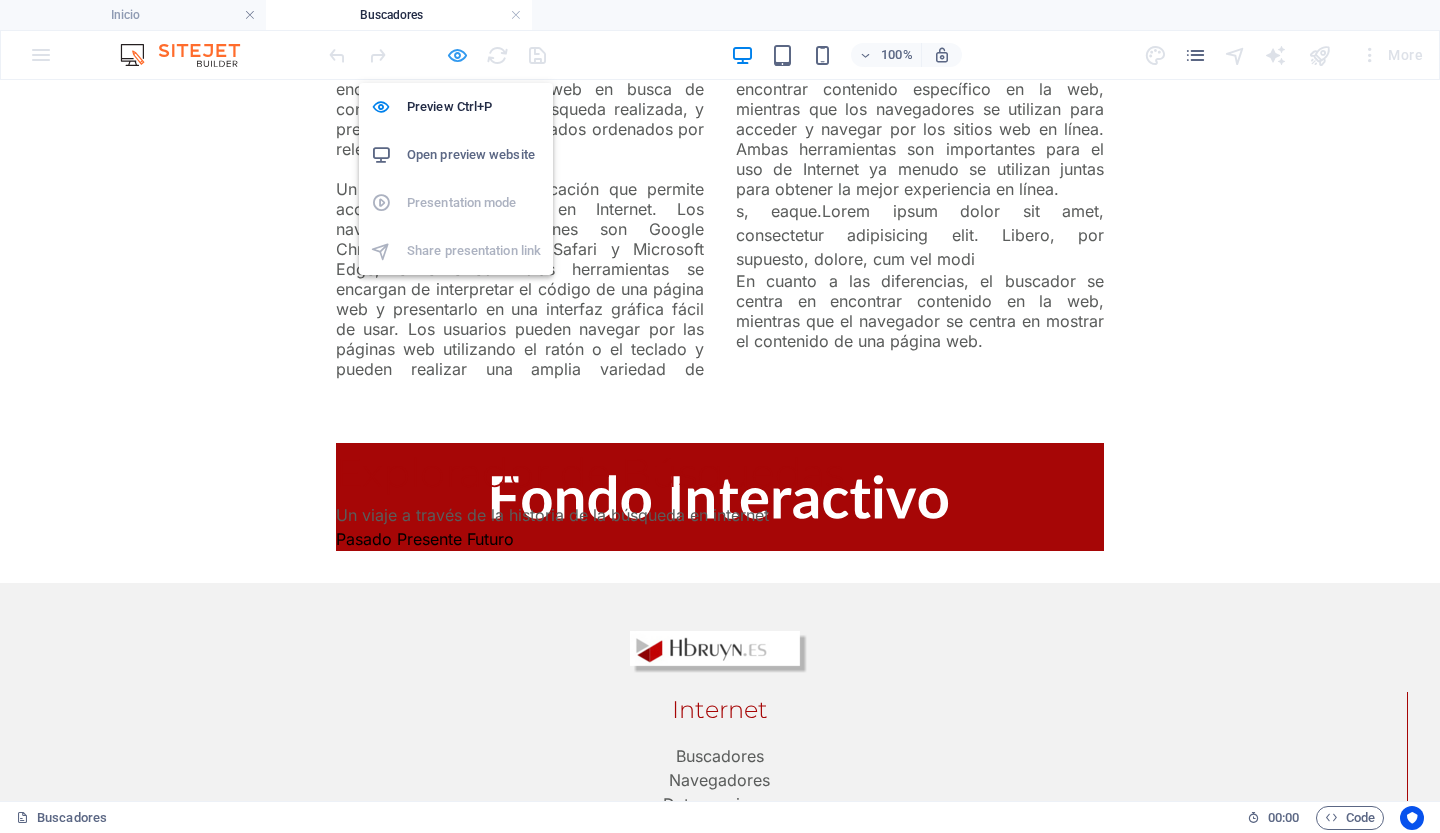 click at bounding box center [457, 55] 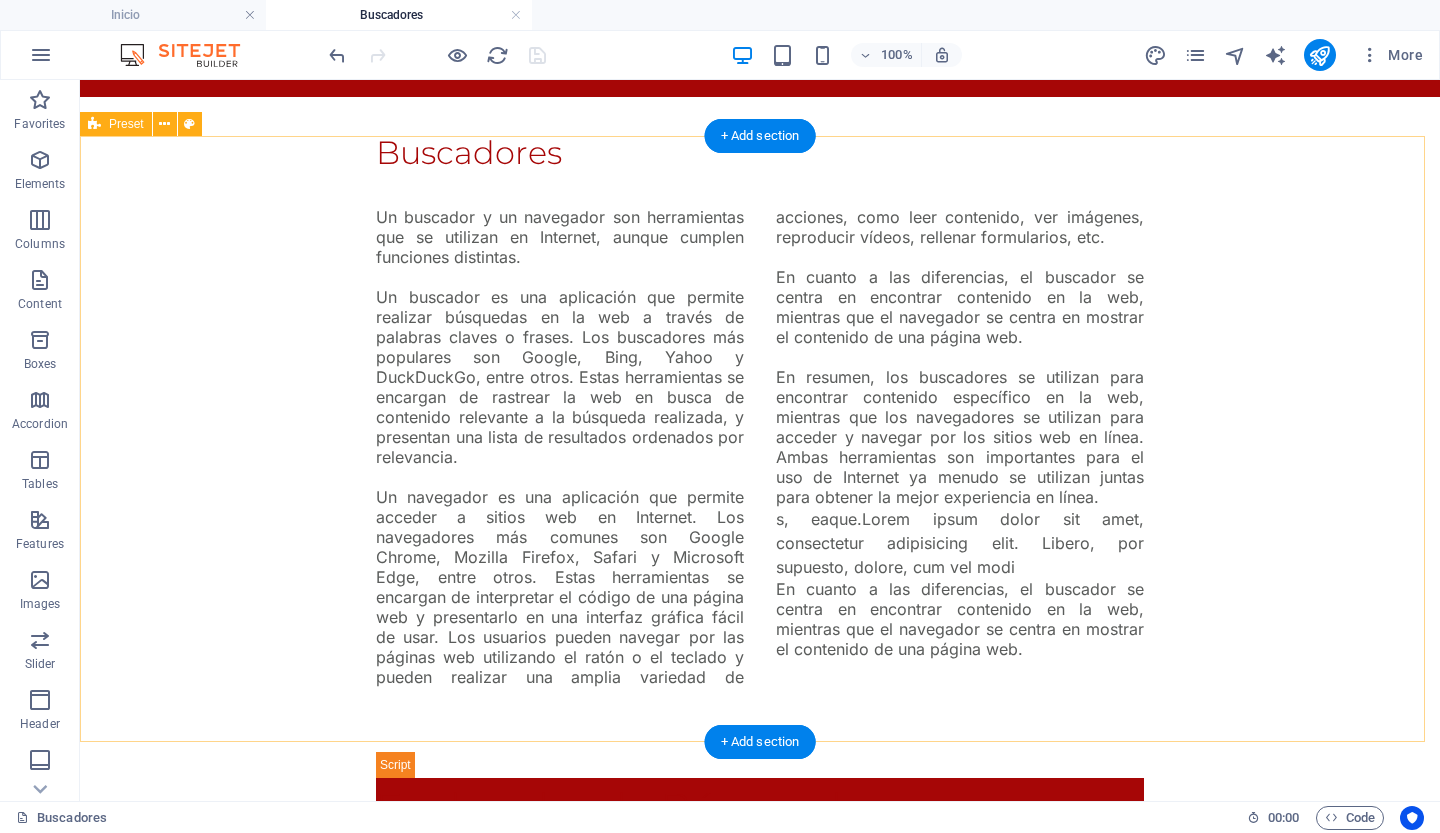 scroll, scrollTop: 0, scrollLeft: 0, axis: both 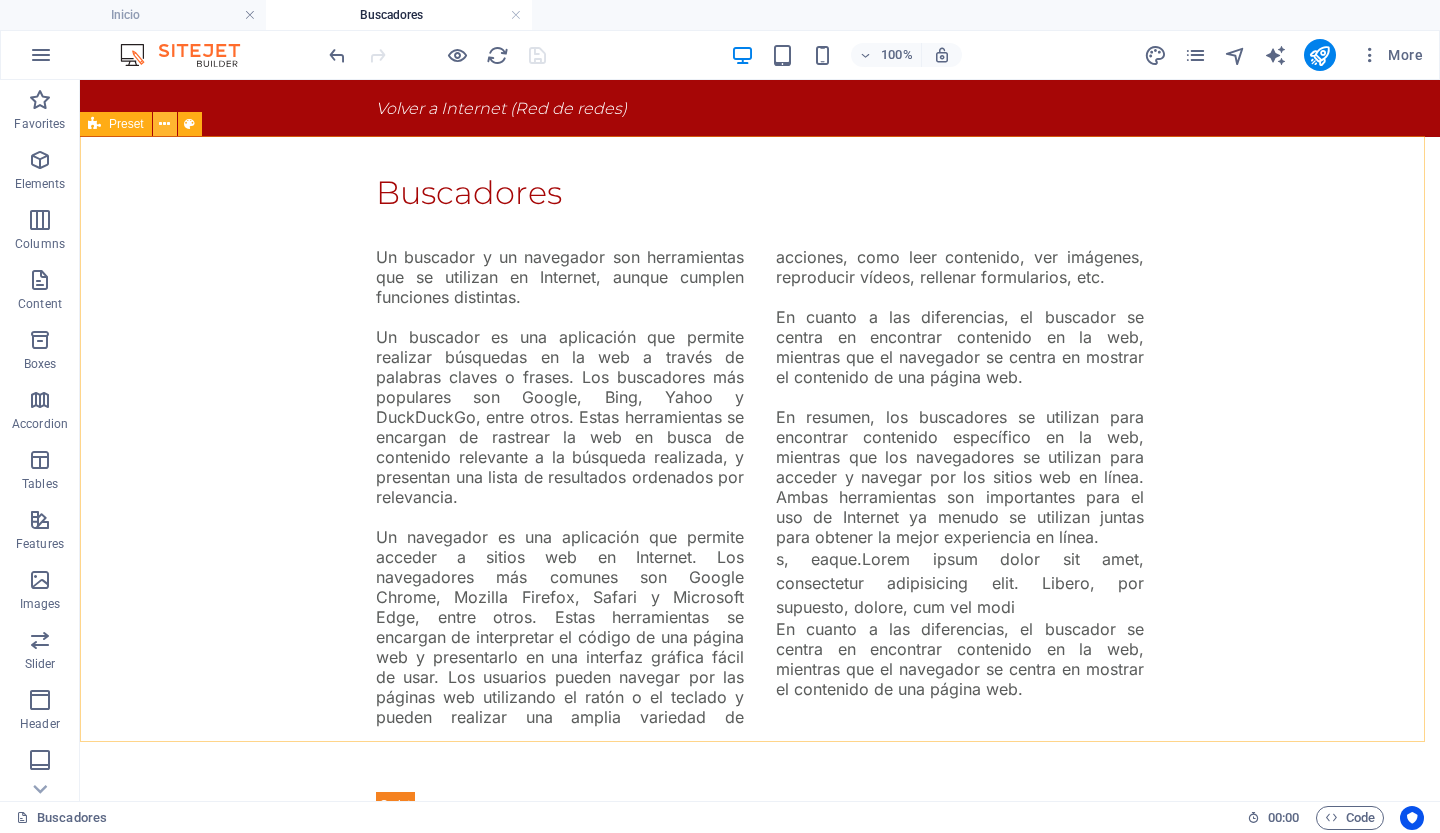 click at bounding box center [164, 124] 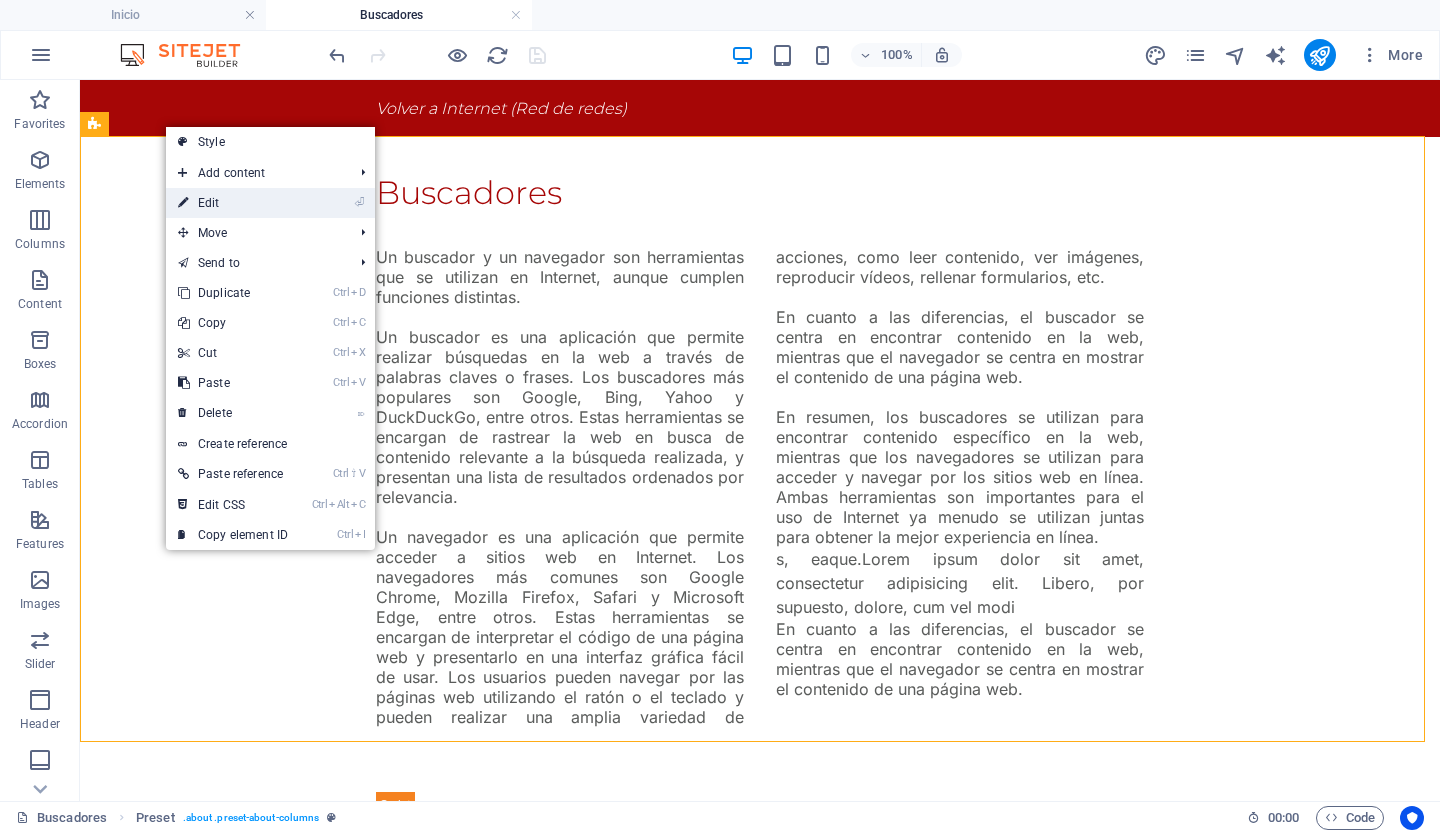 click on "⏎  Edit" at bounding box center [233, 203] 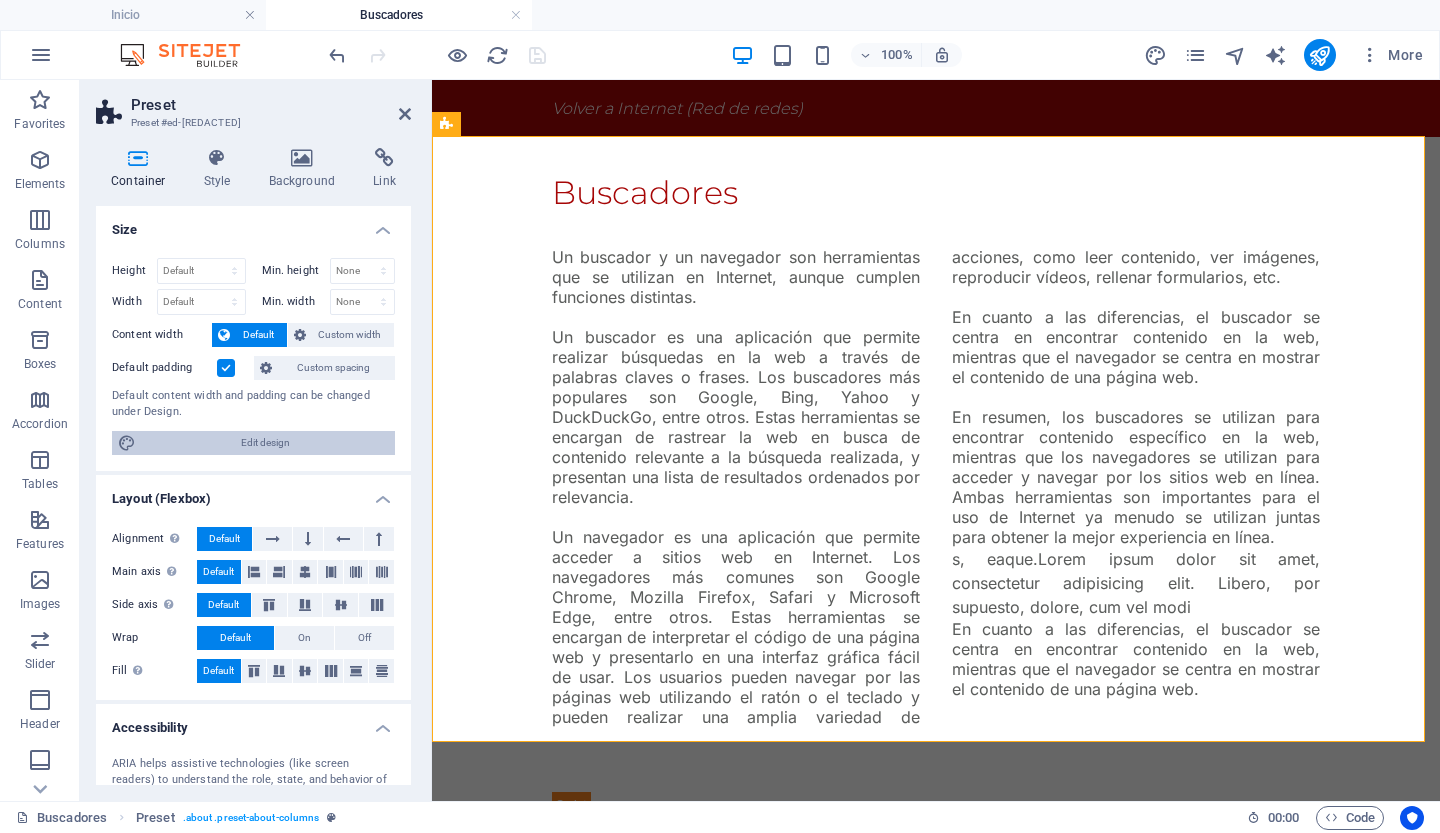 click on "Edit design" at bounding box center (265, 443) 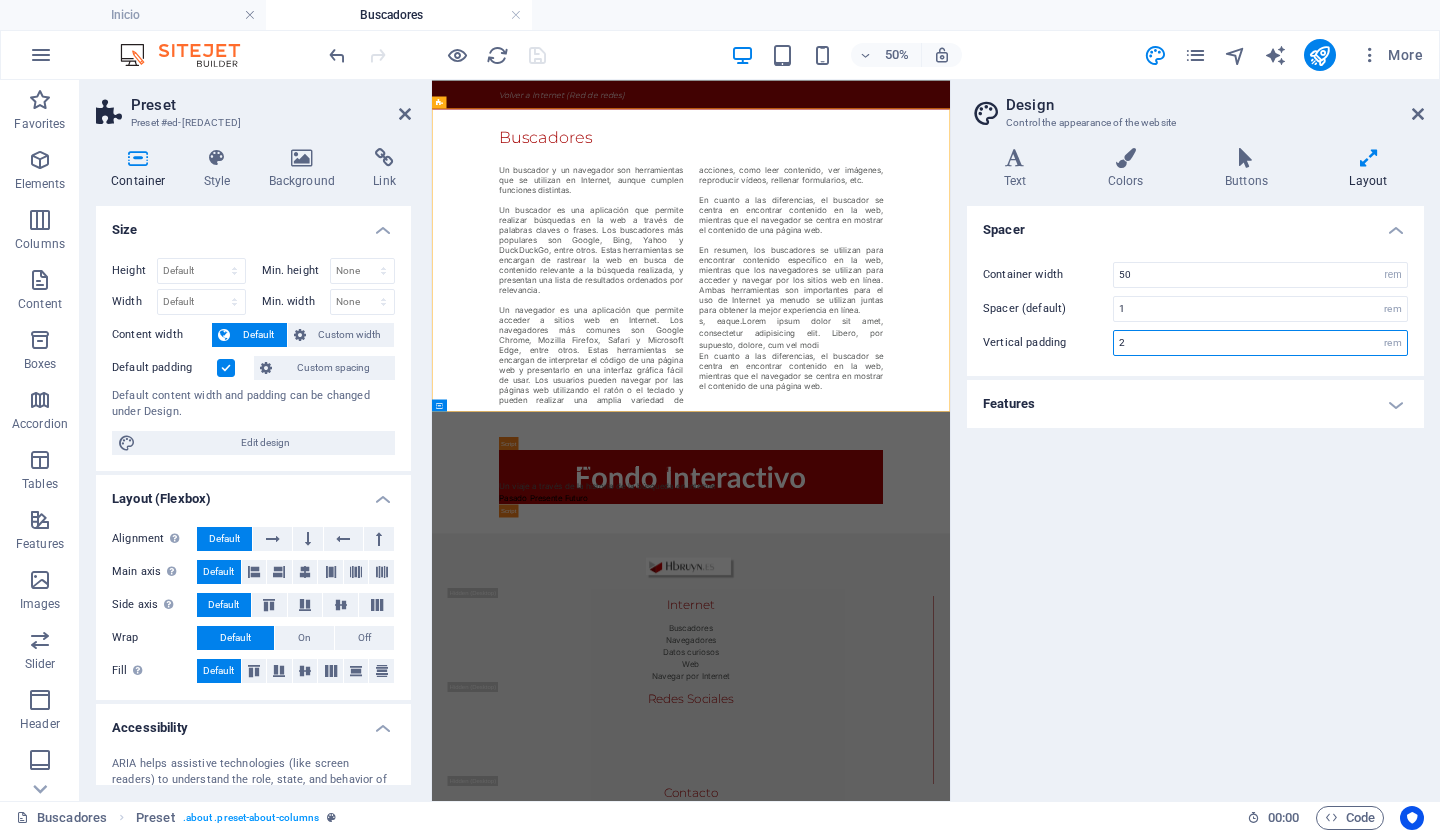 click on "2" at bounding box center [1260, 343] 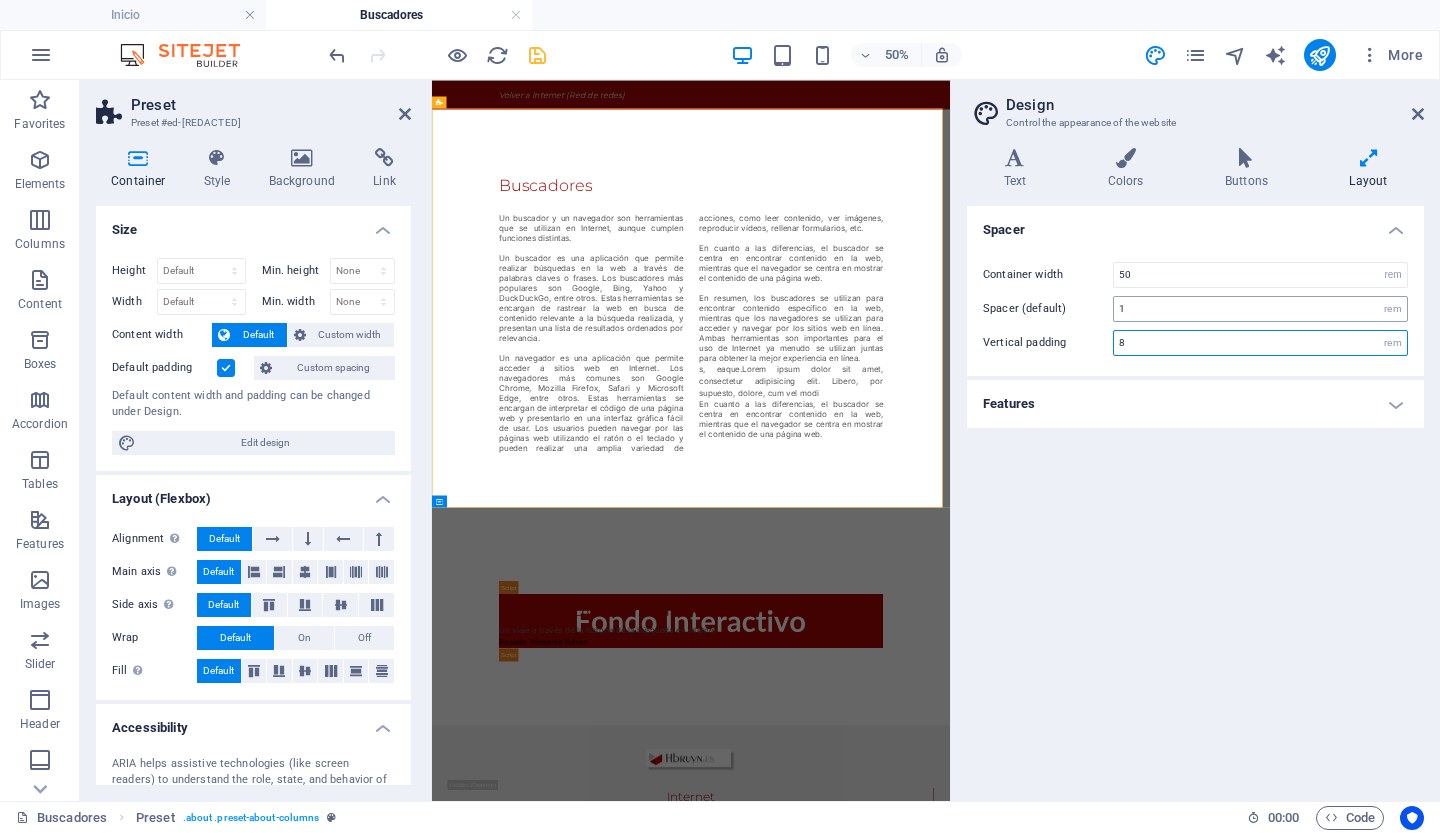 type on "8" 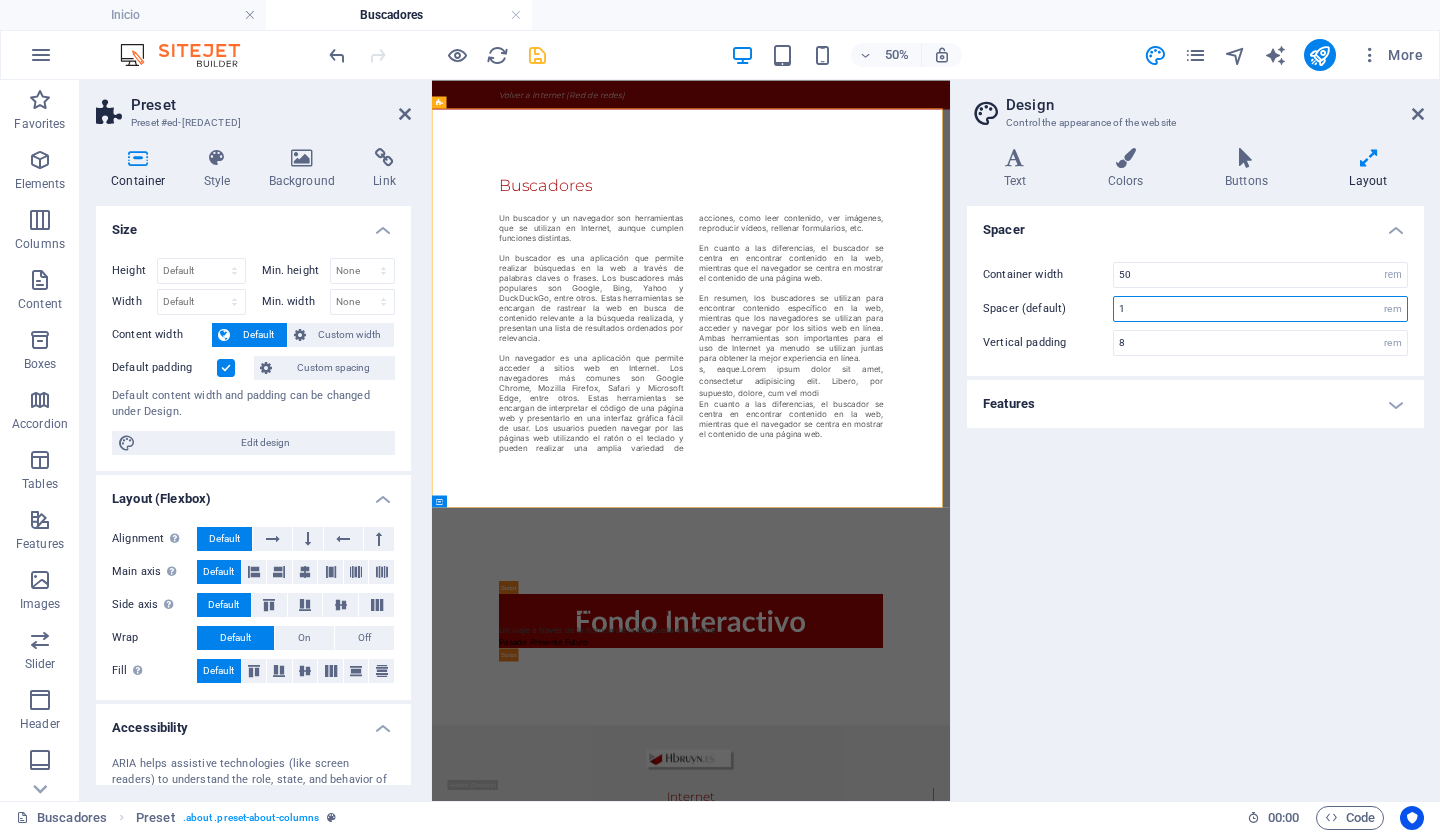 click on "1" at bounding box center [1260, 309] 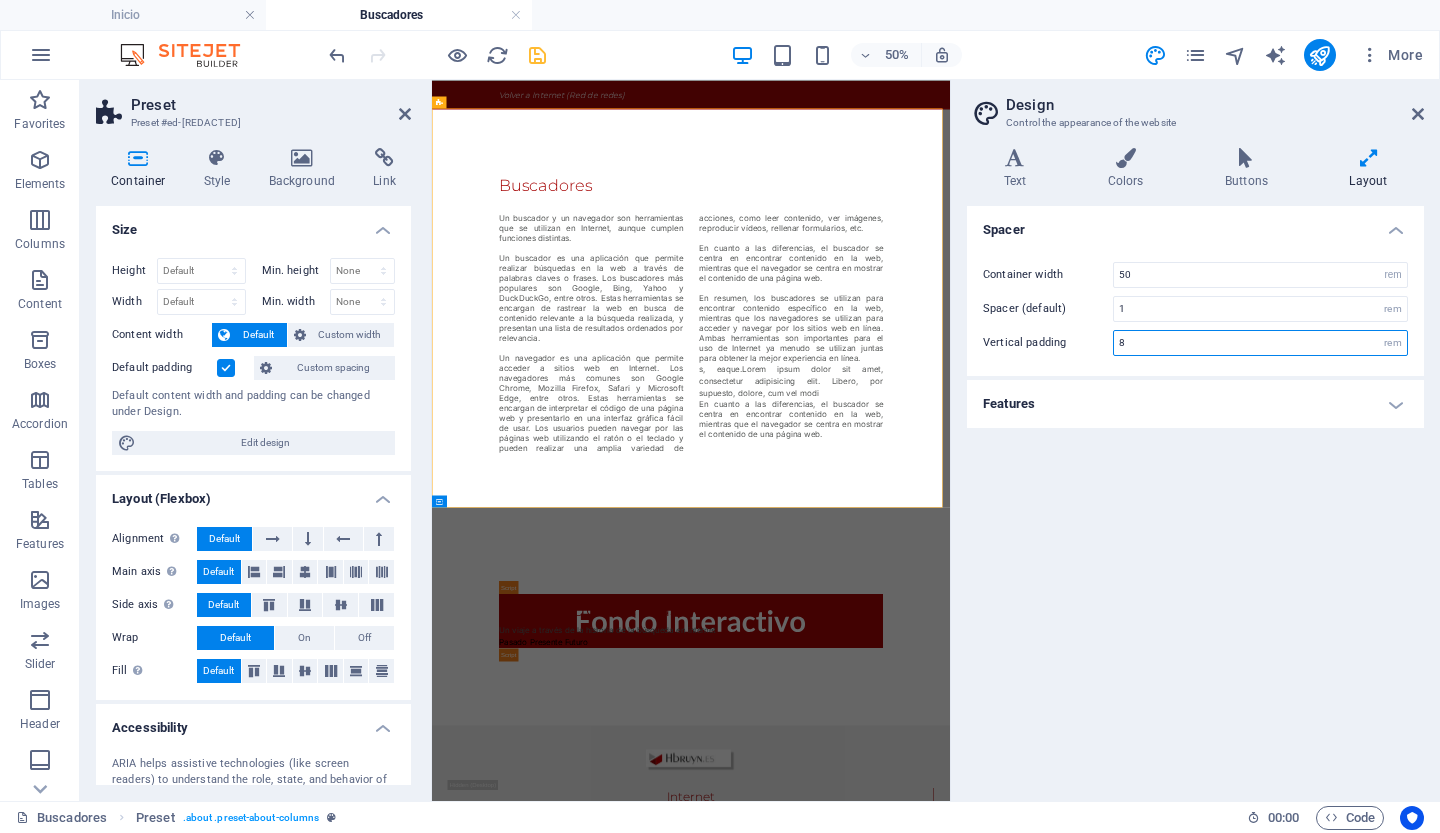 click on "8" at bounding box center (1260, 343) 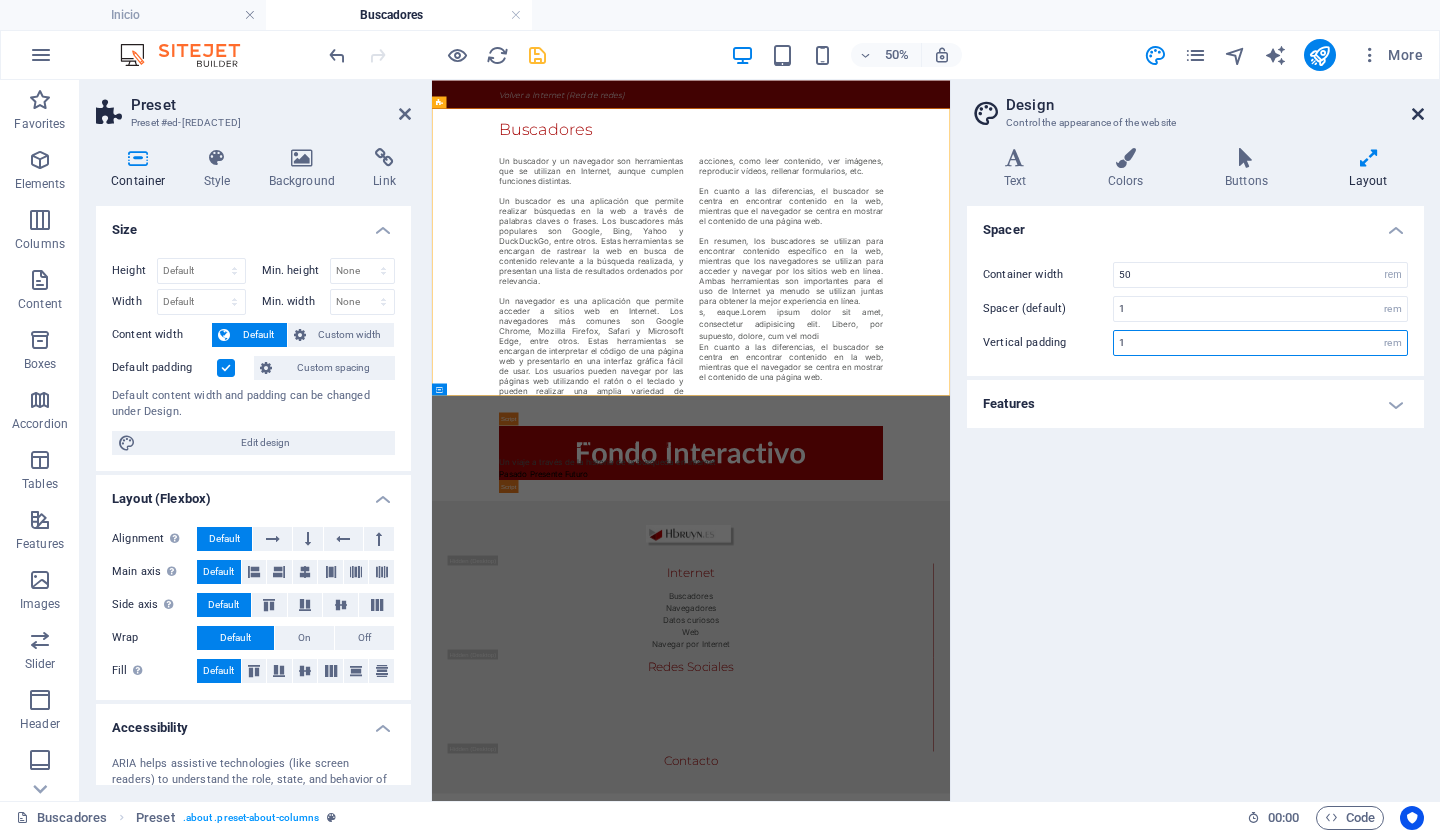 type on "1" 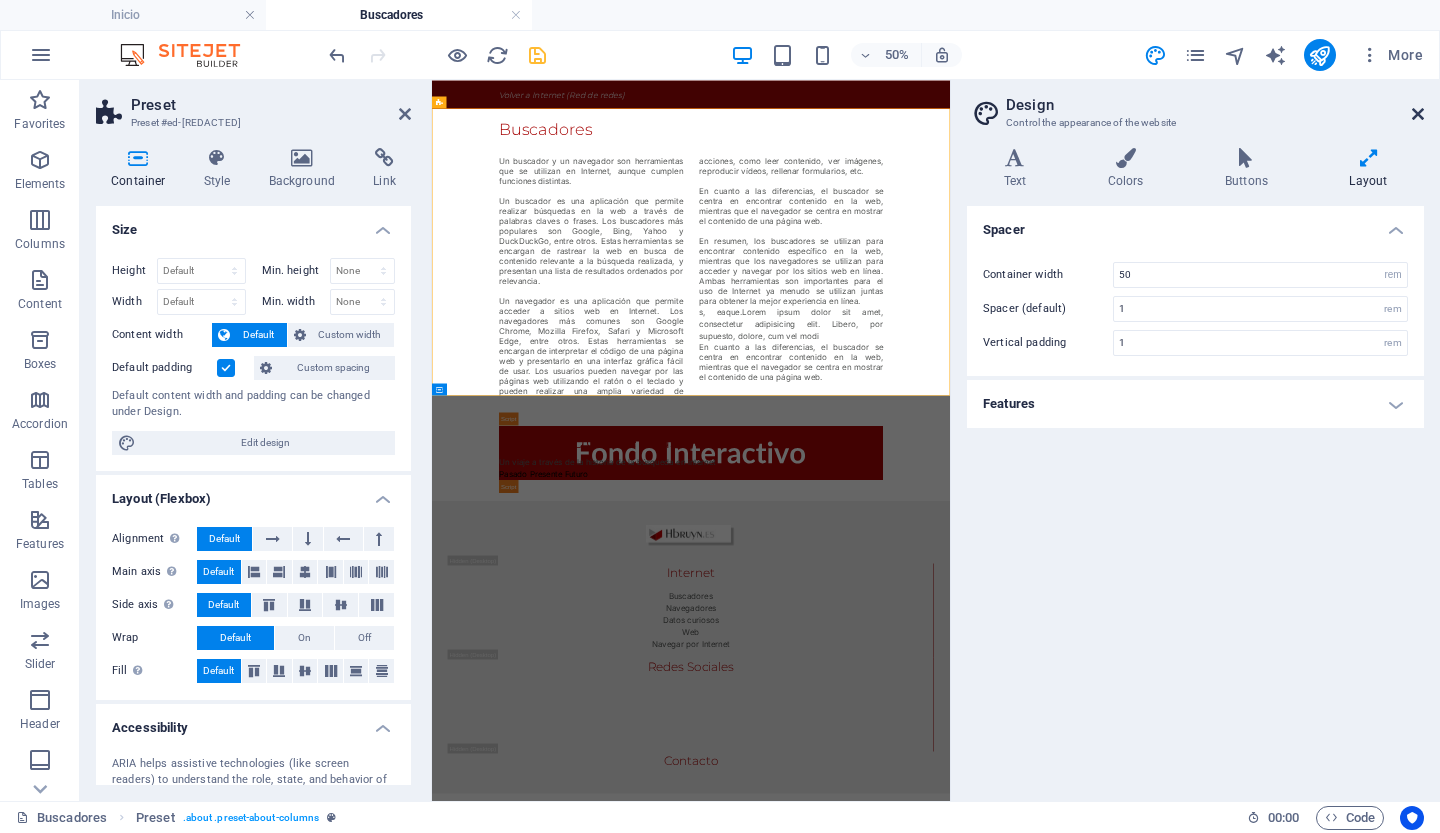 click at bounding box center [1418, 114] 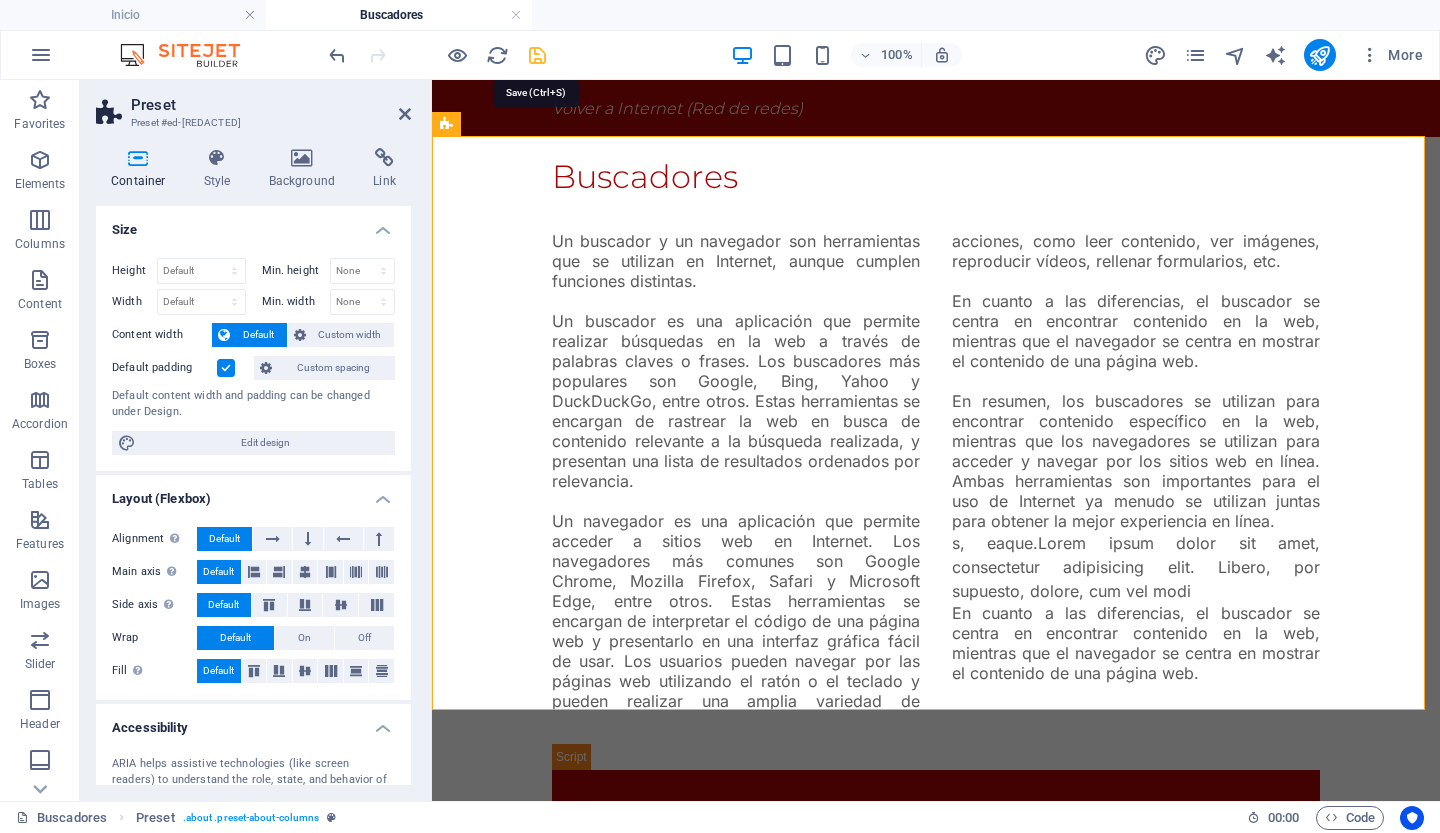 click at bounding box center (537, 55) 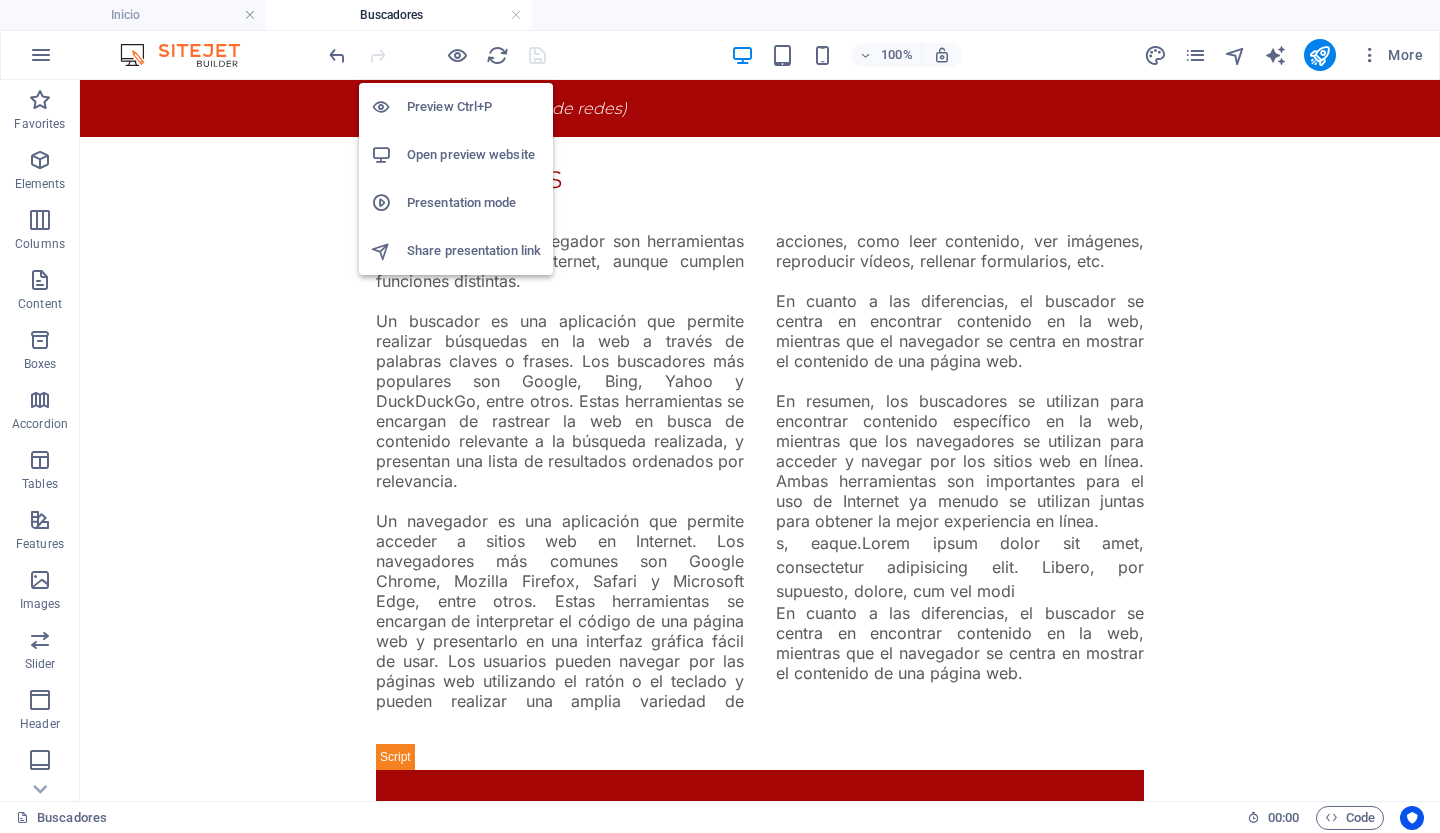 click on "Open preview website" at bounding box center (474, 155) 